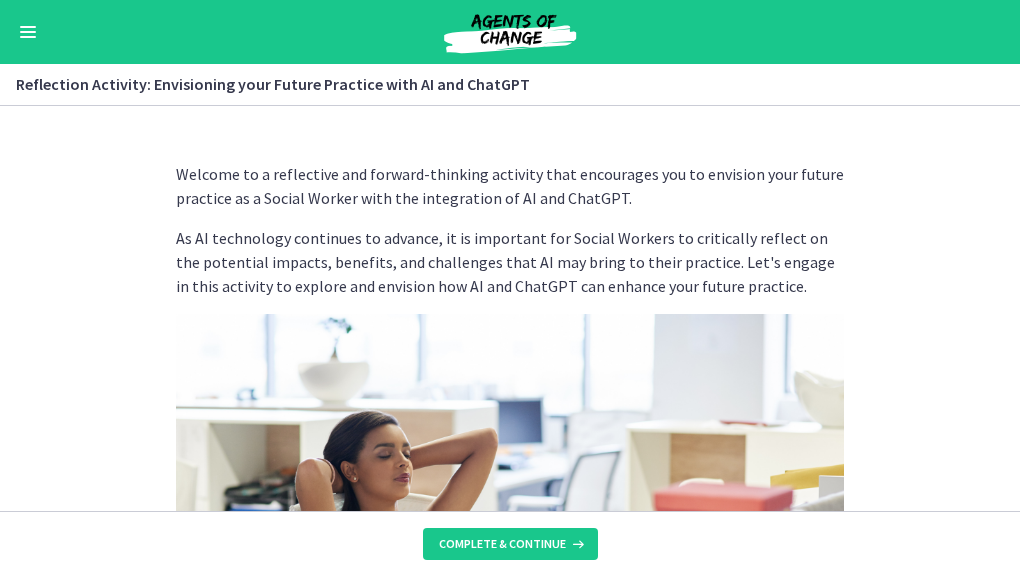 scroll, scrollTop: 0, scrollLeft: 0, axis: both 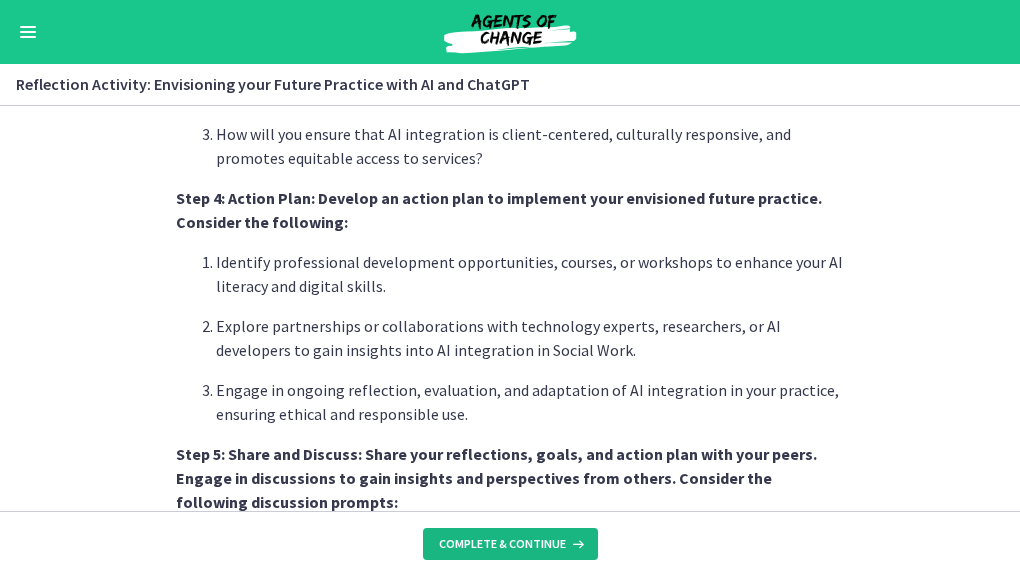 click on "Complete & continue" at bounding box center [510, 544] 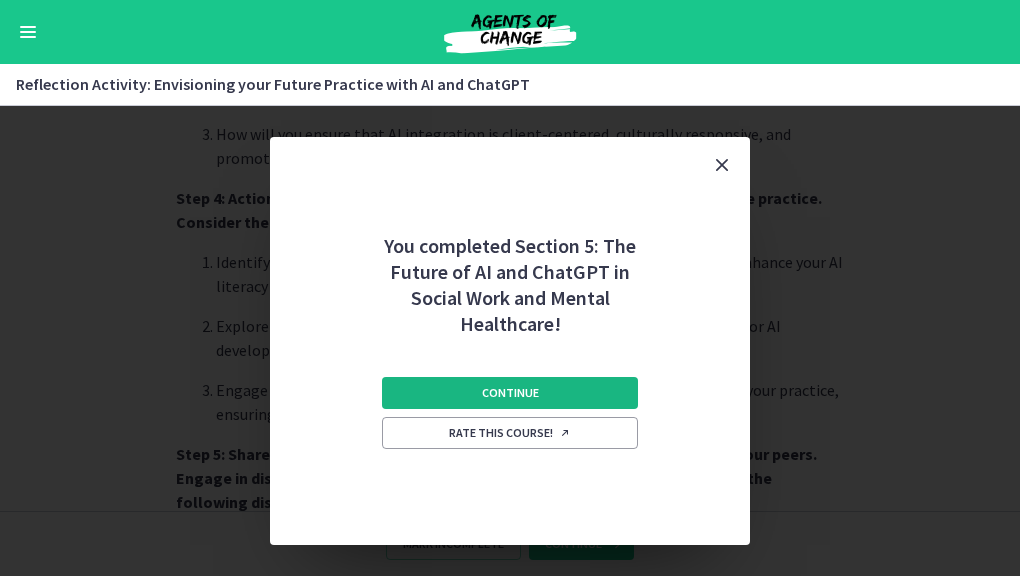 click on "Continue" at bounding box center [510, 393] 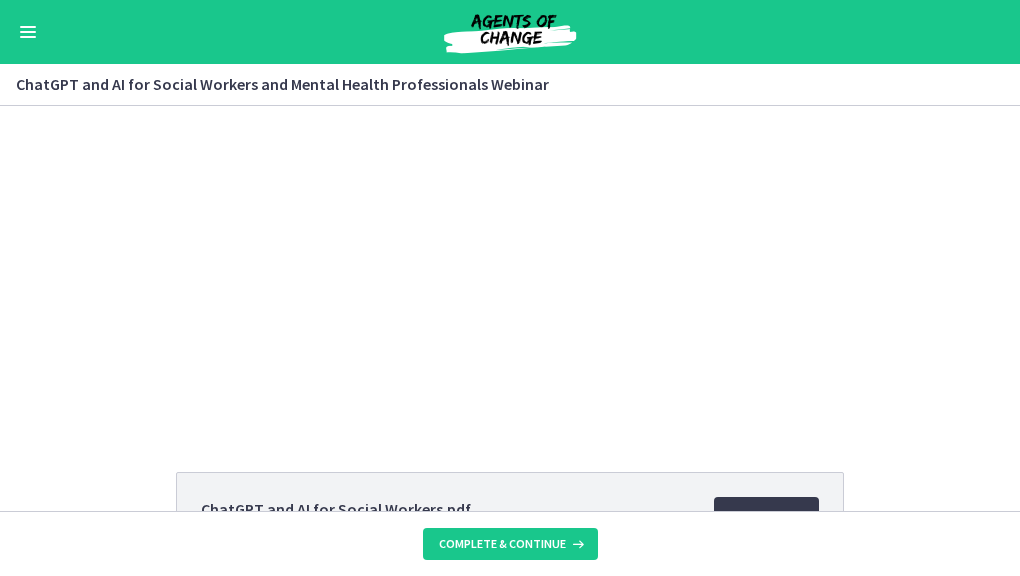 scroll, scrollTop: 0, scrollLeft: 0, axis: both 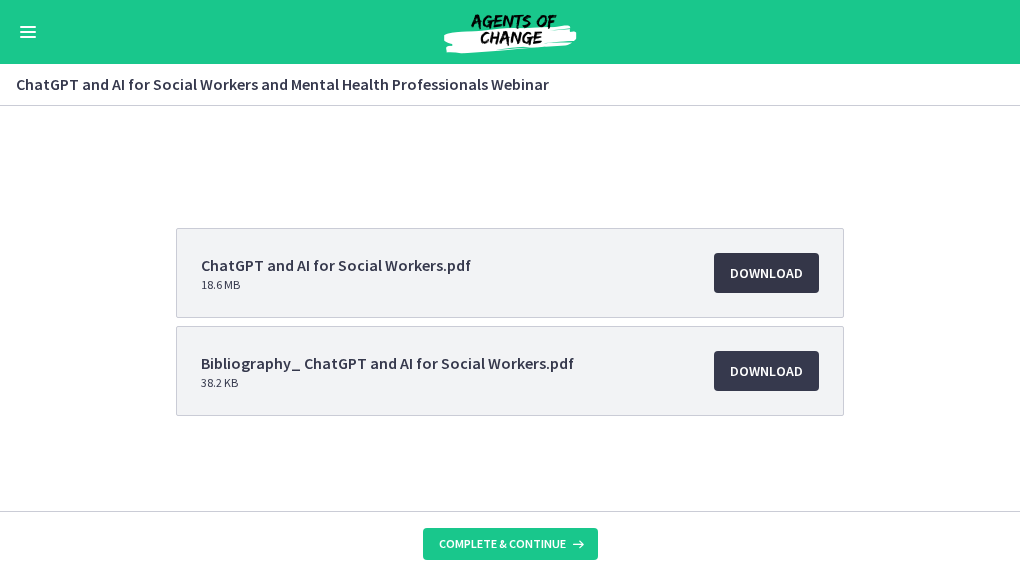 click on "Download
Opens in a new window" at bounding box center [766, 273] 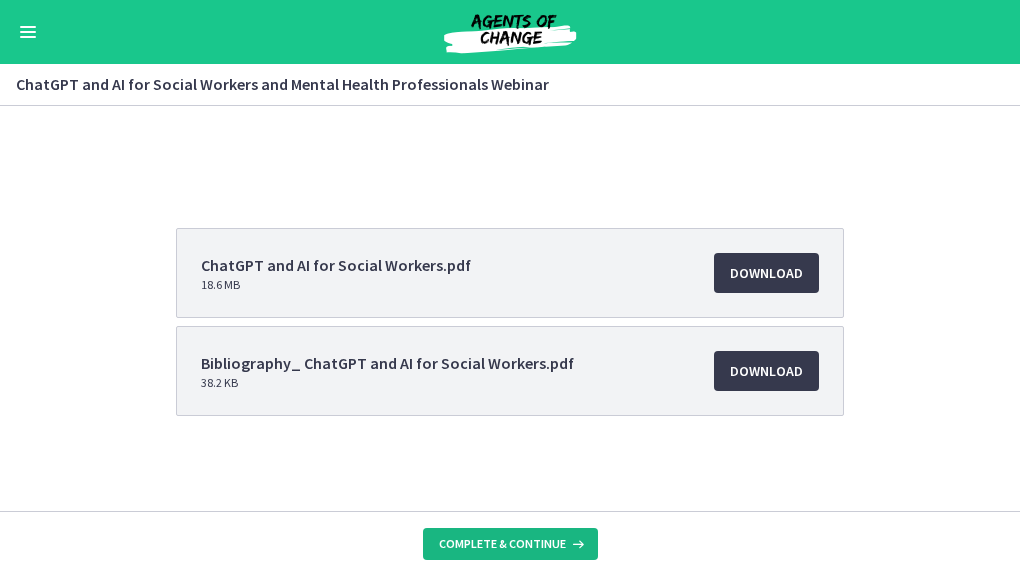 click on "Complete & continue" at bounding box center (502, 544) 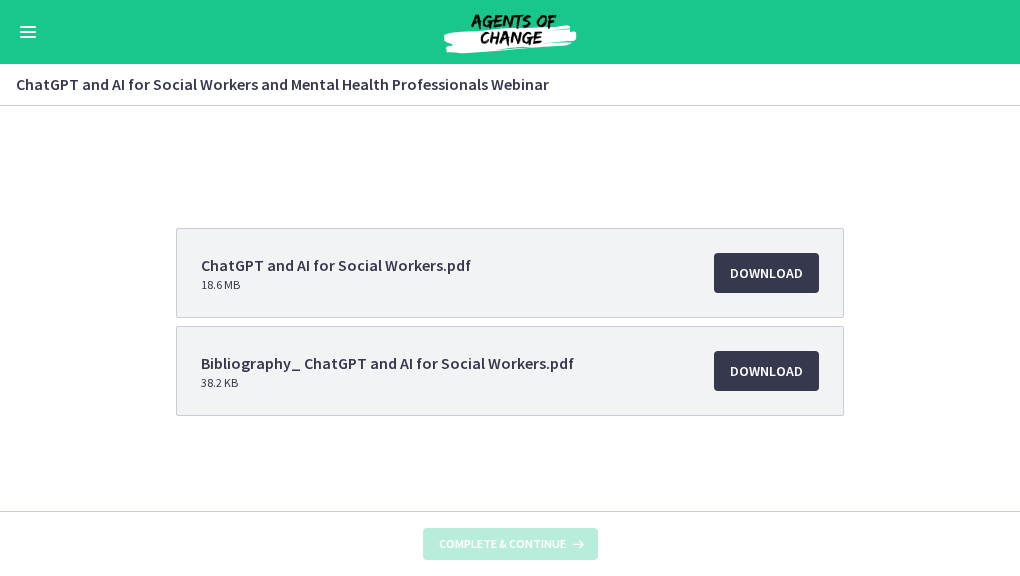 scroll, scrollTop: 0, scrollLeft: 0, axis: both 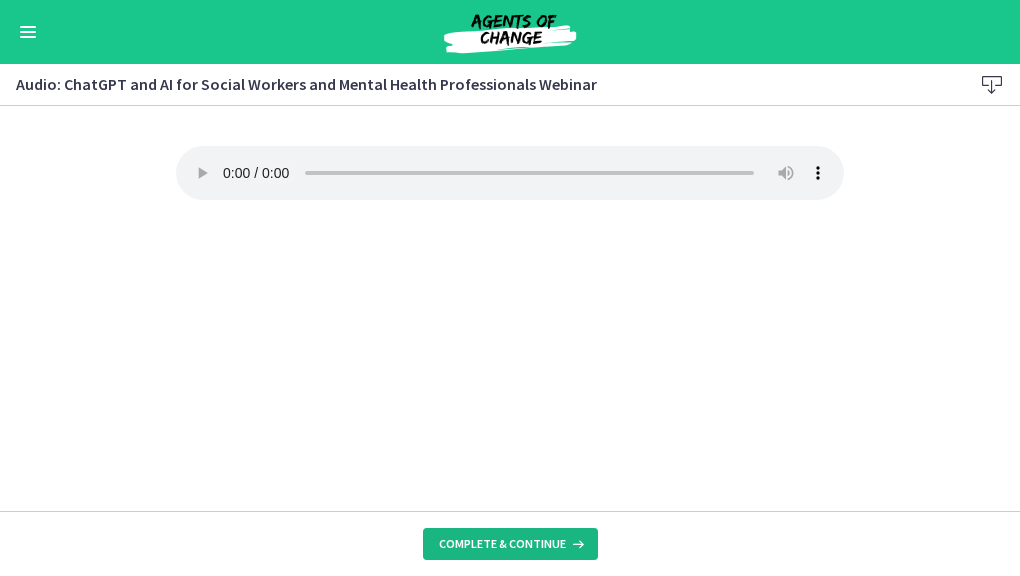 click on "Complete & continue" at bounding box center (502, 544) 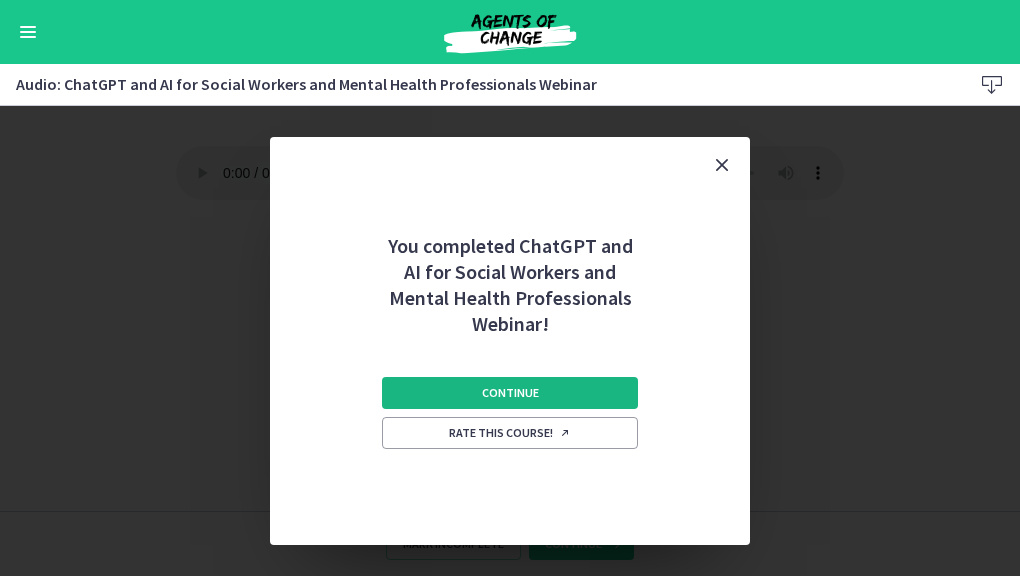click on "Continue" at bounding box center (510, 393) 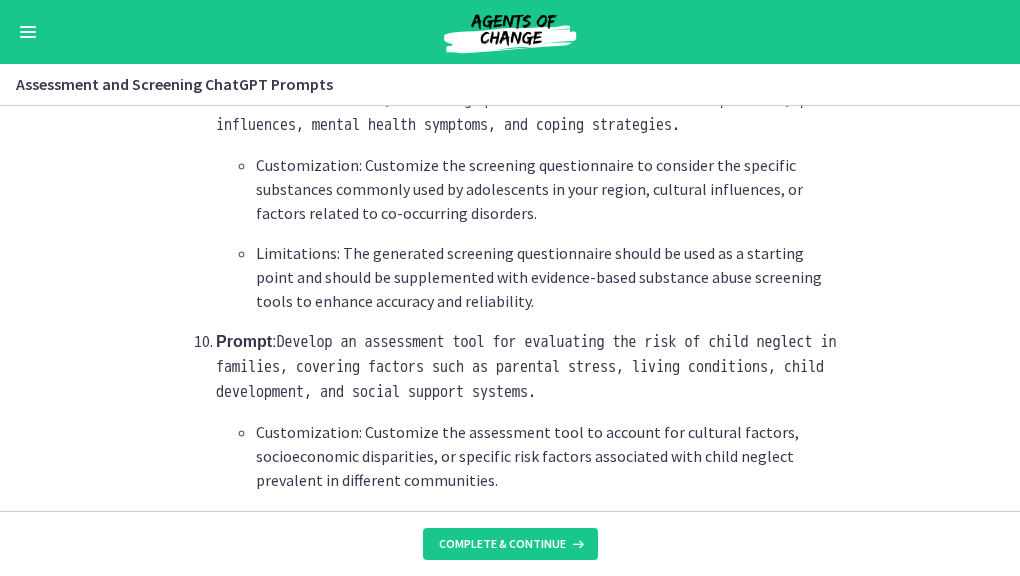 scroll, scrollTop: 3180, scrollLeft: 0, axis: vertical 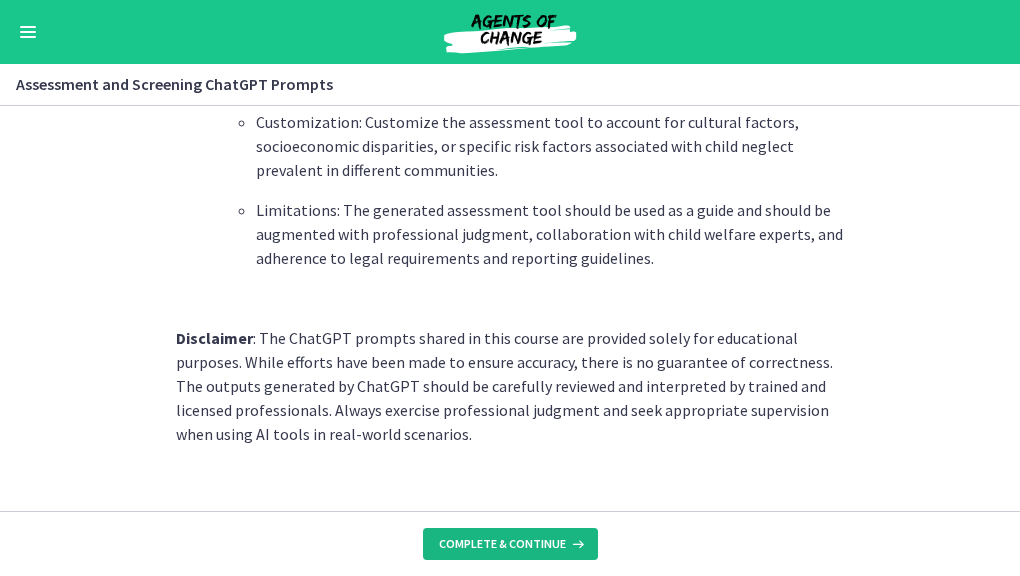 click on "Complete & continue" at bounding box center (502, 544) 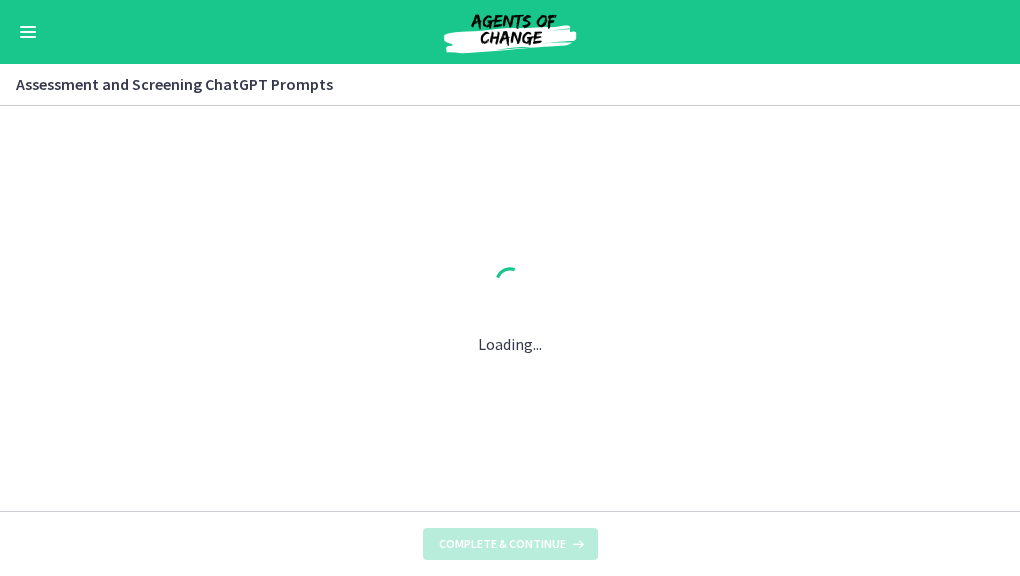 scroll, scrollTop: 0, scrollLeft: 0, axis: both 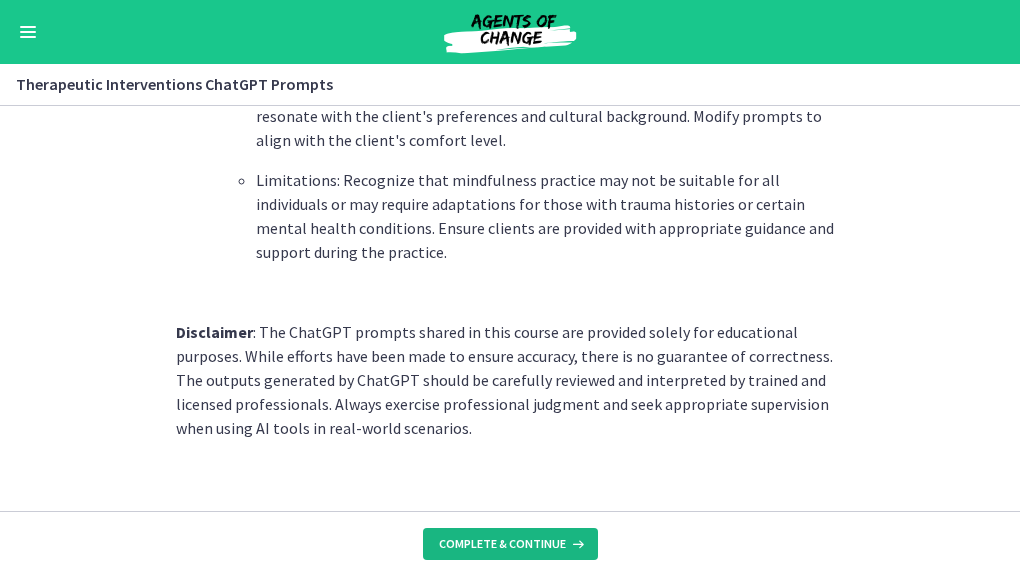 click on "Complete & continue" at bounding box center [502, 544] 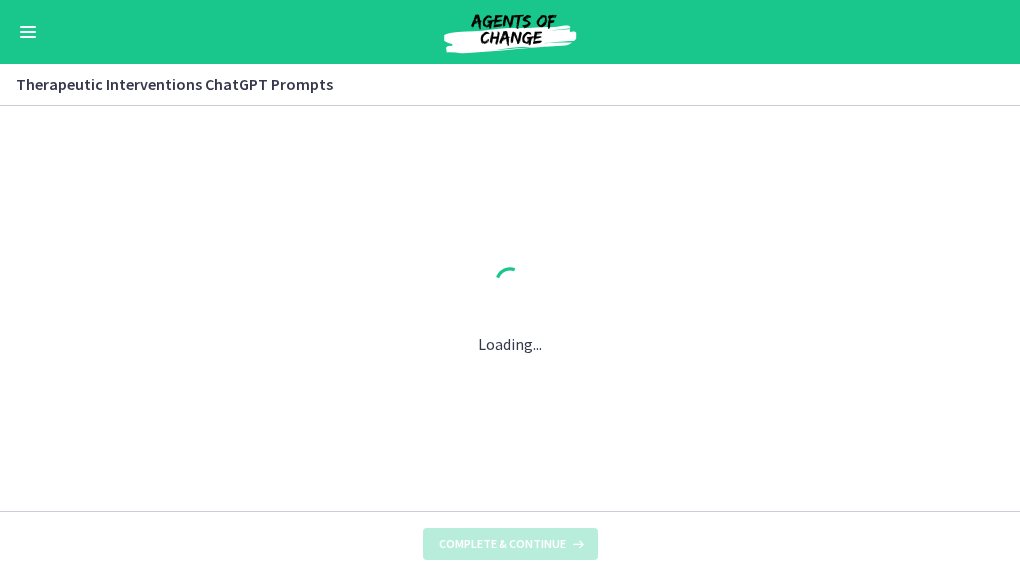 scroll, scrollTop: 0, scrollLeft: 0, axis: both 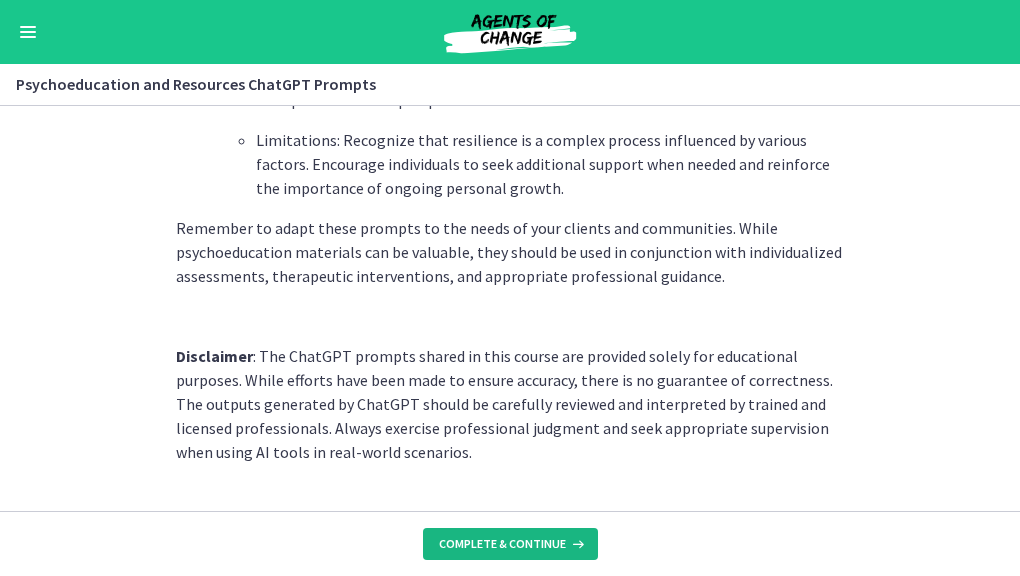 click on "Complete & continue" at bounding box center (502, 544) 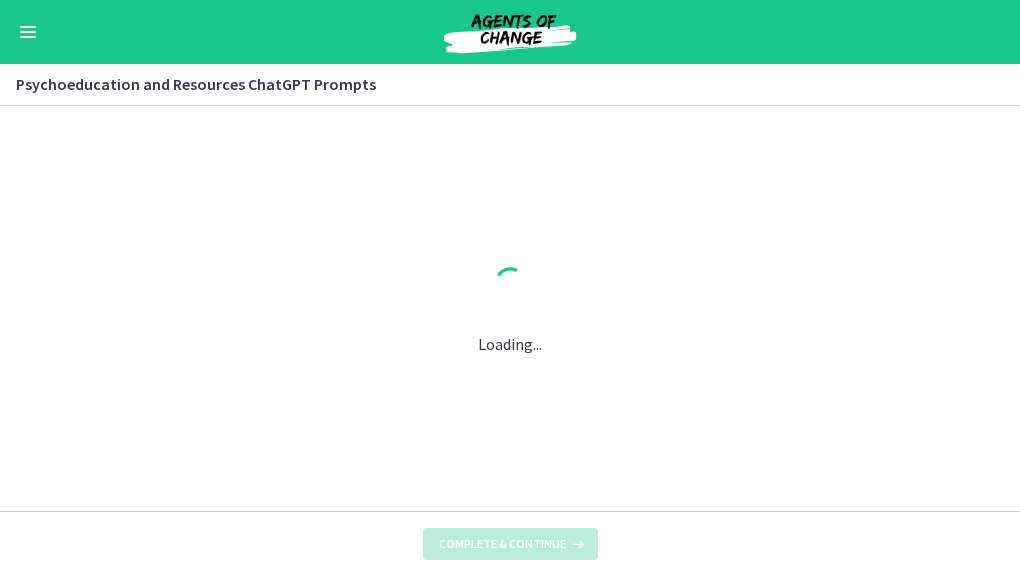scroll, scrollTop: 0, scrollLeft: 0, axis: both 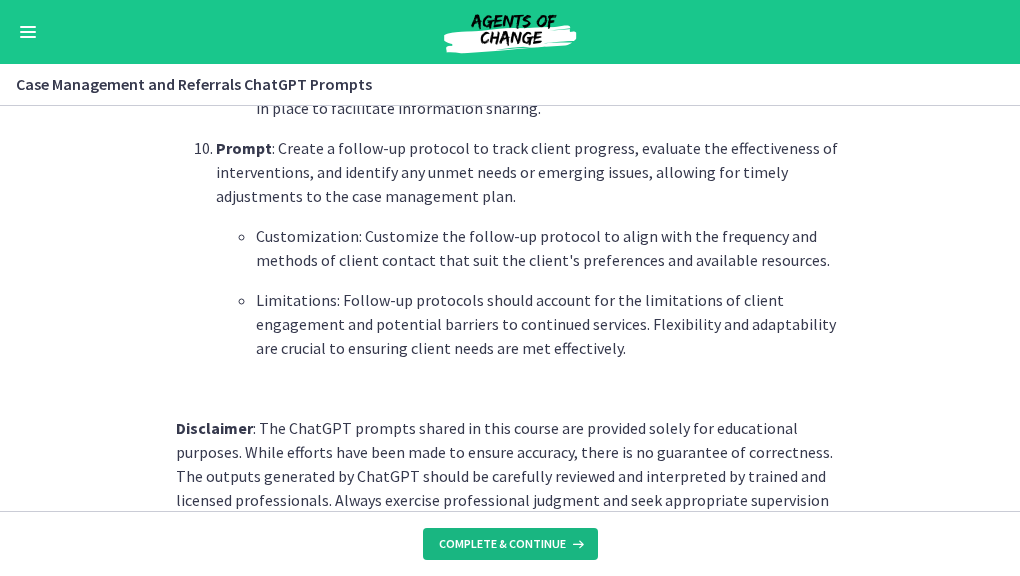 click on "Complete & continue" at bounding box center [510, 544] 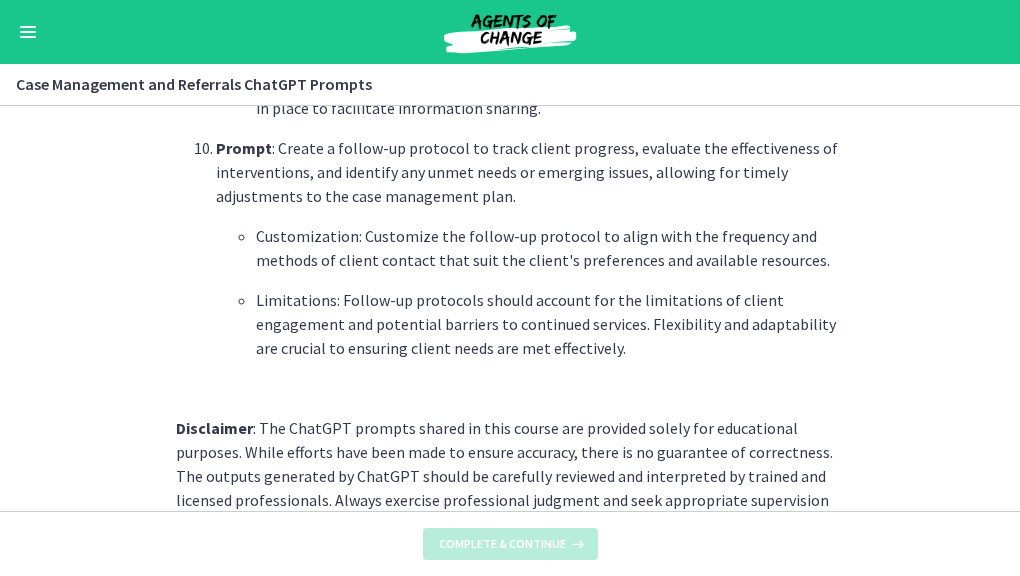 scroll, scrollTop: 0, scrollLeft: 0, axis: both 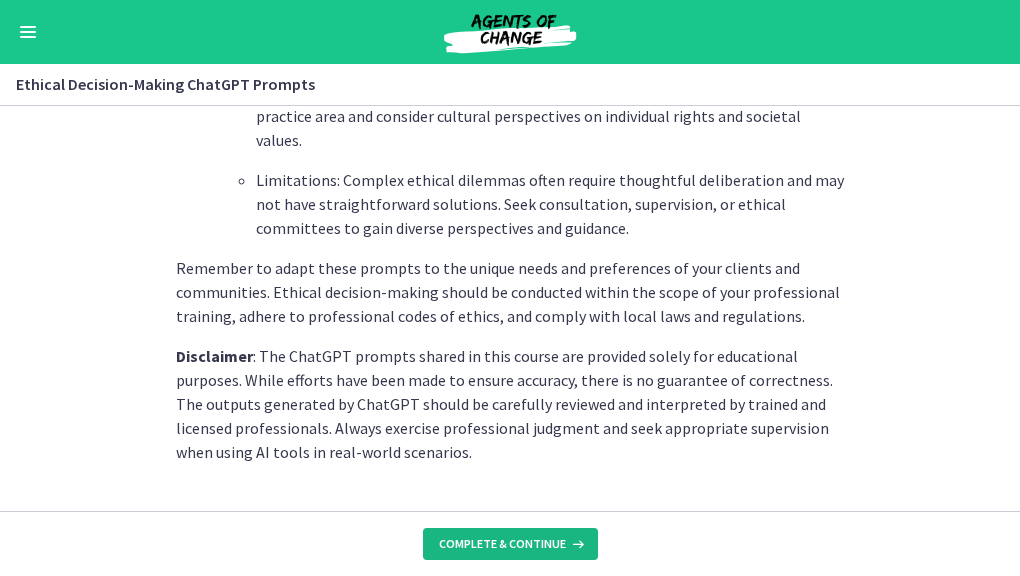 click on "Complete & continue" at bounding box center (502, 544) 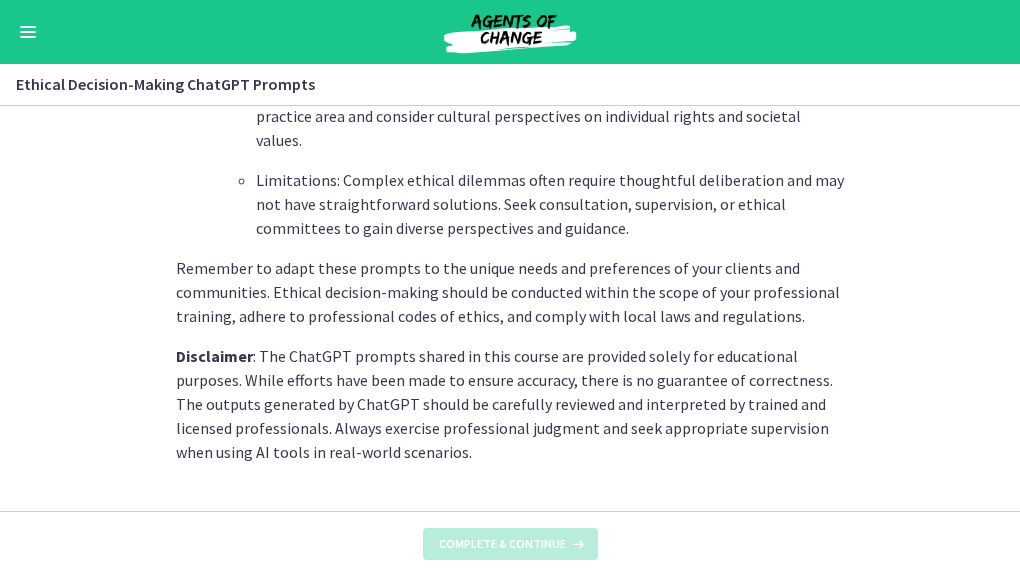 scroll, scrollTop: 0, scrollLeft: 0, axis: both 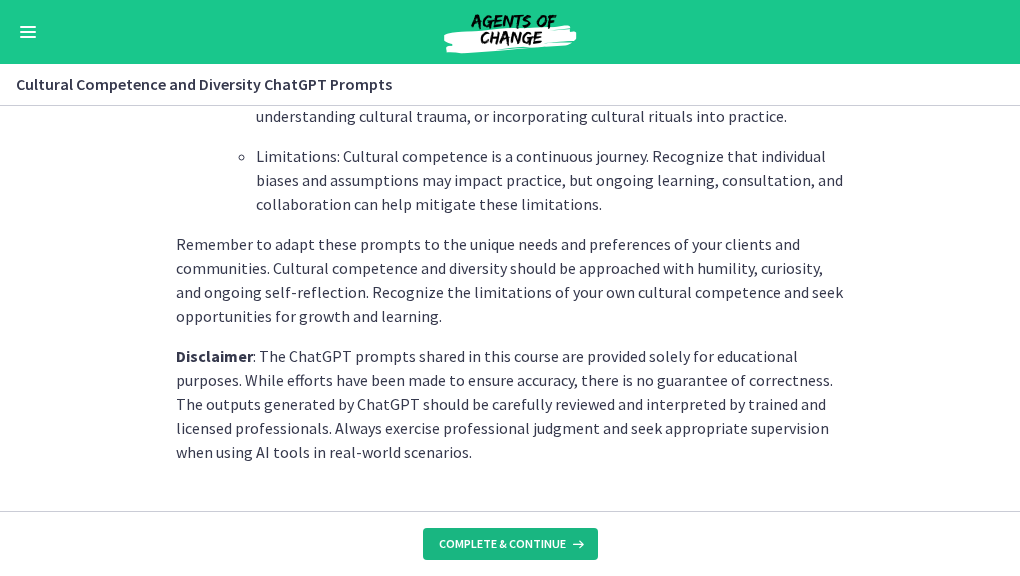 click on "Complete & continue" at bounding box center [502, 544] 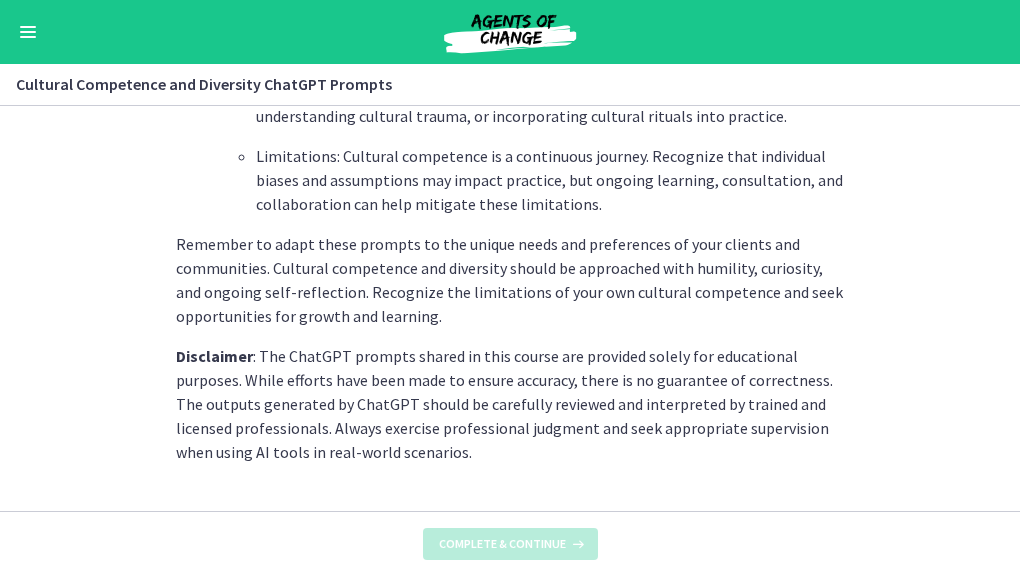 scroll, scrollTop: 0, scrollLeft: 0, axis: both 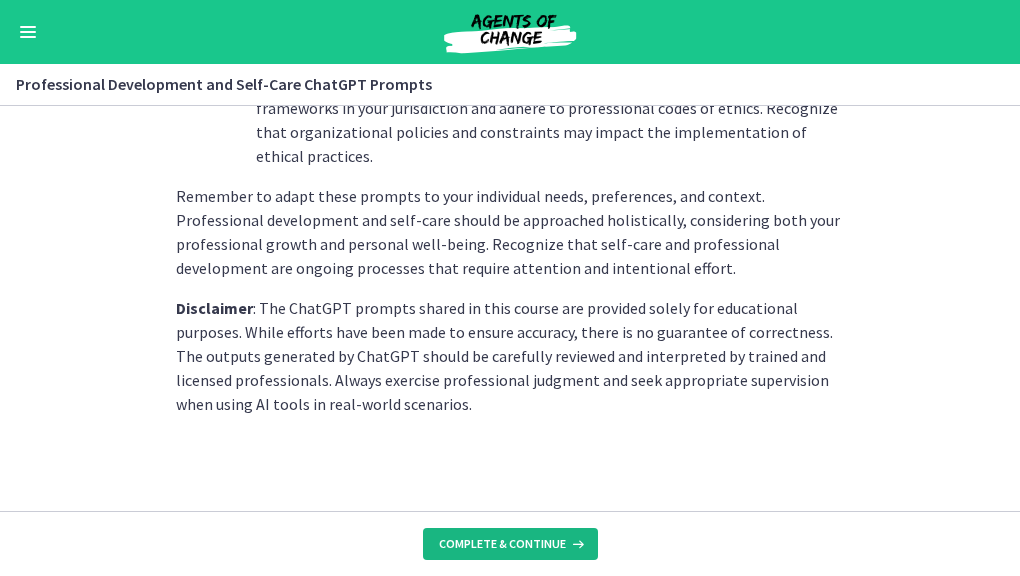 click on "Complete & continue" at bounding box center [502, 544] 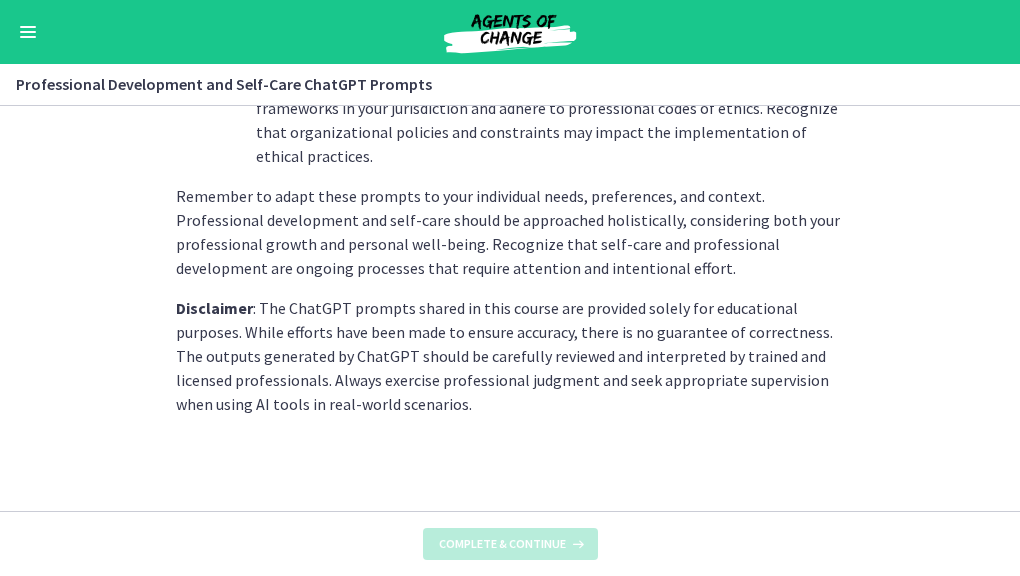 scroll, scrollTop: 0, scrollLeft: 0, axis: both 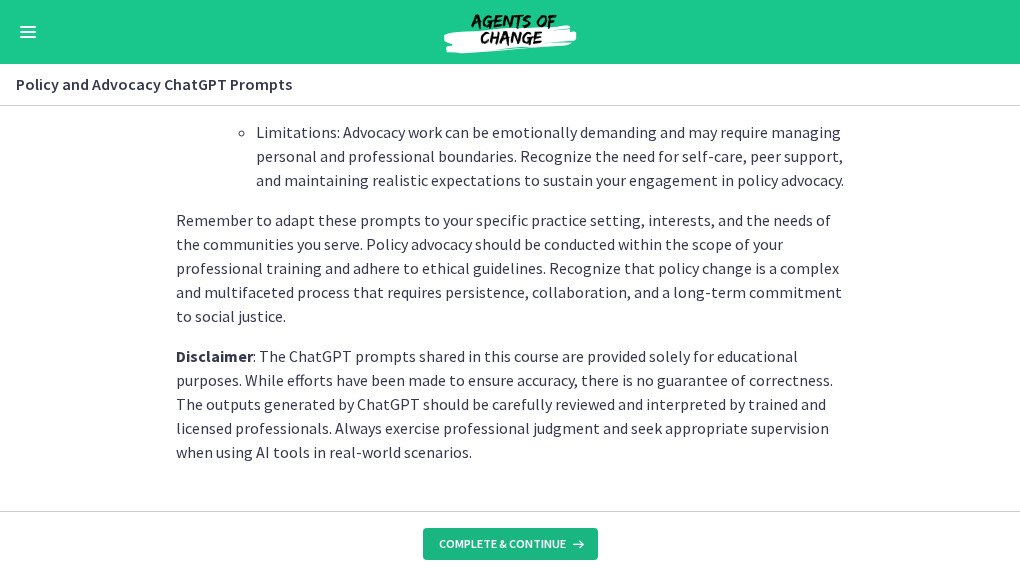 click on "Complete & continue" at bounding box center [502, 544] 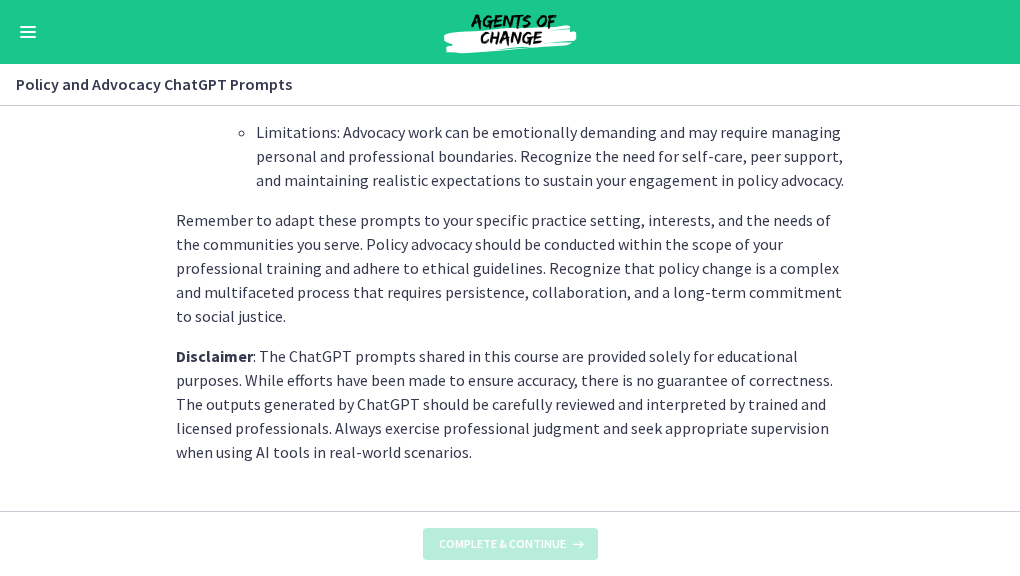 scroll, scrollTop: 0, scrollLeft: 0, axis: both 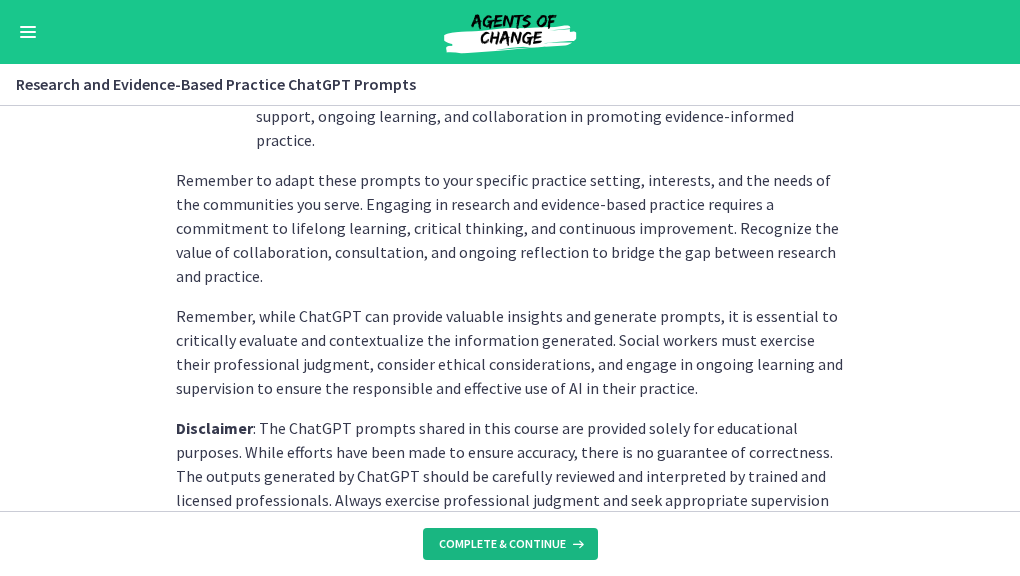 click on "Complete & continue" at bounding box center (502, 544) 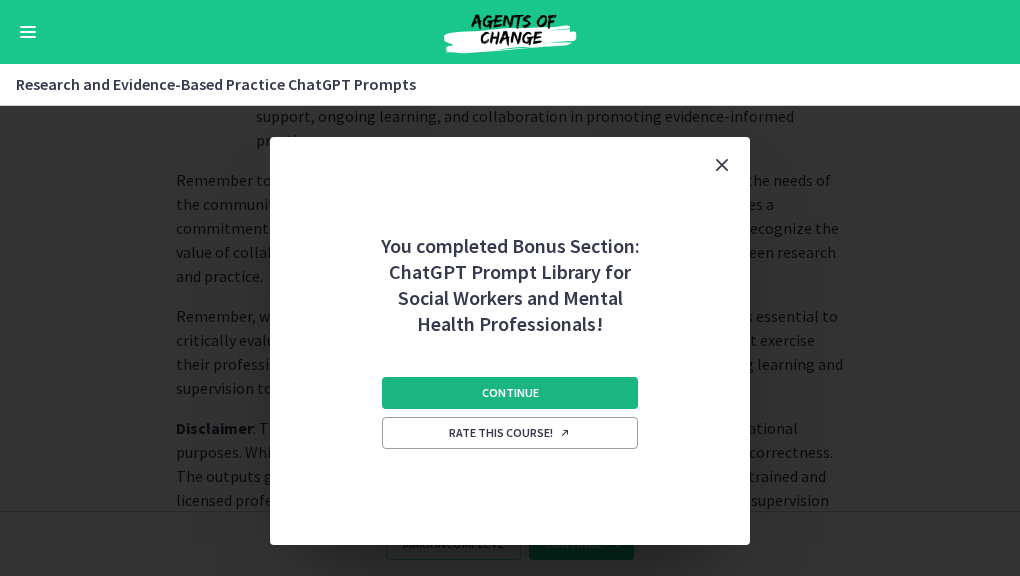 click on "Continue" at bounding box center (510, 393) 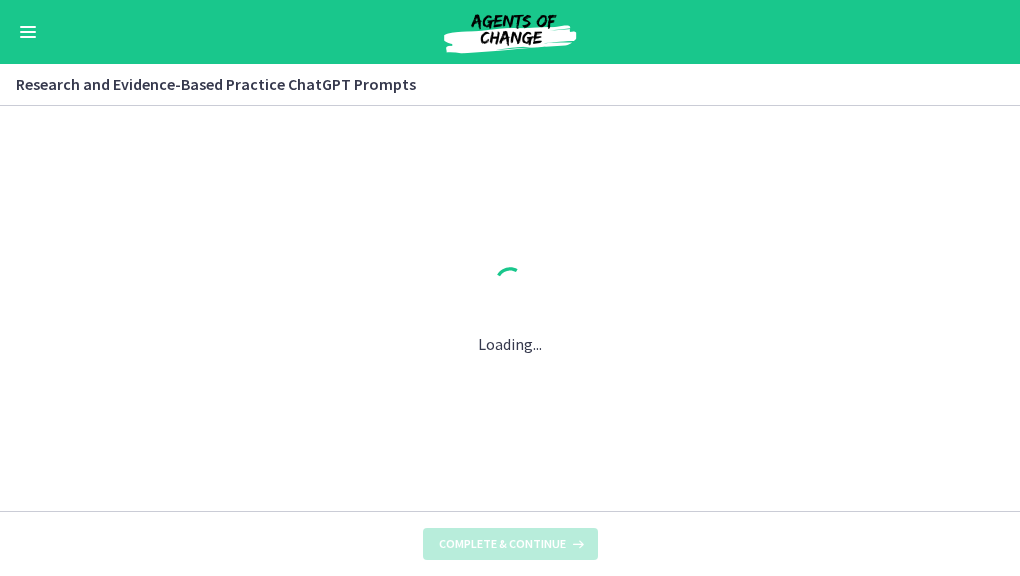 scroll, scrollTop: 0, scrollLeft: 0, axis: both 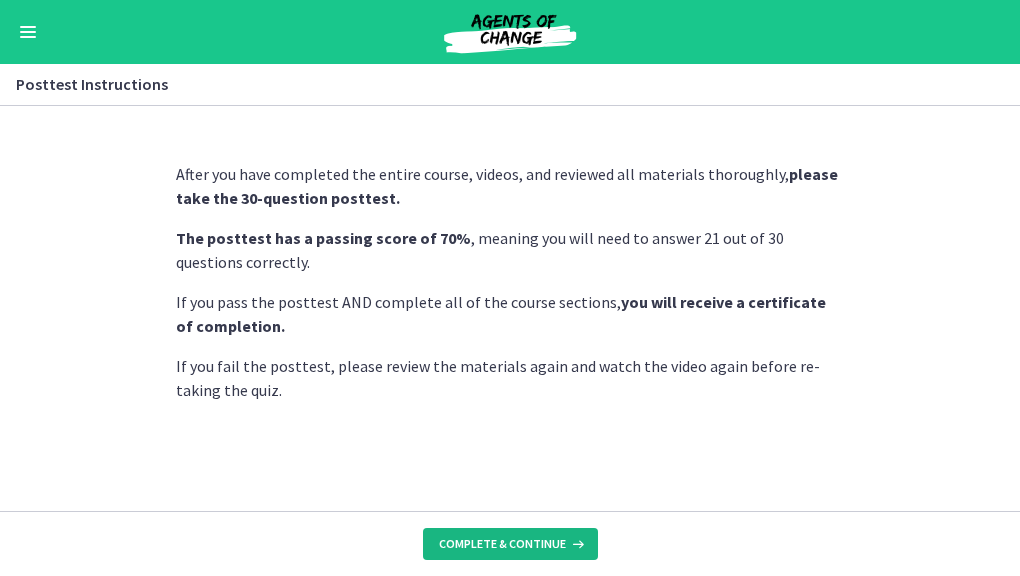 click on "Complete & continue" at bounding box center (502, 544) 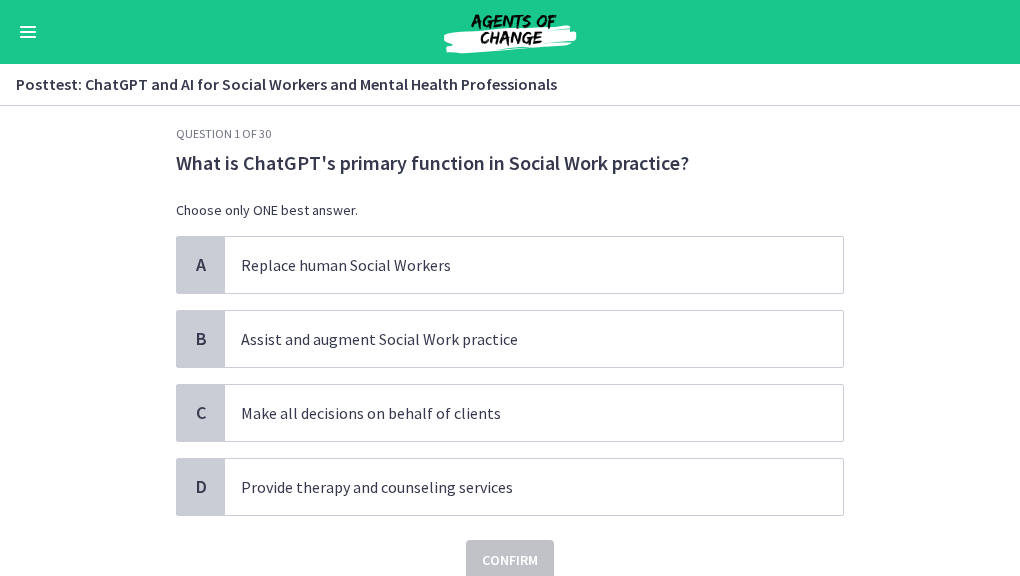 scroll, scrollTop: 19, scrollLeft: 0, axis: vertical 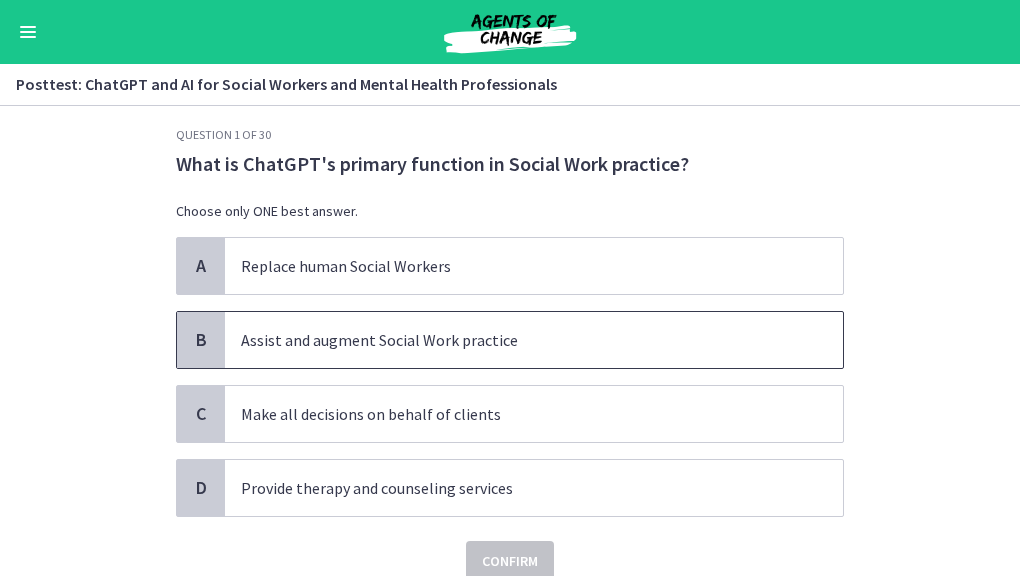 click on "Assist and augment Social Work practice" at bounding box center [514, 340] 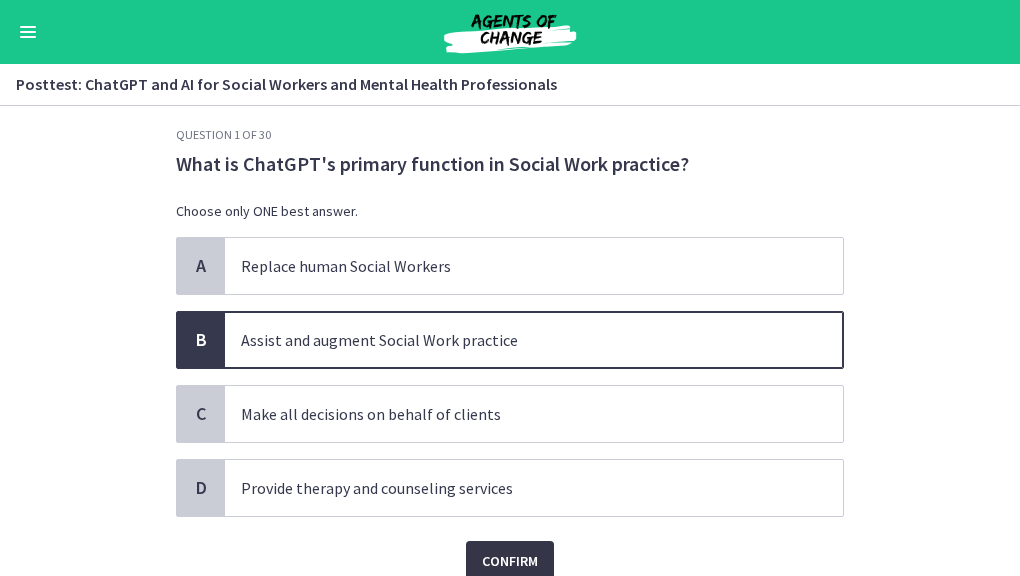 click on "Confirm" at bounding box center [510, 561] 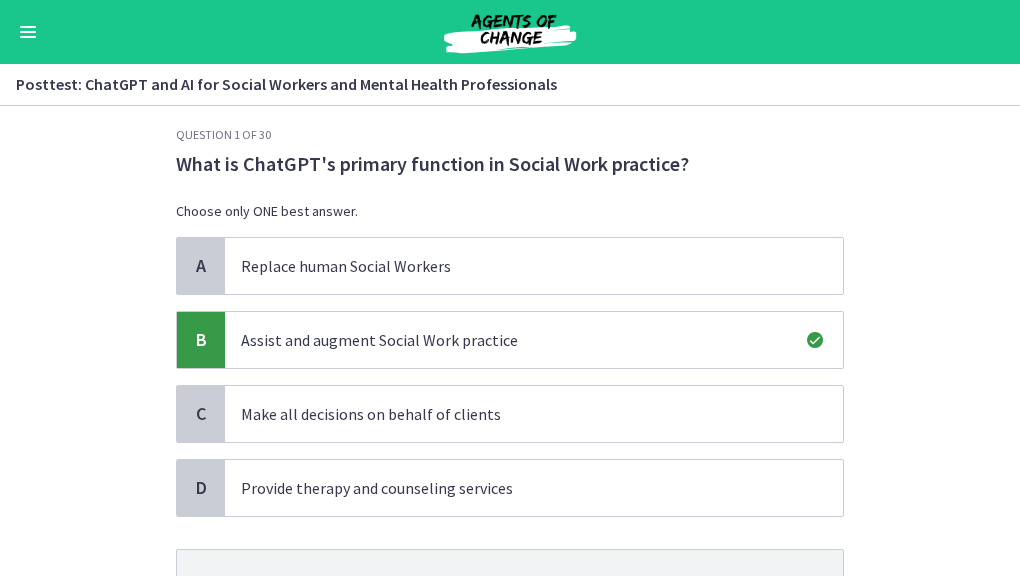 scroll, scrollTop: 206, scrollLeft: 0, axis: vertical 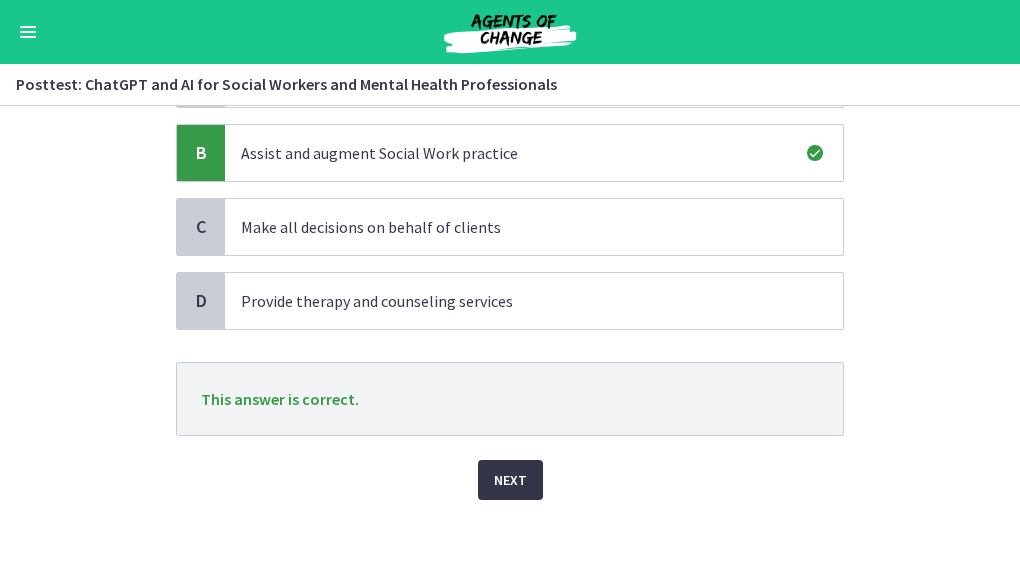 click on "Next" at bounding box center [510, 480] 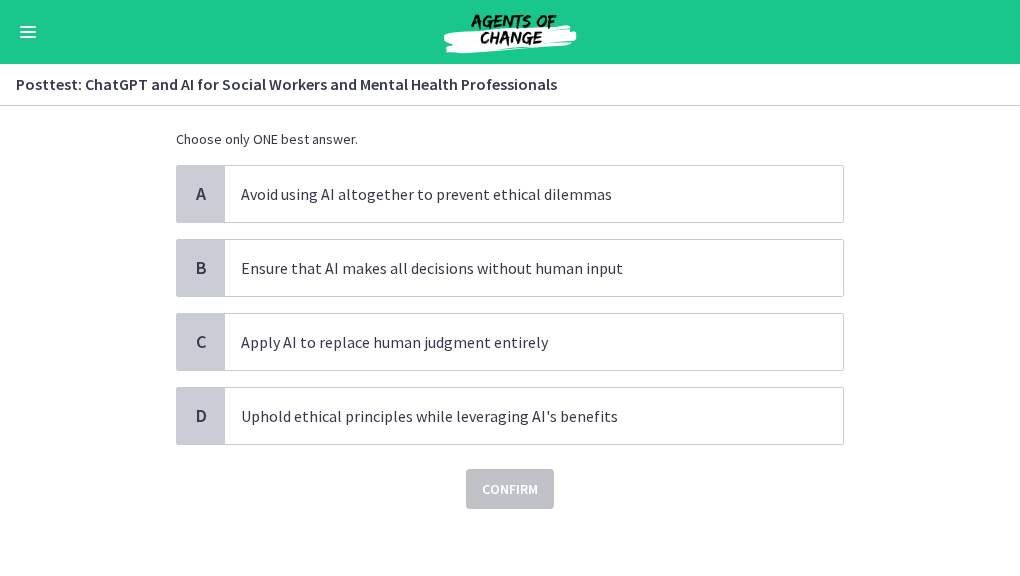 scroll, scrollTop: 118, scrollLeft: 0, axis: vertical 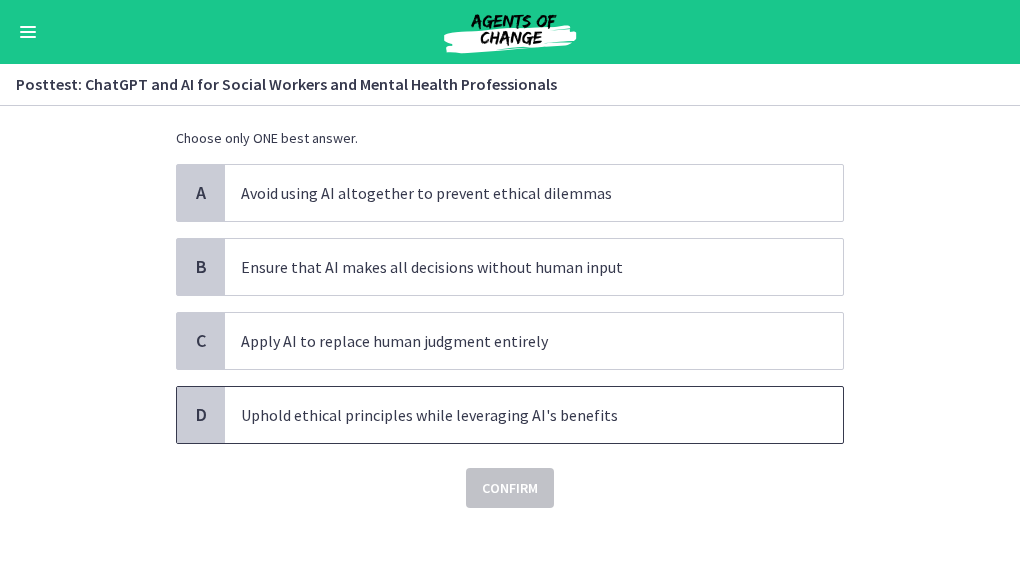 click on "Uphold ethical principles while leveraging AI's benefits" at bounding box center [534, 415] 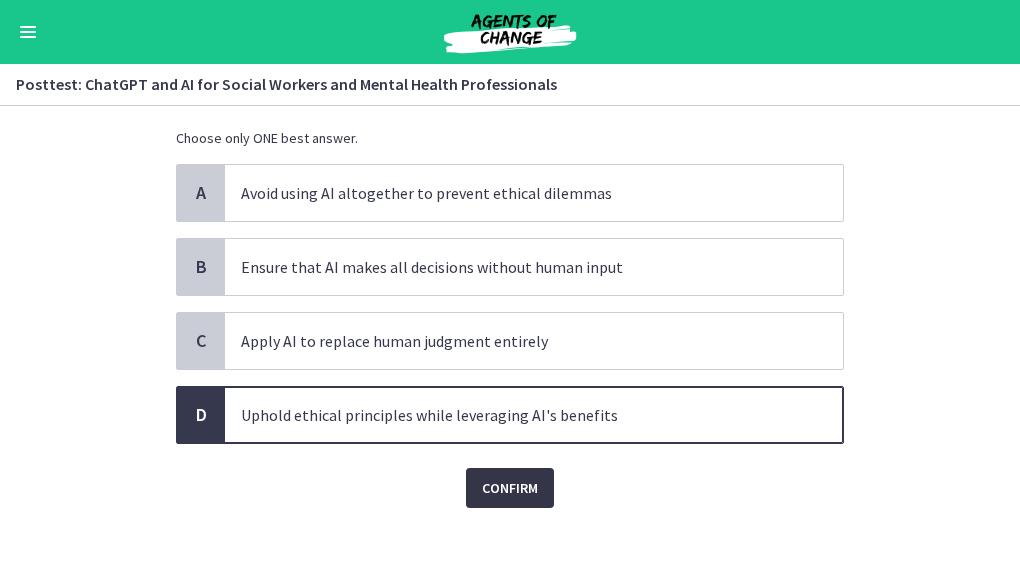 click on "Confirm" at bounding box center (510, 488) 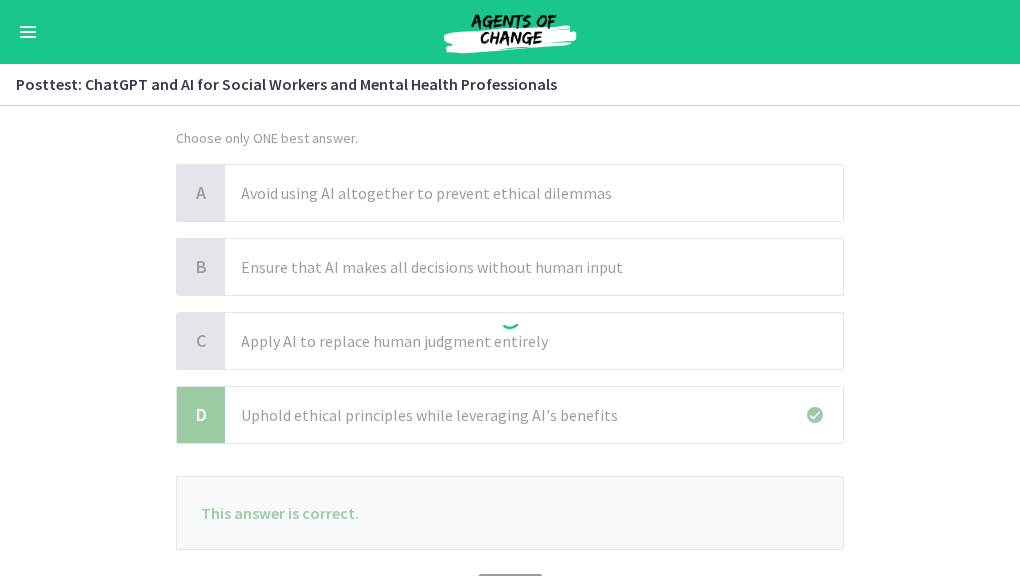 scroll, scrollTop: 232, scrollLeft: 0, axis: vertical 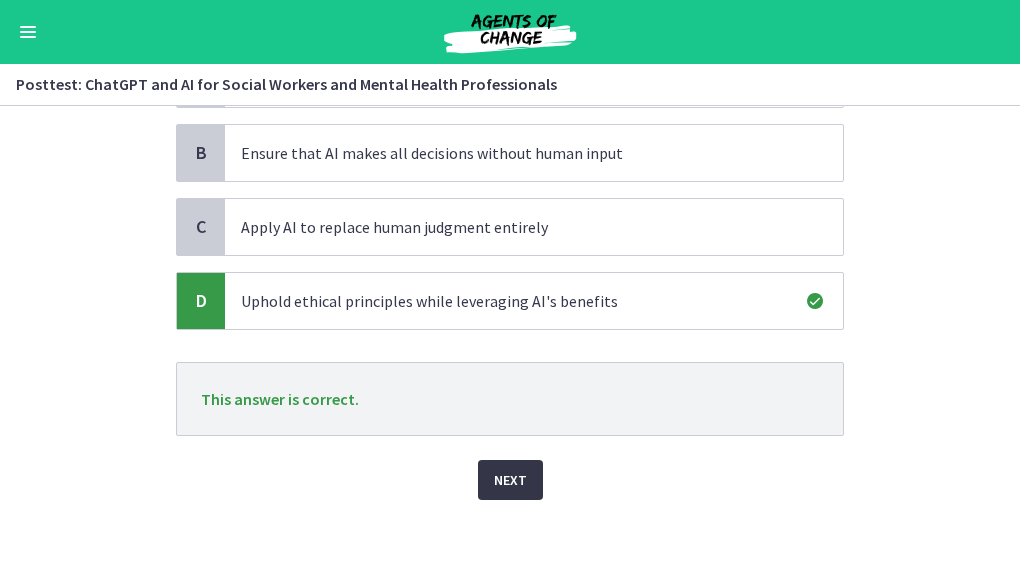 click on "Next" at bounding box center (510, 480) 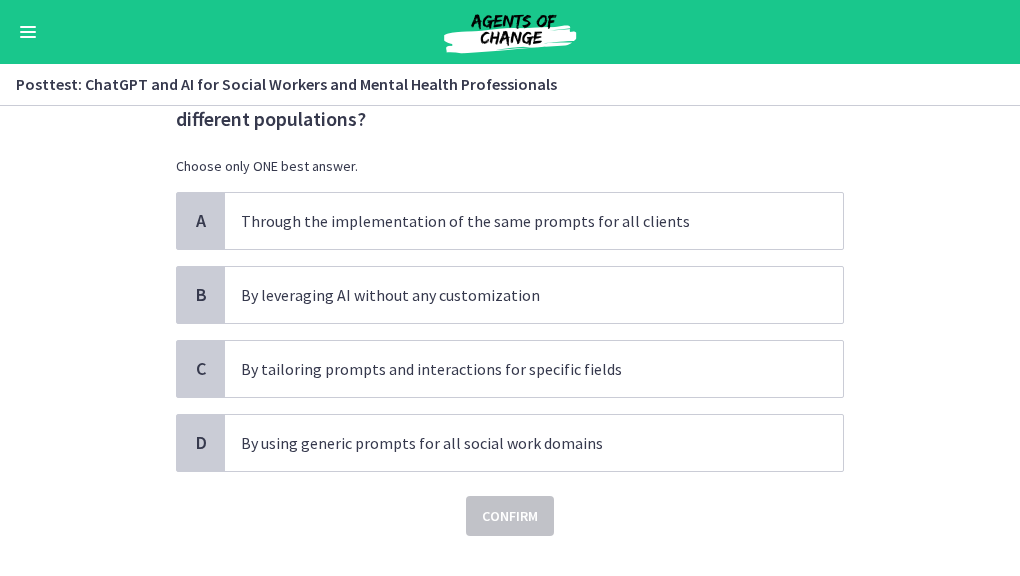 scroll, scrollTop: 127, scrollLeft: 0, axis: vertical 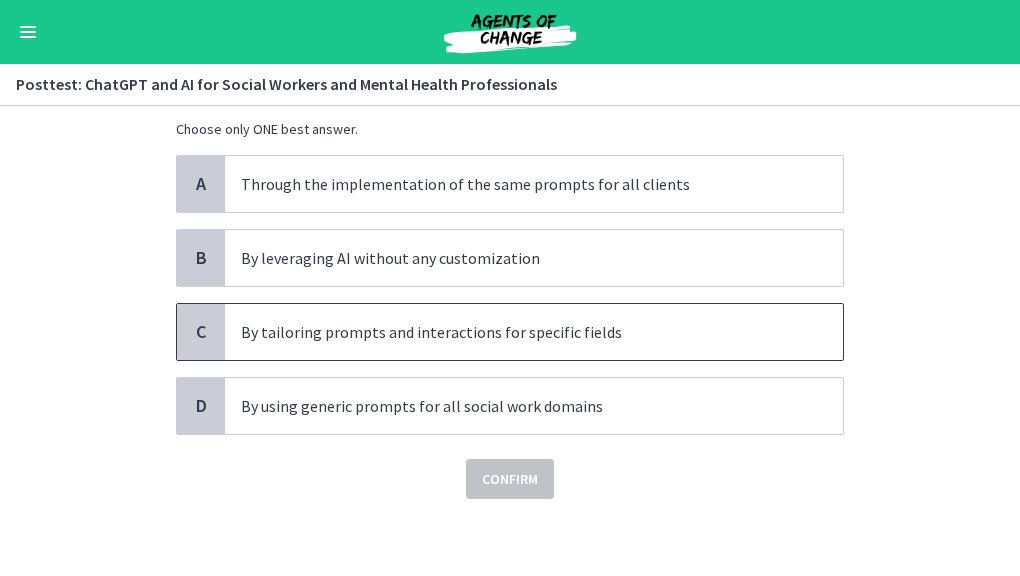 click on "By tailoring prompts and interactions for specific fields" at bounding box center (514, 332) 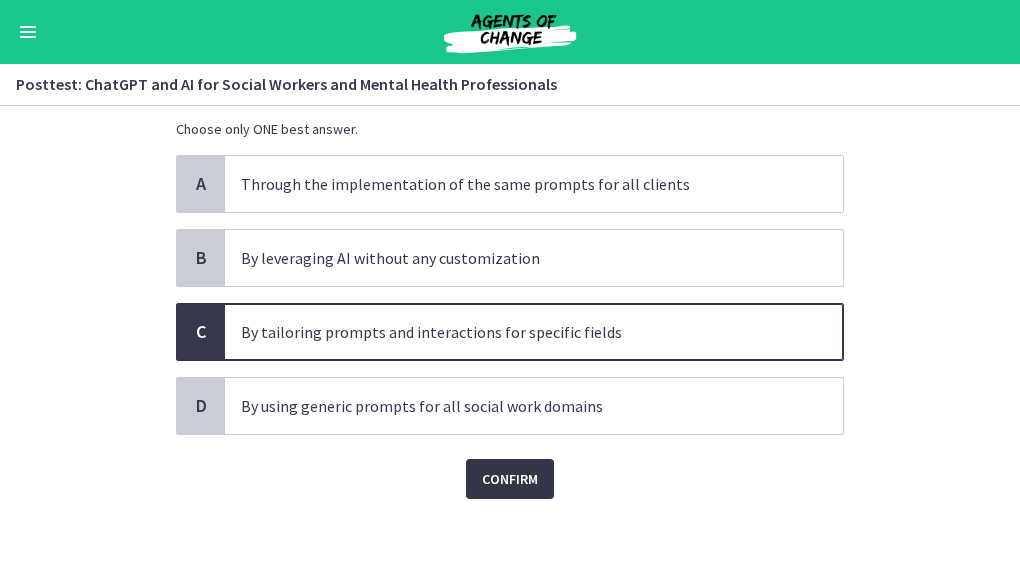 click on "Confirm" at bounding box center (510, 479) 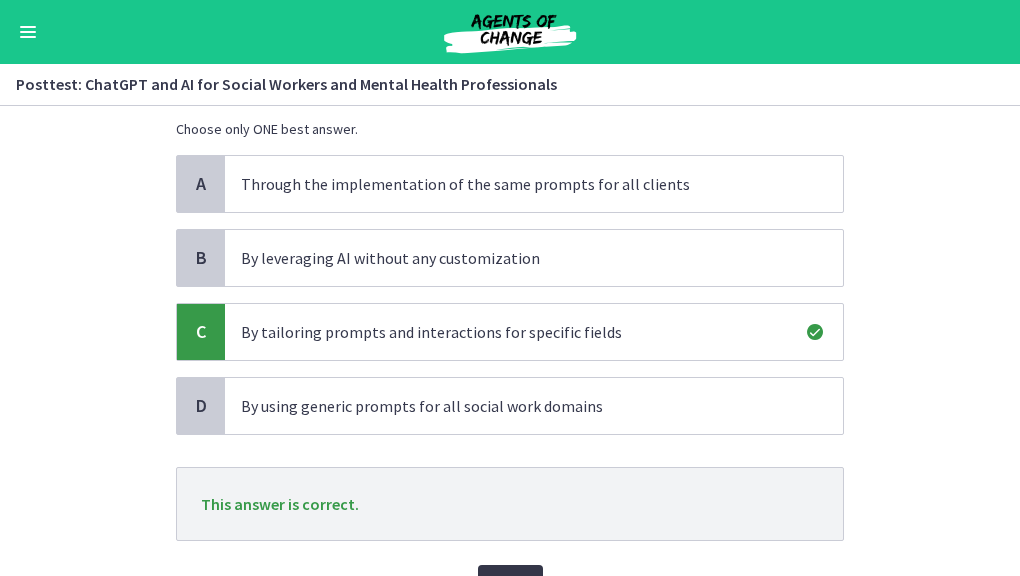 scroll, scrollTop: 232, scrollLeft: 0, axis: vertical 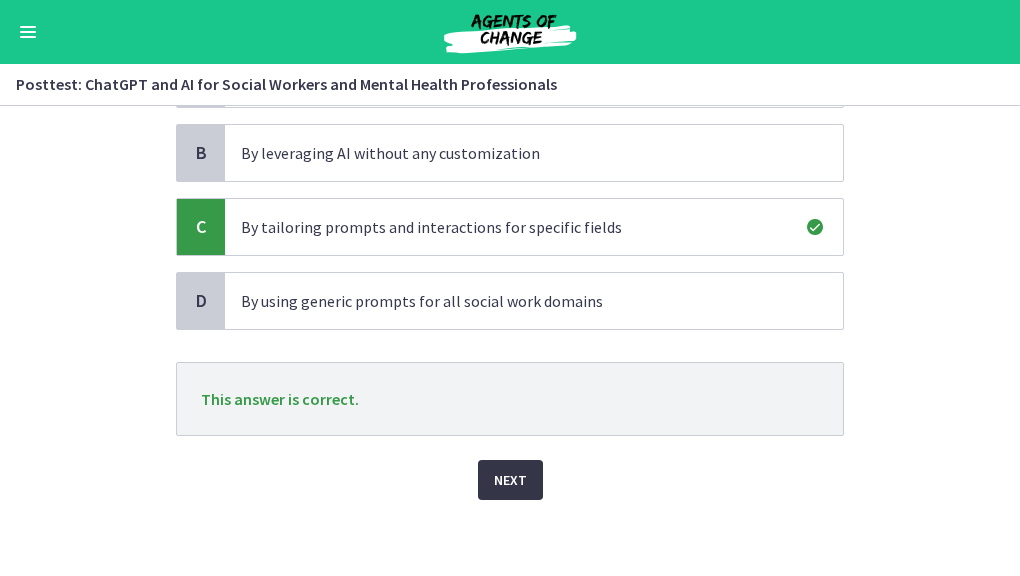 click on "Next" at bounding box center (510, 480) 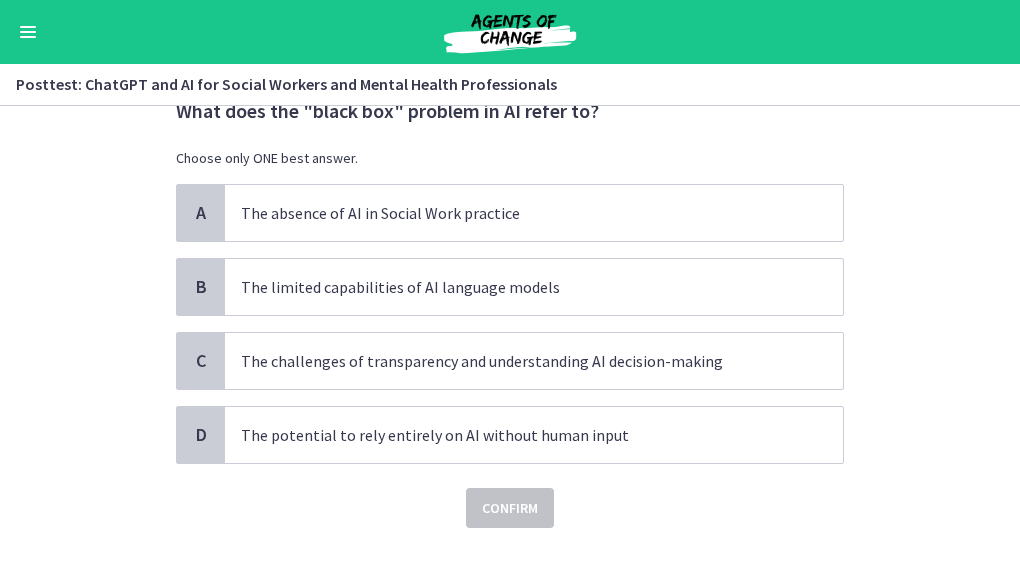 scroll, scrollTop: 75, scrollLeft: 0, axis: vertical 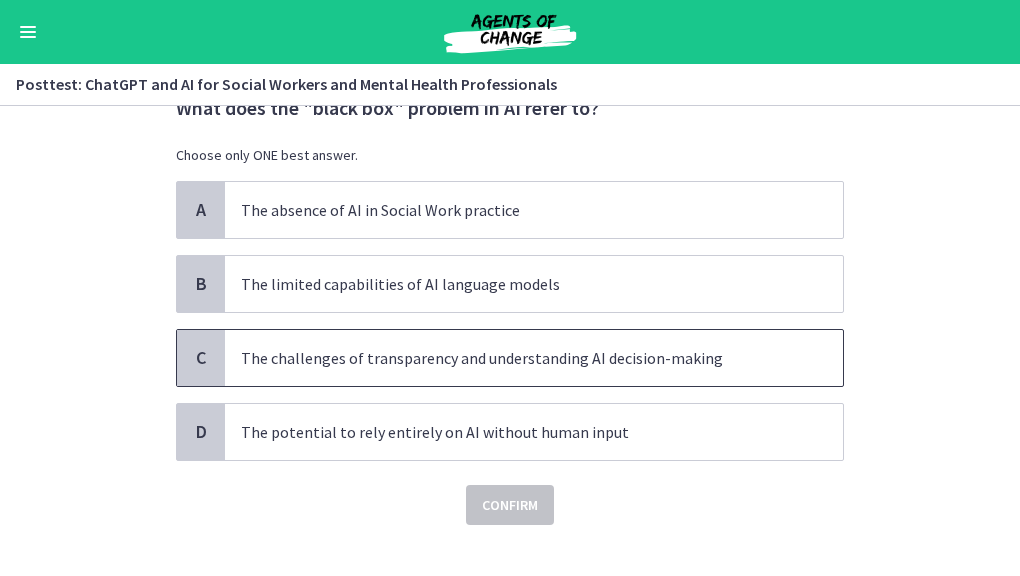 click on "The challenges of transparency and understanding AI decision-making" at bounding box center [514, 358] 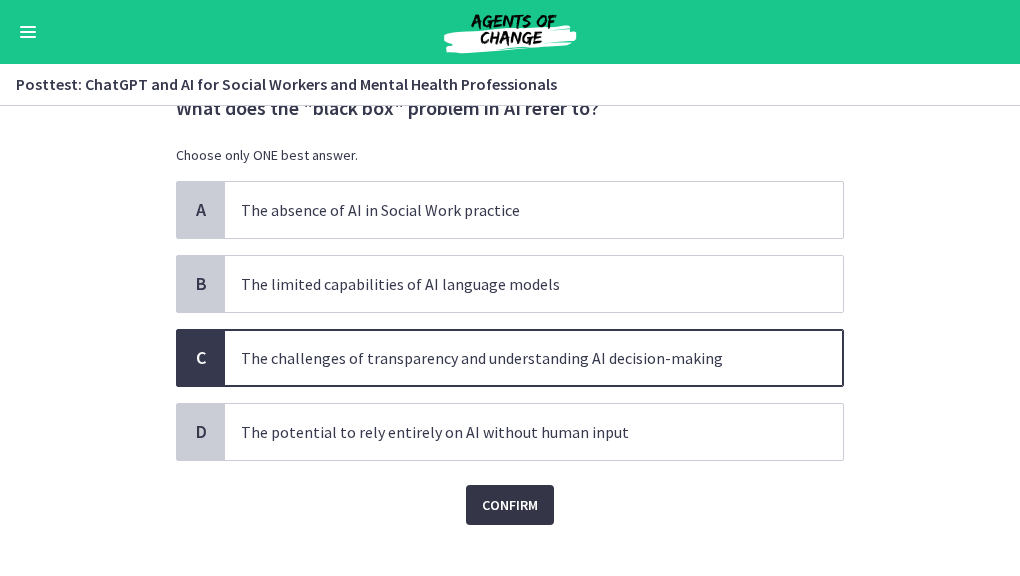 click on "Confirm" at bounding box center (510, 505) 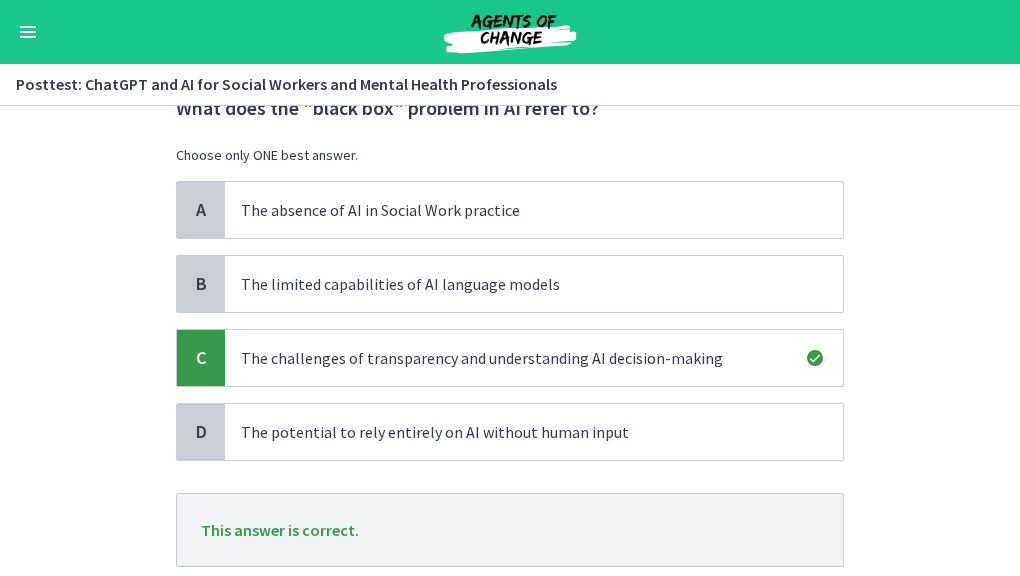 scroll, scrollTop: 206, scrollLeft: 0, axis: vertical 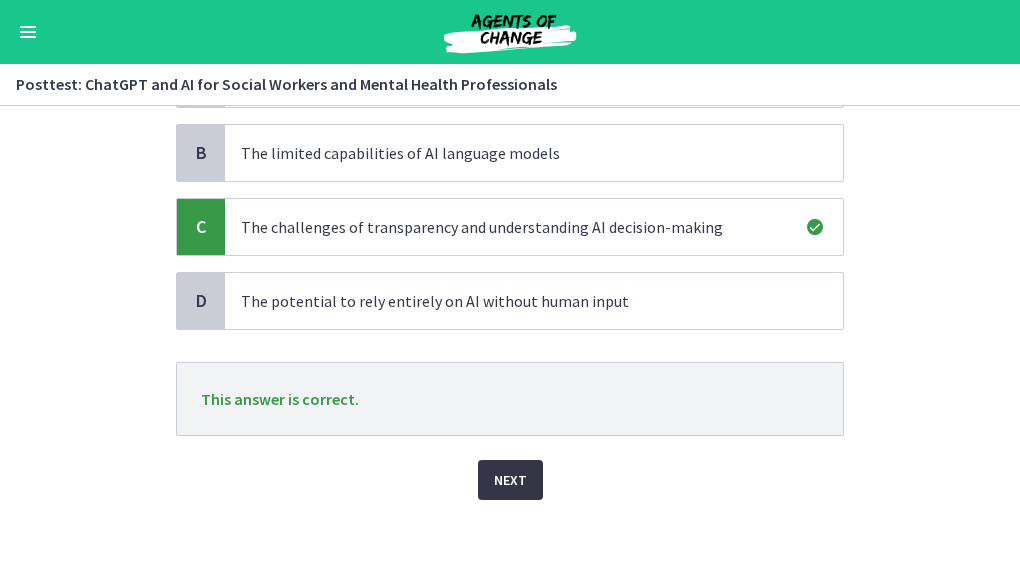 click on "Next" at bounding box center [510, 480] 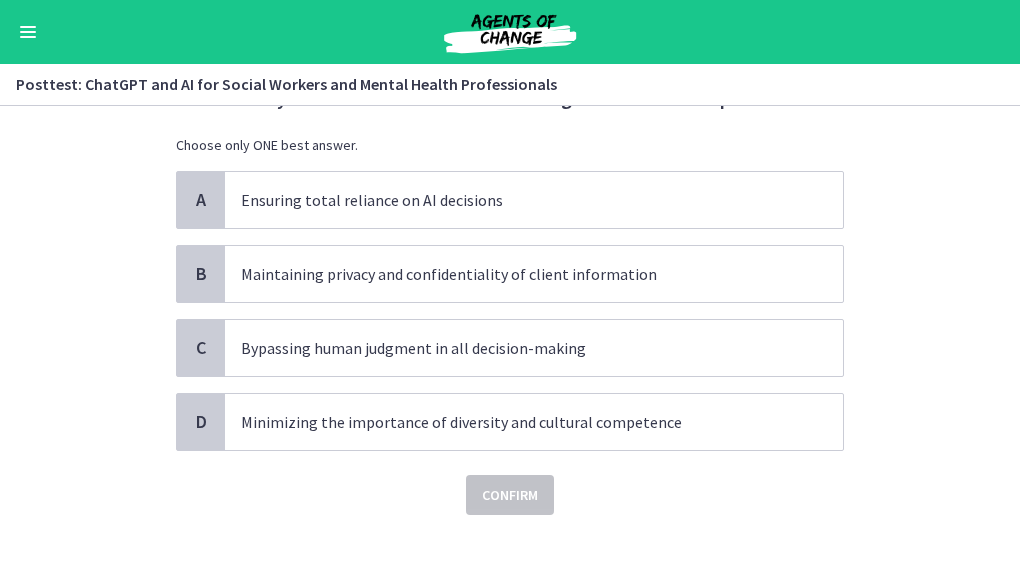 scroll, scrollTop: 90, scrollLeft: 0, axis: vertical 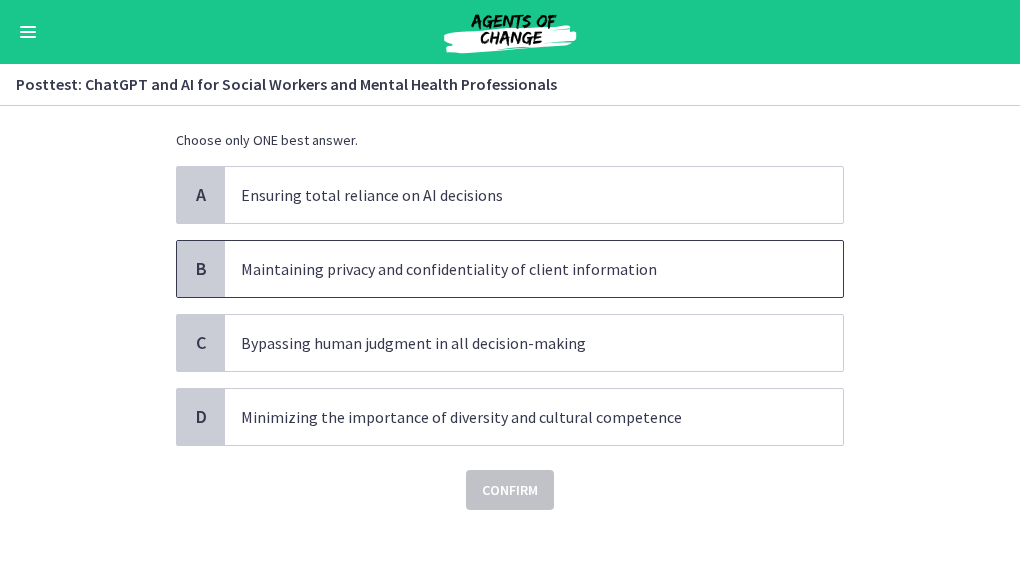 click on "Maintaining privacy and confidentiality of client information" at bounding box center [534, 269] 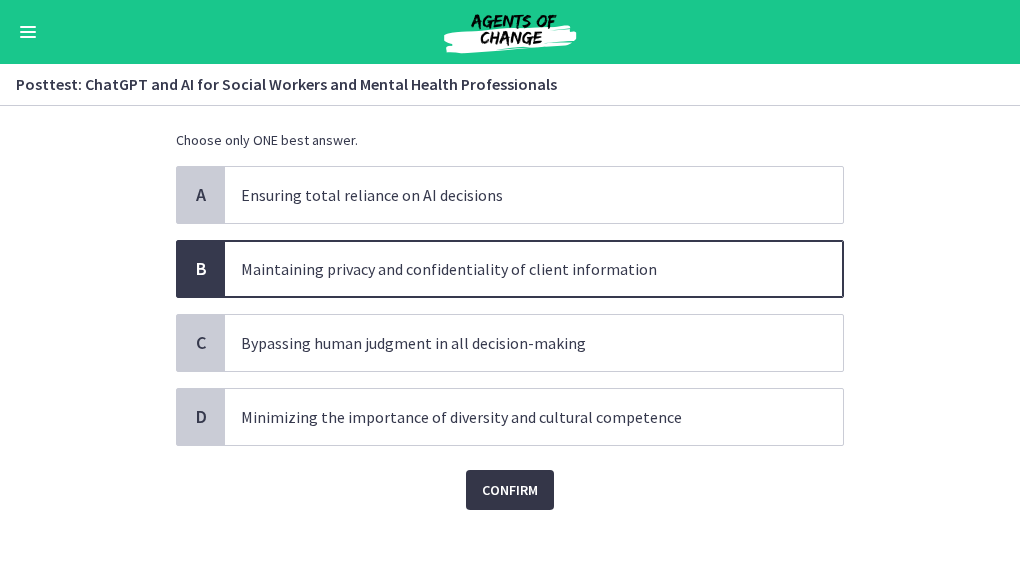 click on "Confirm" at bounding box center [510, 490] 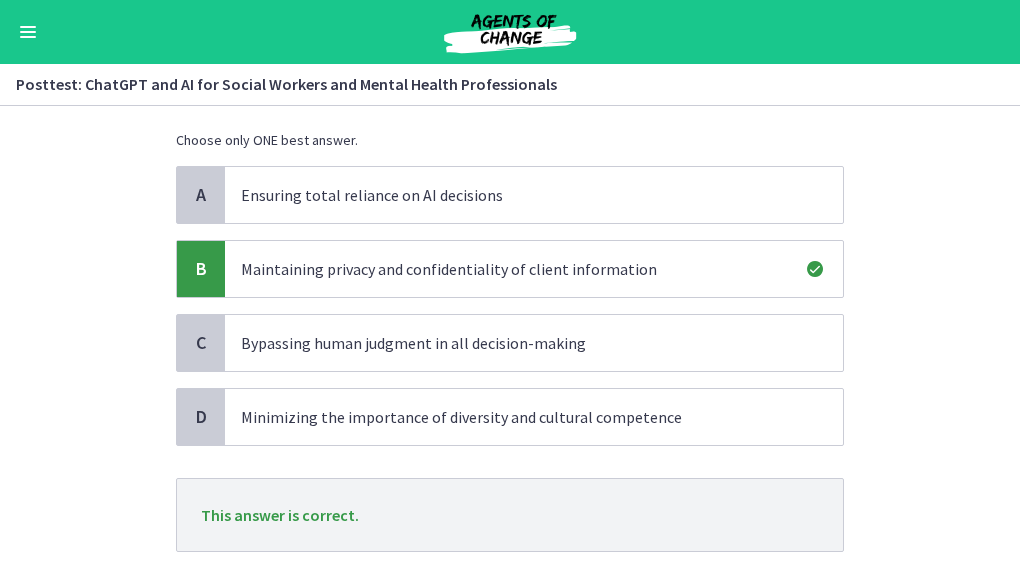 scroll, scrollTop: 206, scrollLeft: 0, axis: vertical 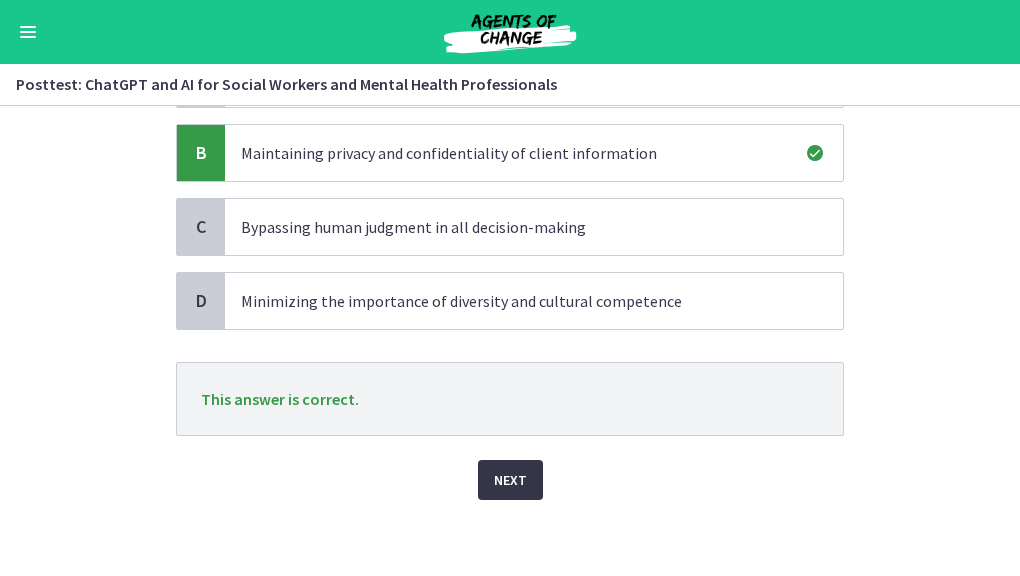 click on "Next" at bounding box center (510, 480) 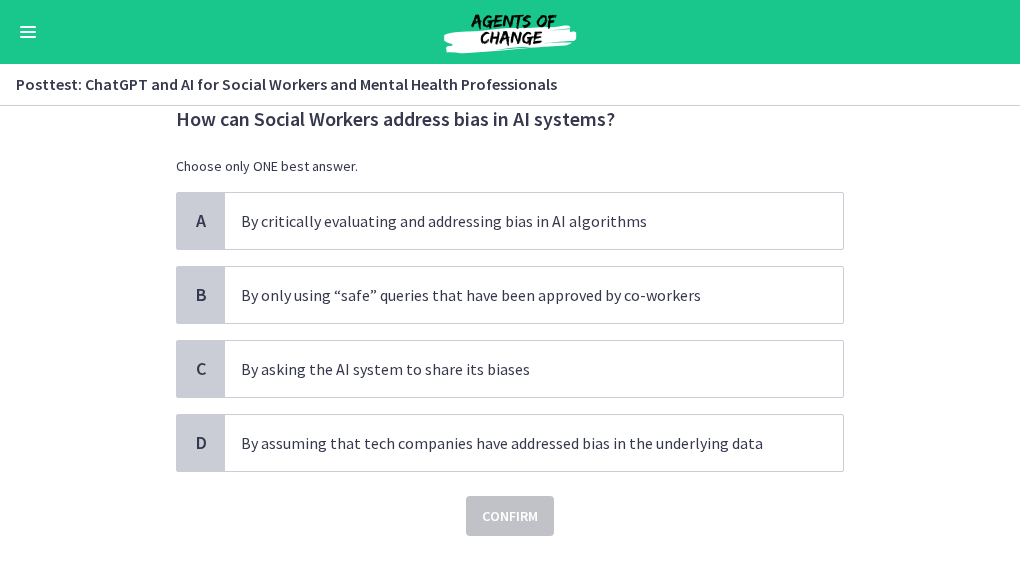 scroll, scrollTop: 65, scrollLeft: 0, axis: vertical 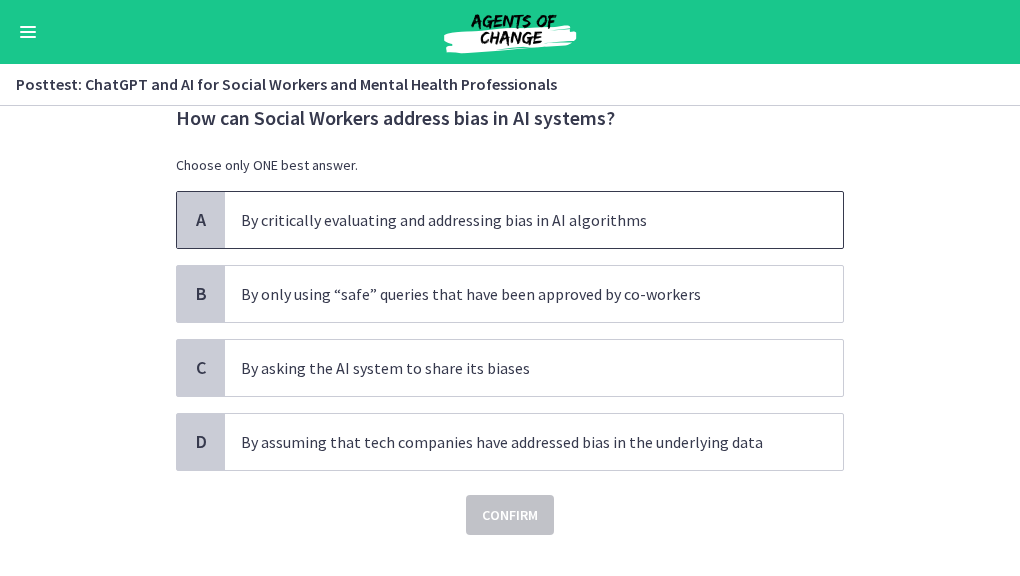 click on "By critically evaluating and addressing bias in AI algorithms" at bounding box center (534, 220) 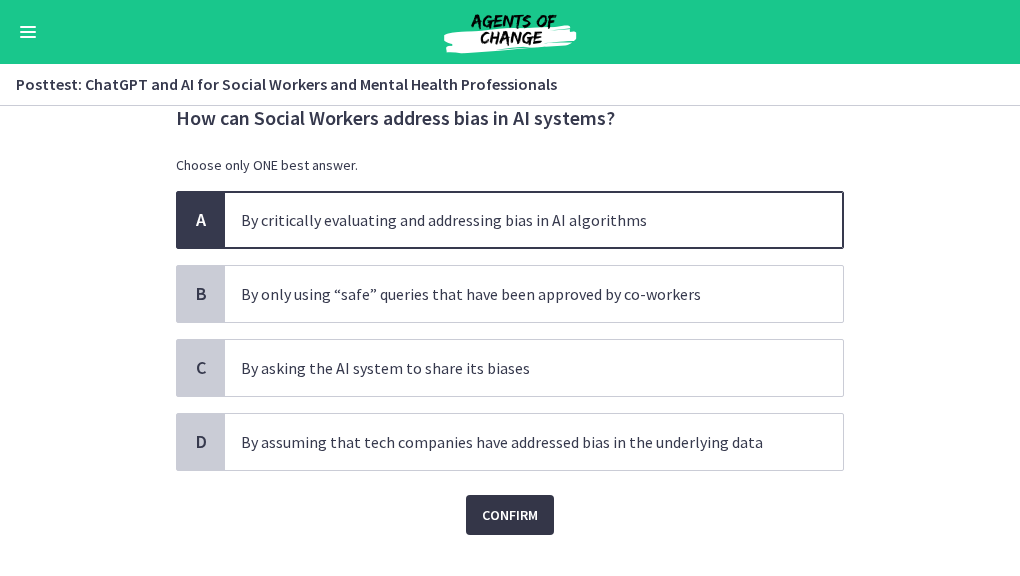 click on "Confirm" at bounding box center [510, 515] 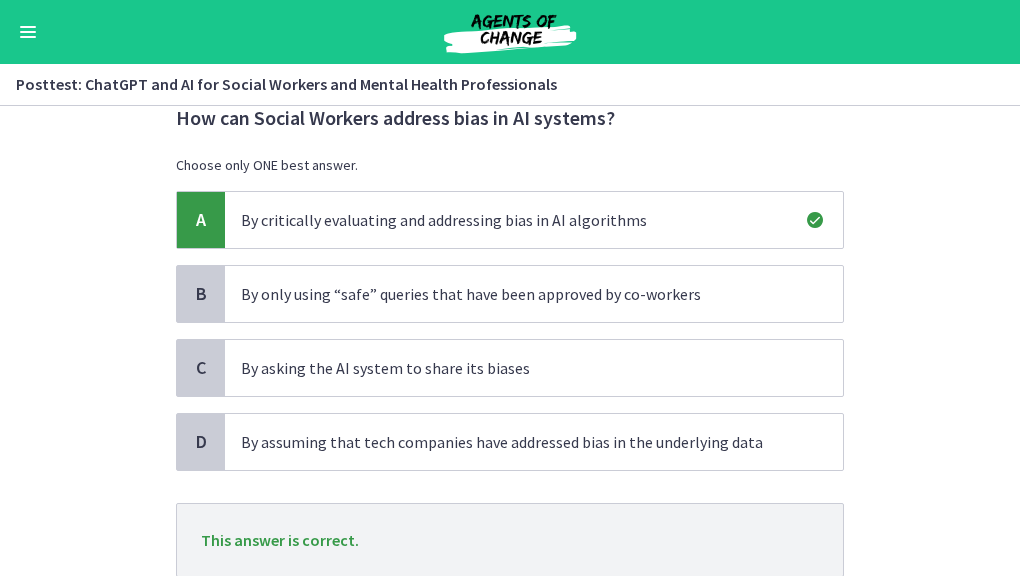 scroll, scrollTop: 206, scrollLeft: 0, axis: vertical 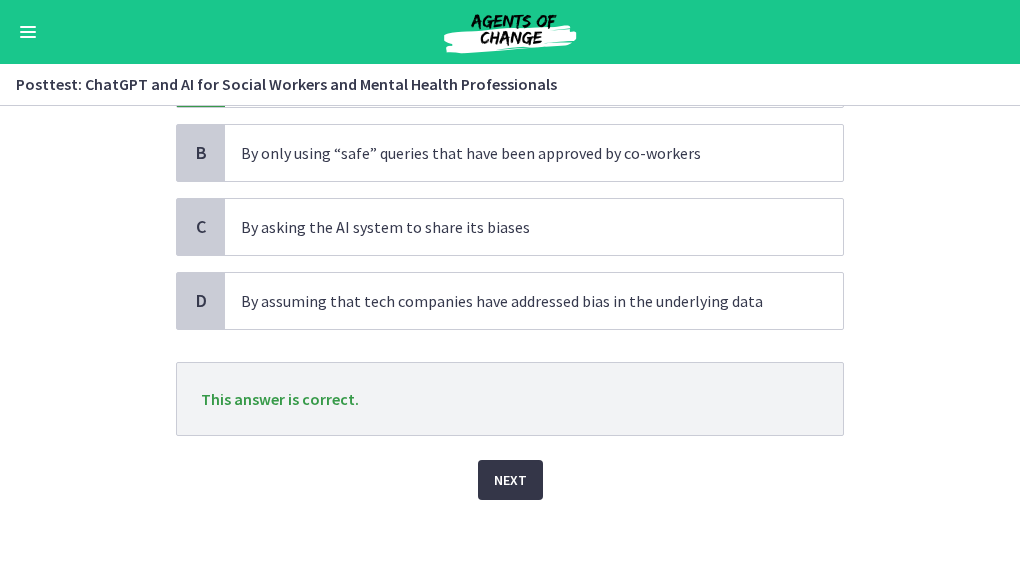 click on "Next" at bounding box center (510, 480) 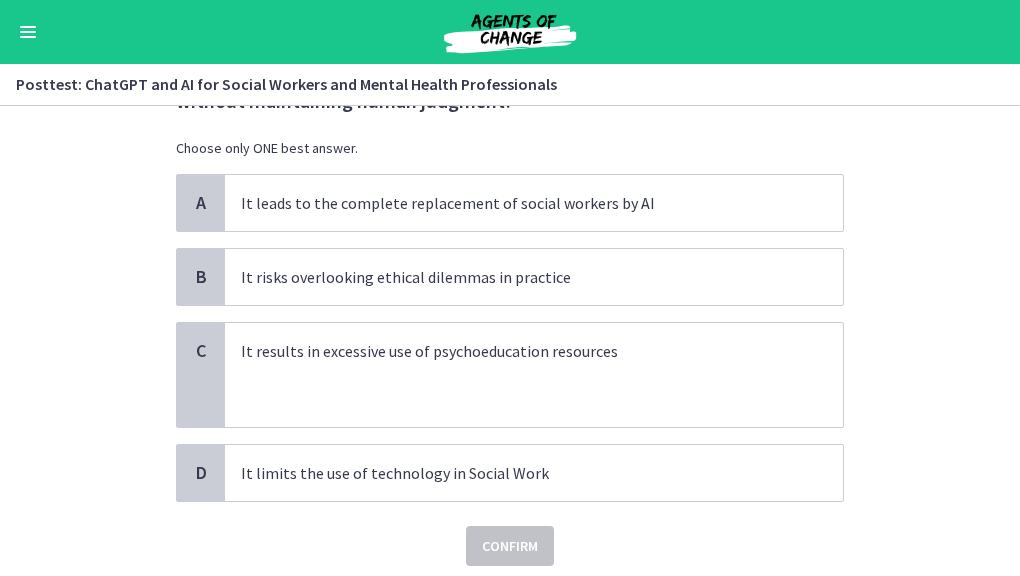 scroll, scrollTop: 69, scrollLeft: 0, axis: vertical 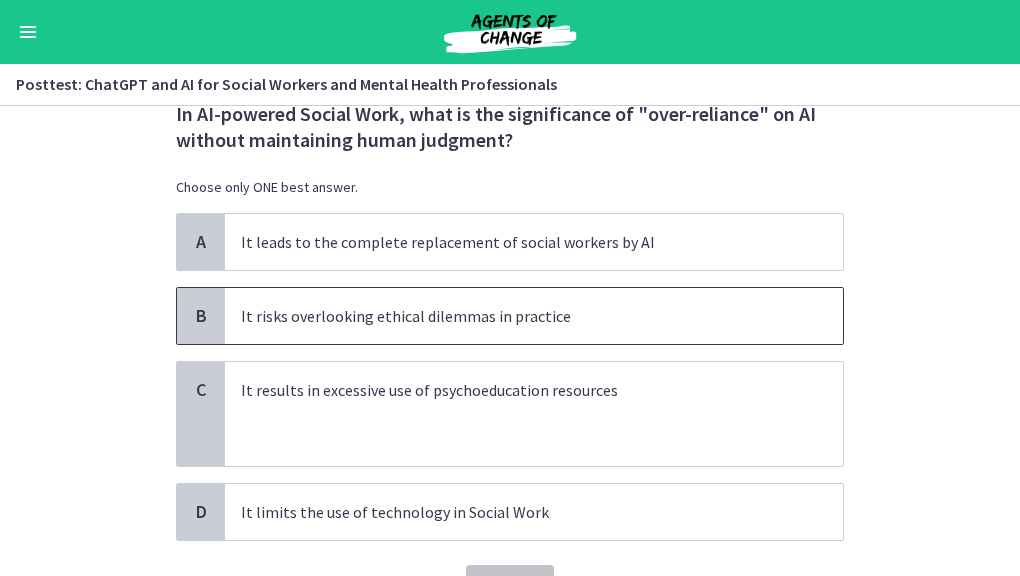 click on "It risks overlooking ethical dilemmas in practice" at bounding box center (534, 316) 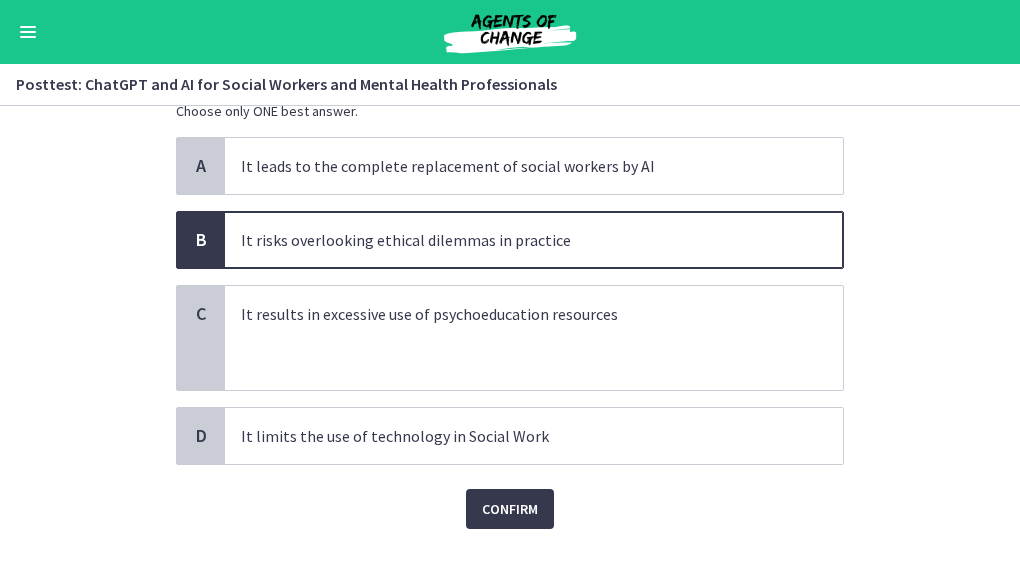 scroll, scrollTop: 175, scrollLeft: 0, axis: vertical 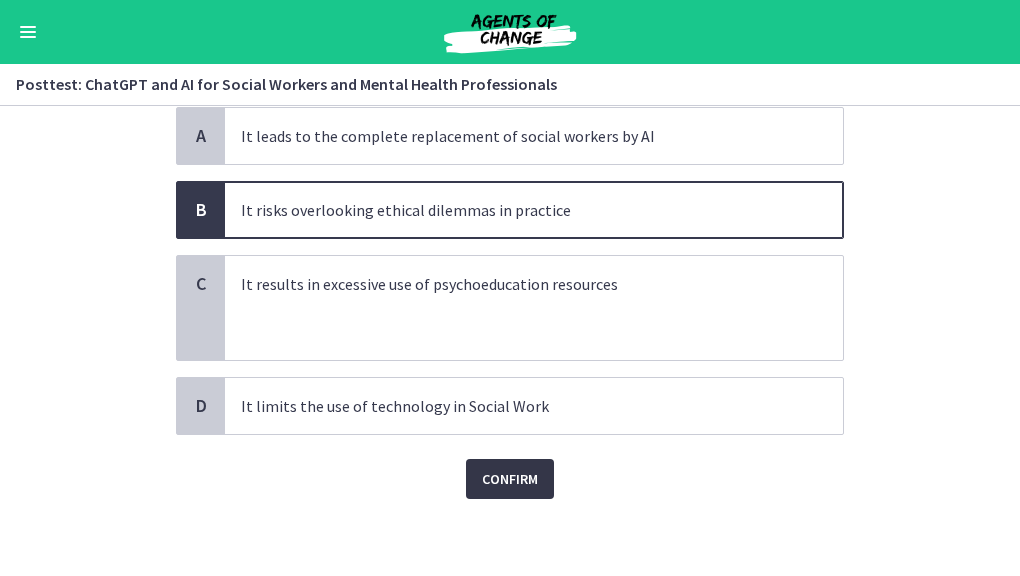 click on "Confirm" at bounding box center (510, 479) 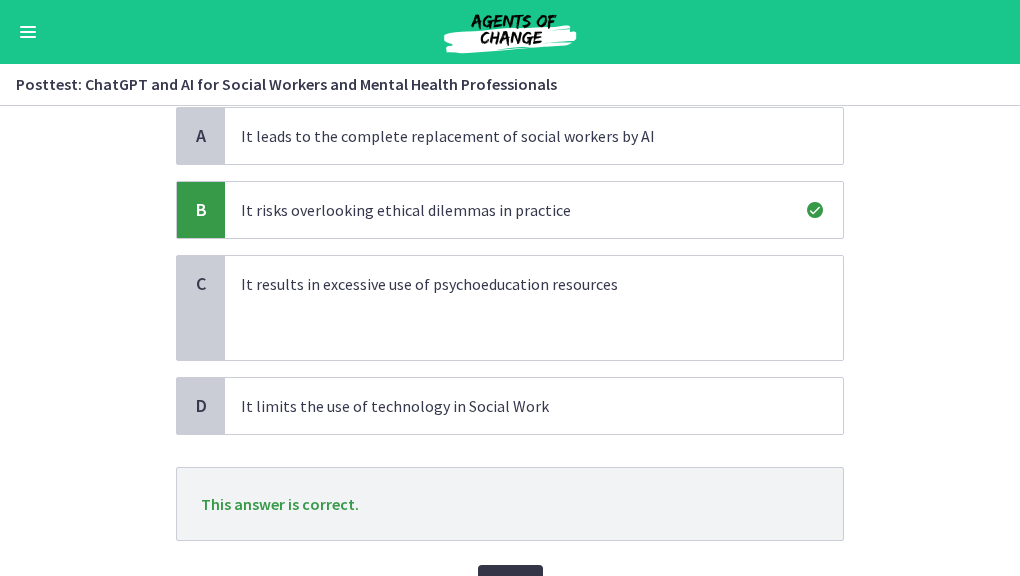 scroll, scrollTop: 280, scrollLeft: 0, axis: vertical 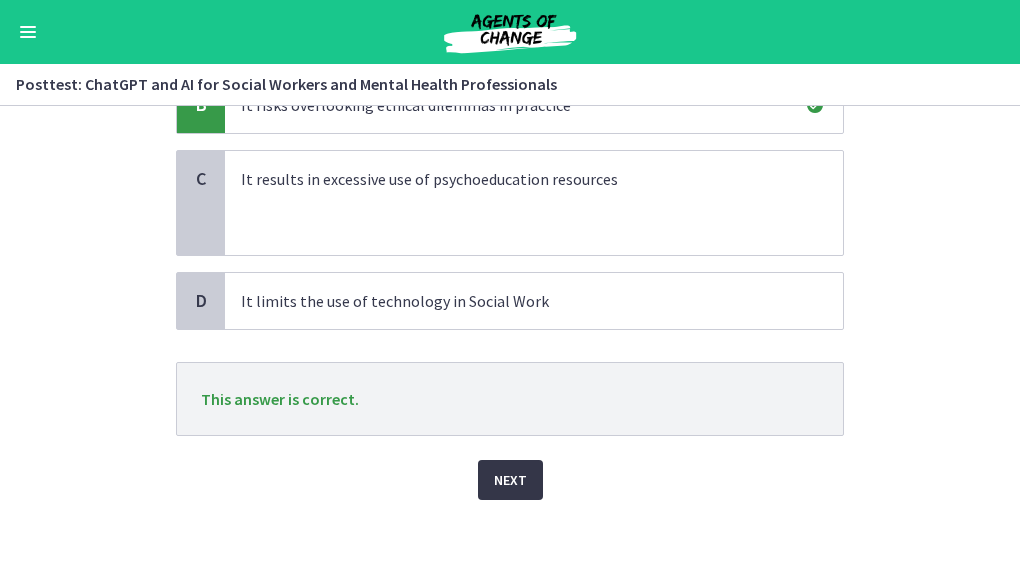 click on "Next" at bounding box center (510, 480) 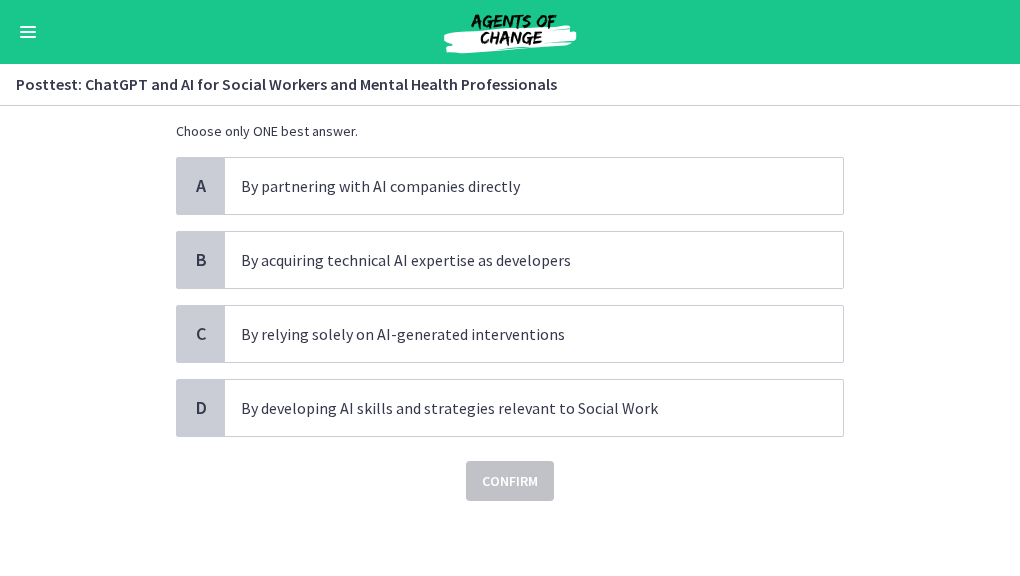 scroll, scrollTop: 127, scrollLeft: 0, axis: vertical 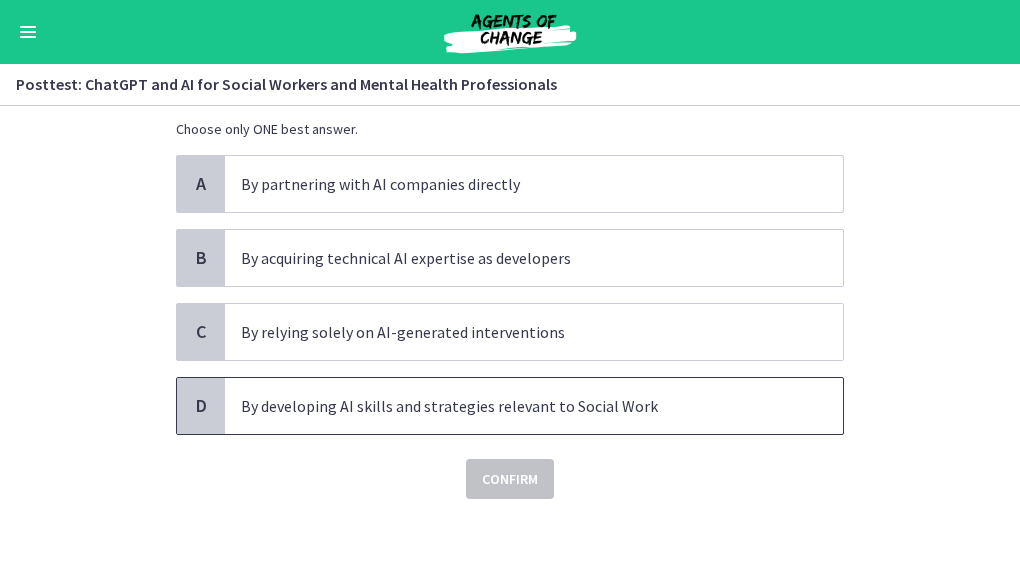 click on "By developing AI skills and strategies relevant to Social Work" at bounding box center [514, 406] 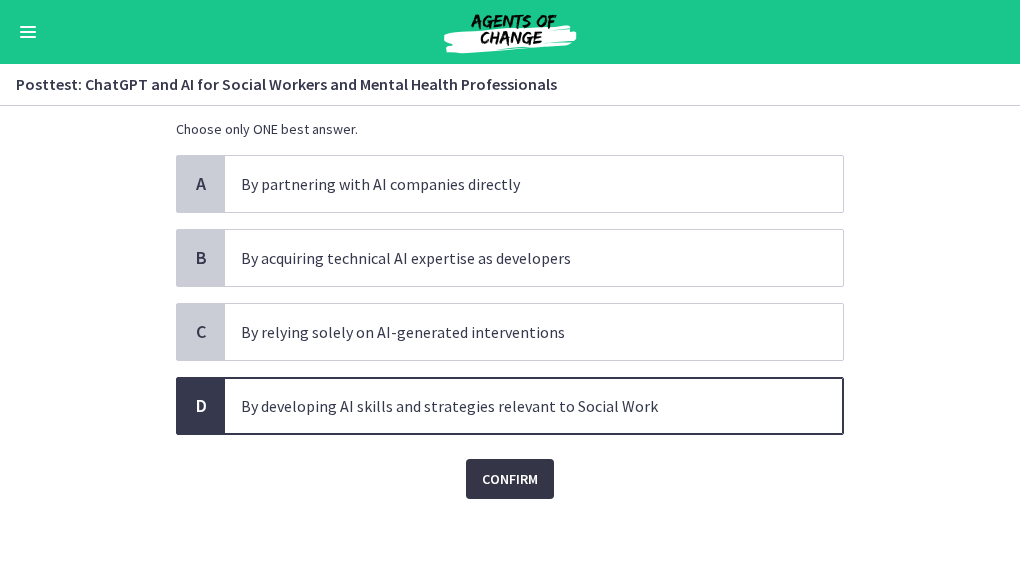 click on "Confirm" at bounding box center [510, 479] 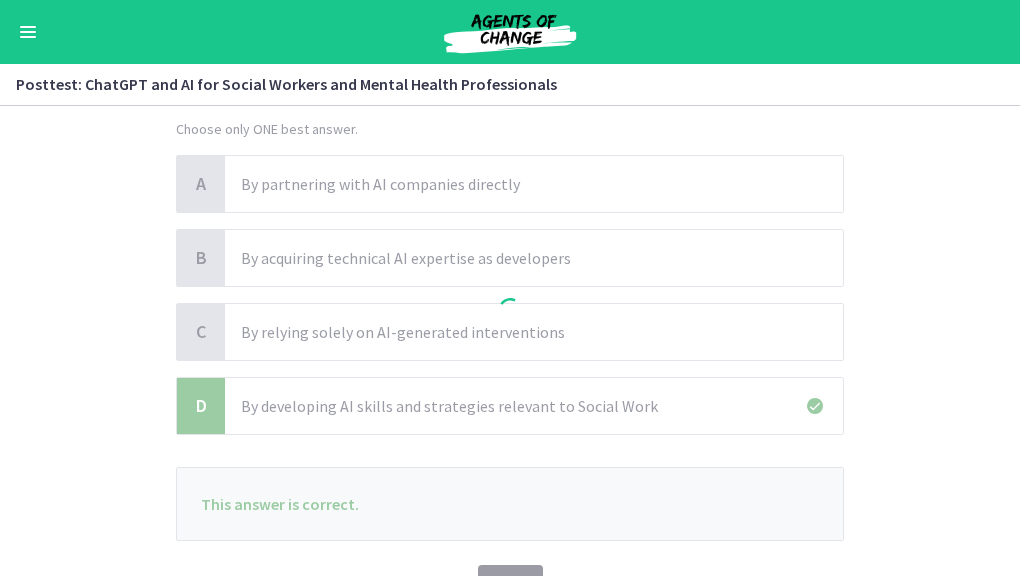 scroll, scrollTop: 232, scrollLeft: 0, axis: vertical 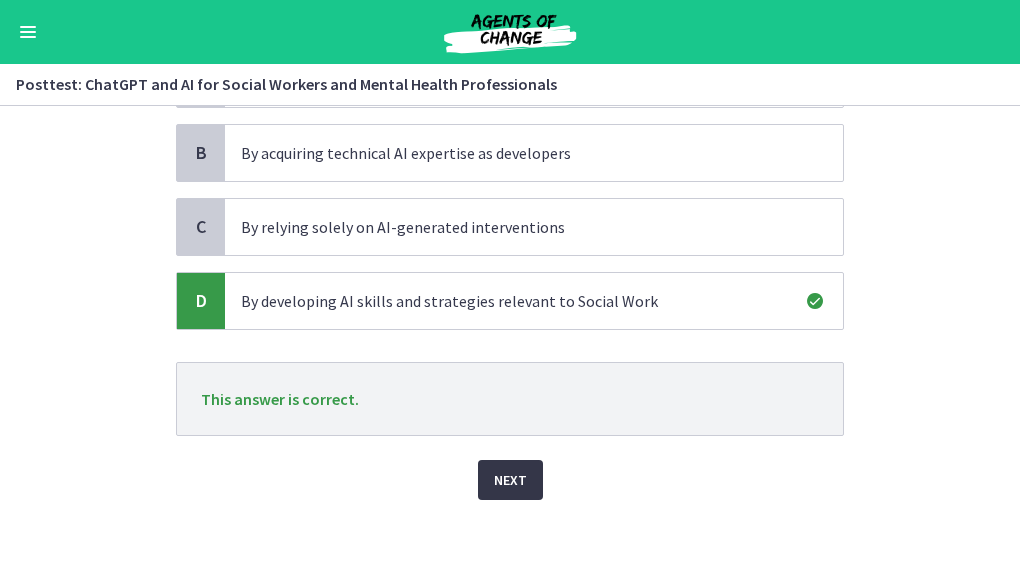 click on "Next" at bounding box center [510, 480] 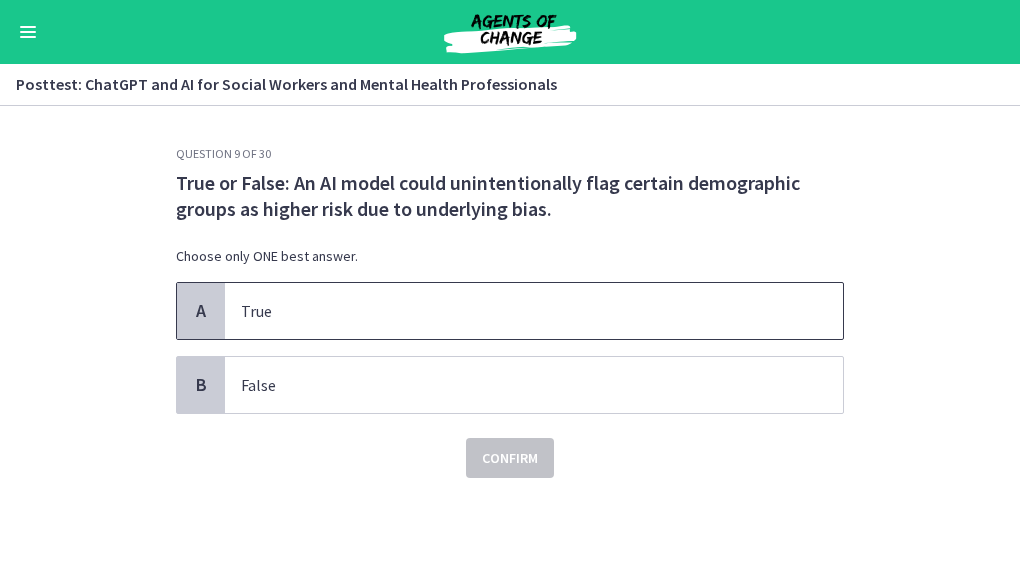 click on "True" at bounding box center [514, 311] 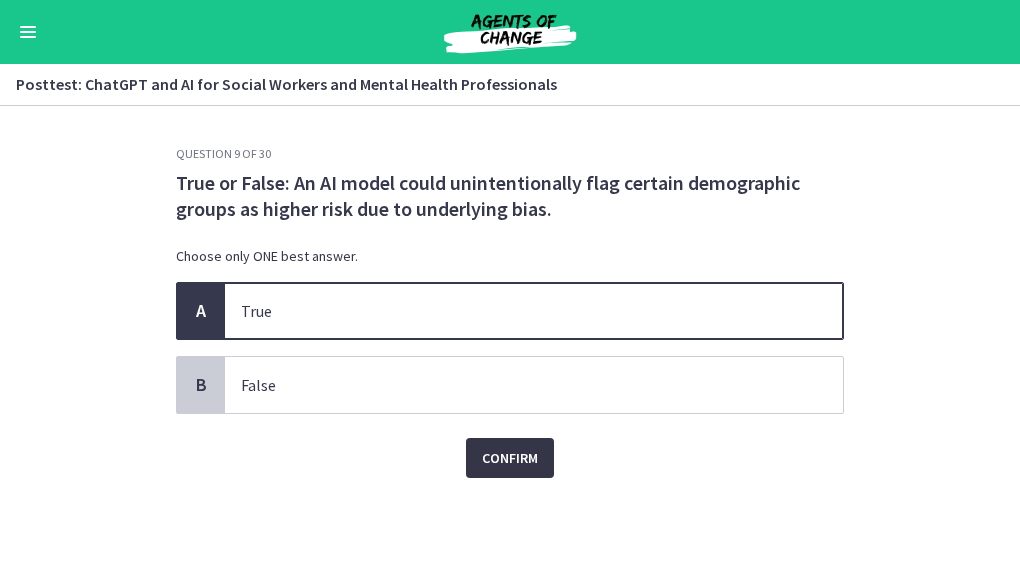 click on "Confirm" at bounding box center (510, 458) 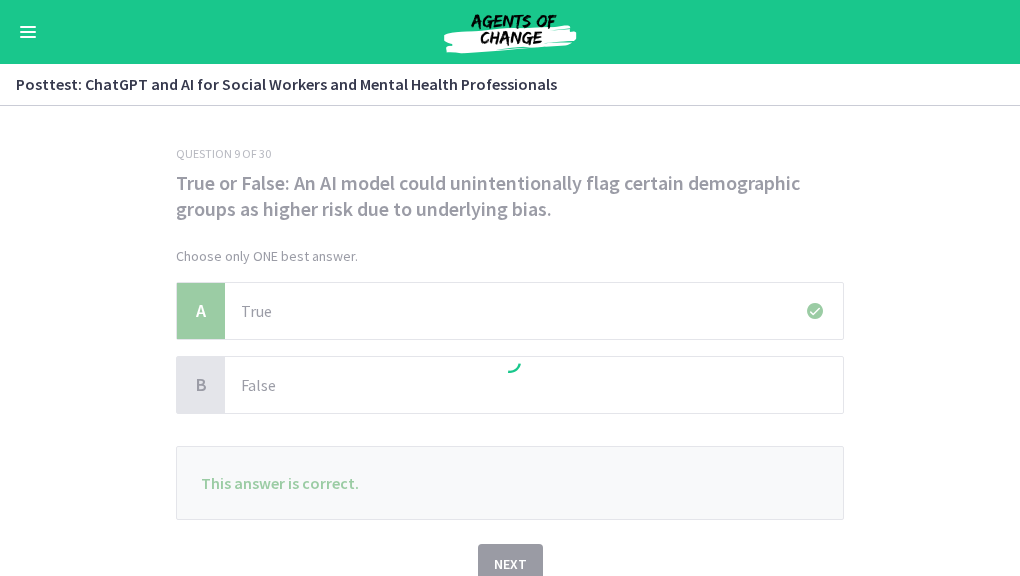 scroll, scrollTop: 86, scrollLeft: 0, axis: vertical 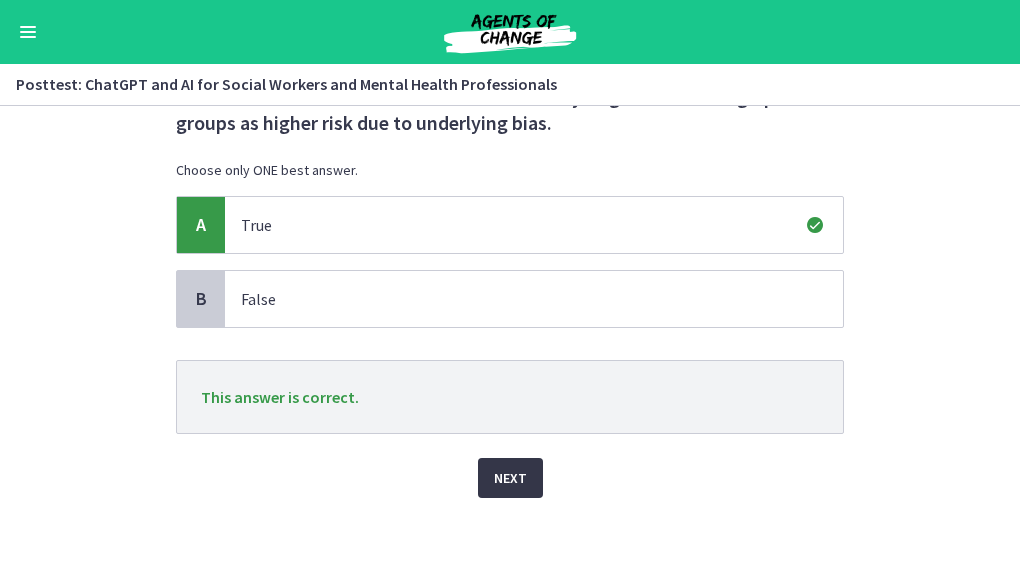 click on "Next" at bounding box center [510, 478] 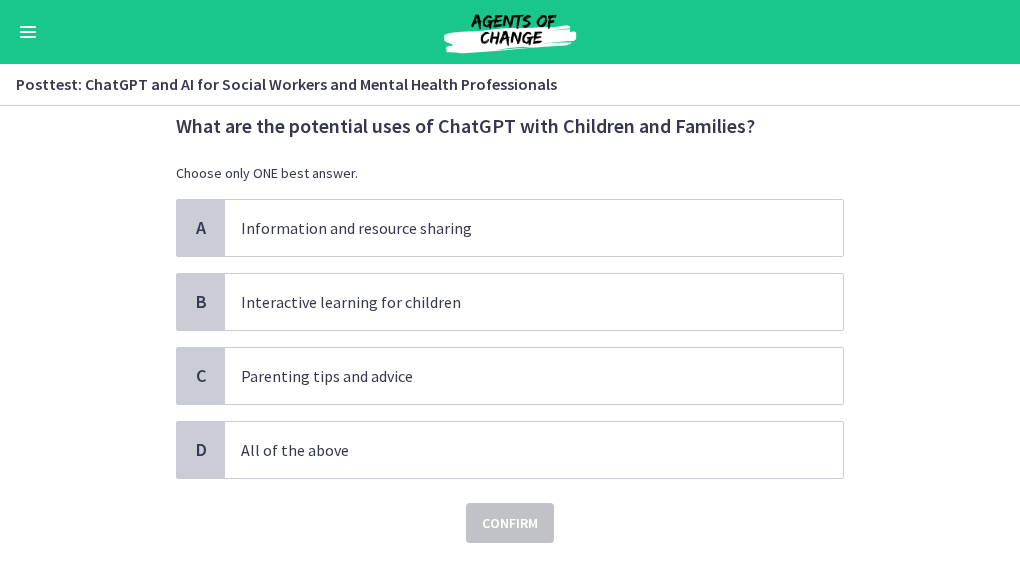 scroll, scrollTop: 58, scrollLeft: 0, axis: vertical 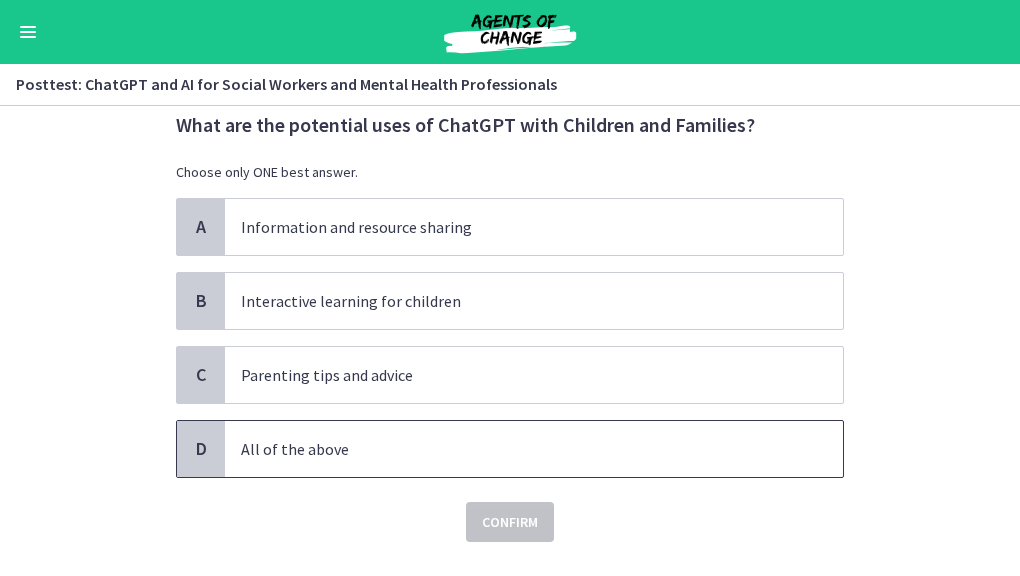 click on "All of the above" at bounding box center (514, 449) 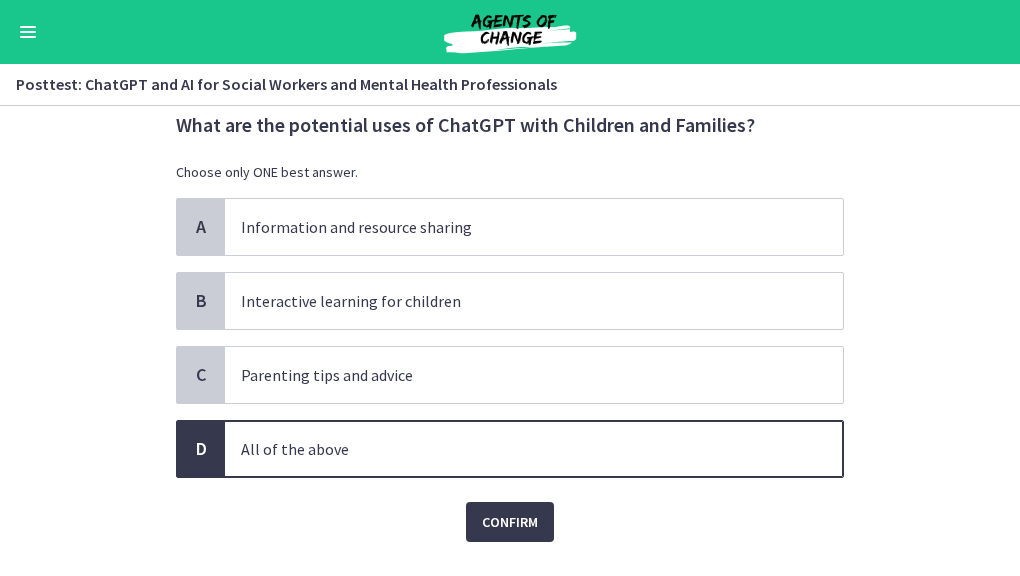 scroll, scrollTop: 101, scrollLeft: 0, axis: vertical 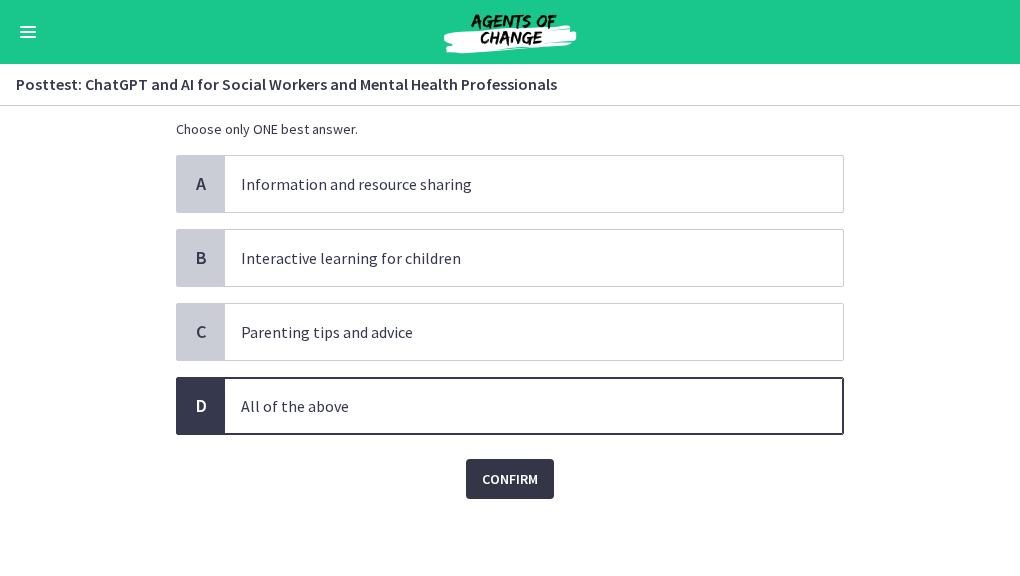 click on "Confirm" at bounding box center [510, 479] 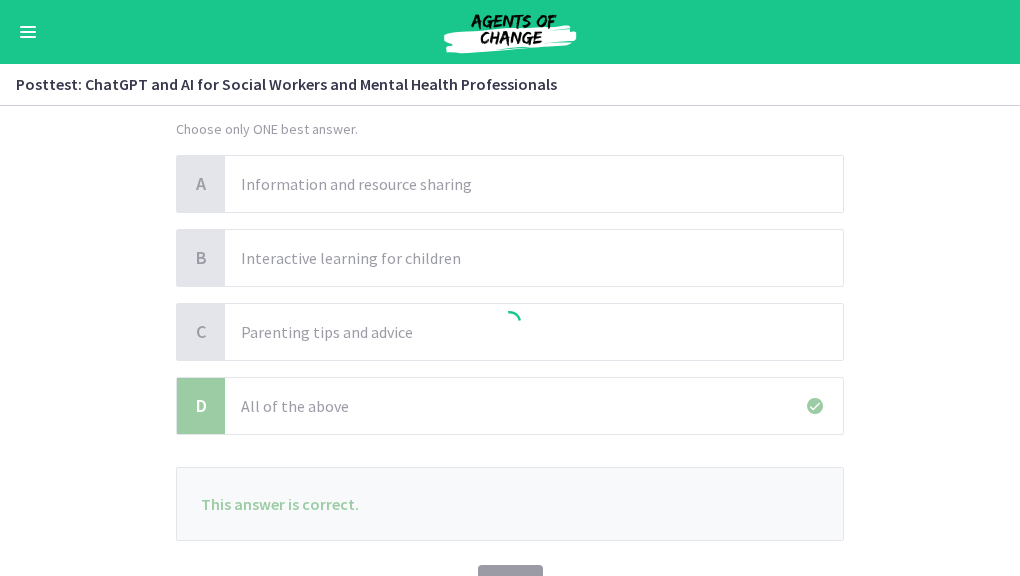 click on "This answer is correct." at bounding box center (510, 504) 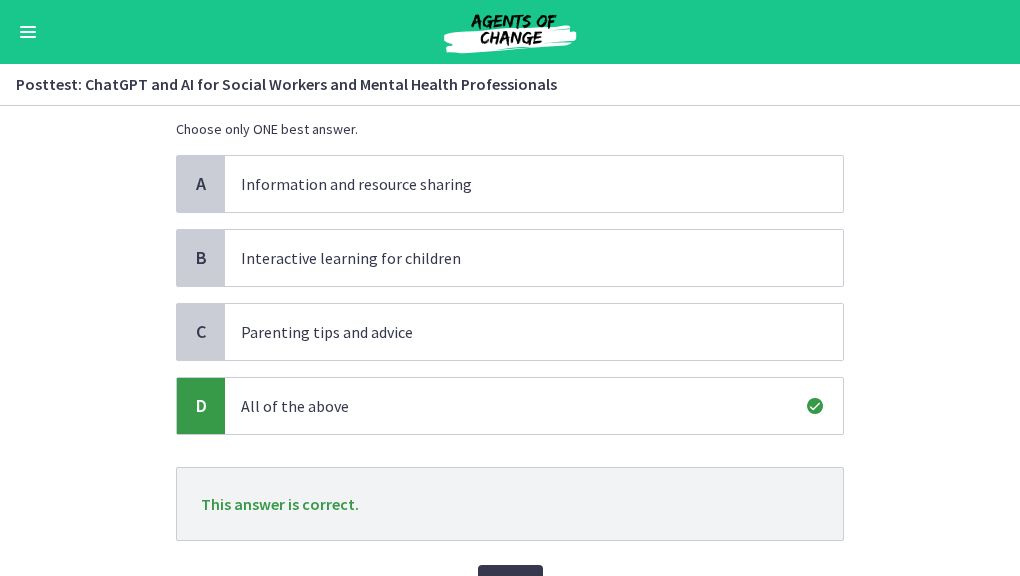 scroll, scrollTop: 206, scrollLeft: 0, axis: vertical 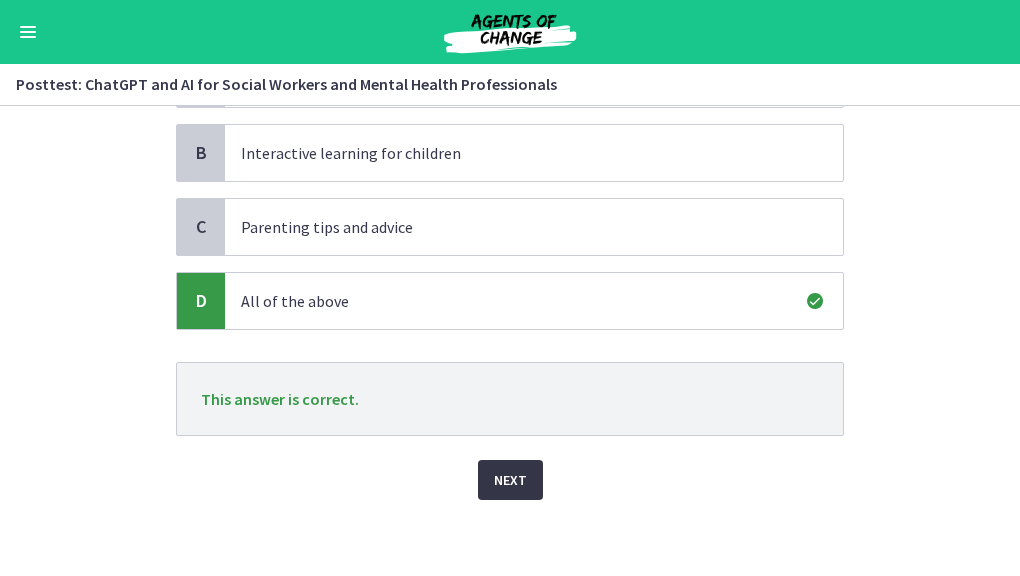 click on "Next" at bounding box center [510, 480] 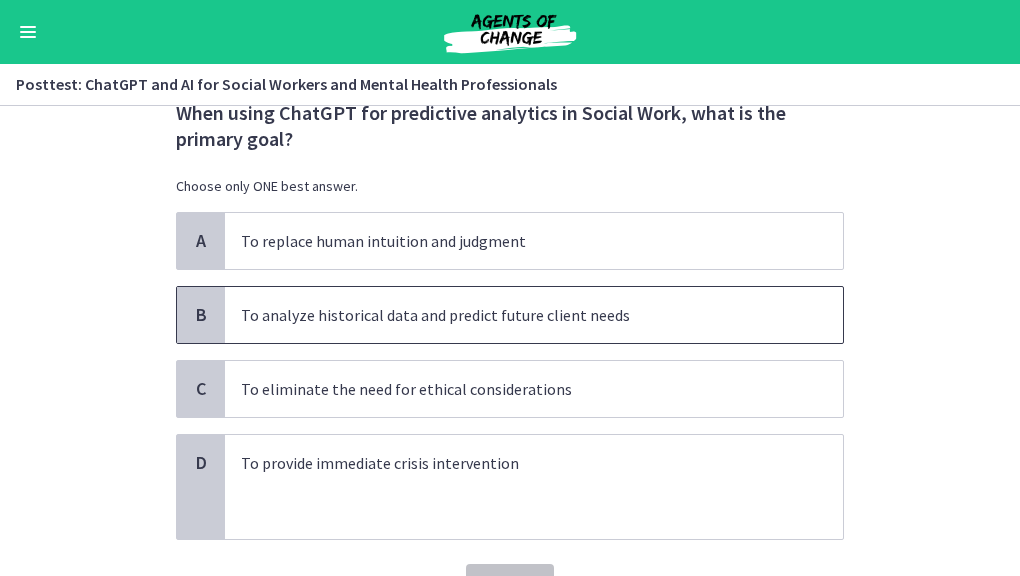 scroll, scrollTop: 68, scrollLeft: 0, axis: vertical 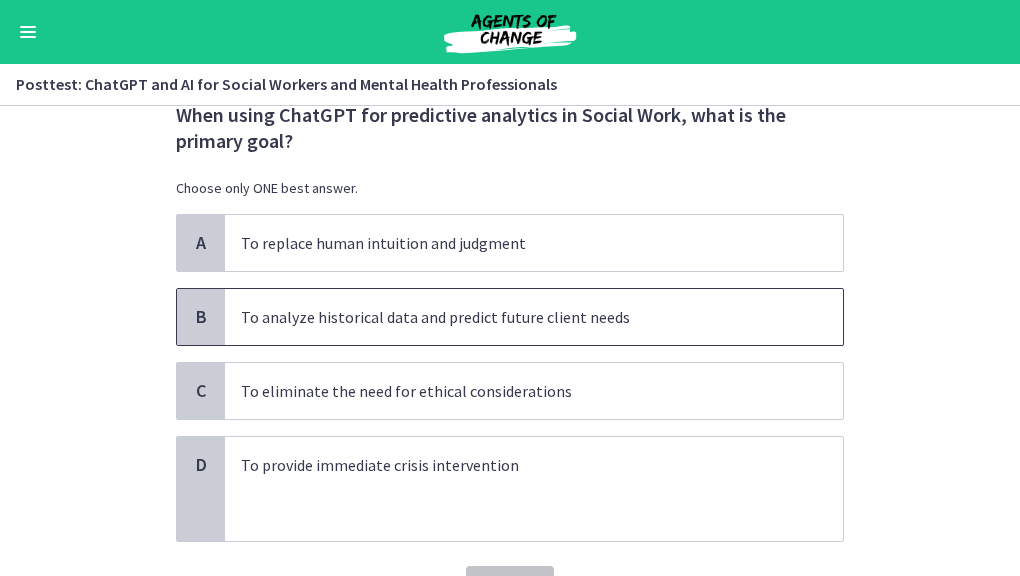 click on "To analyze historical data and predict future client needs" at bounding box center [514, 317] 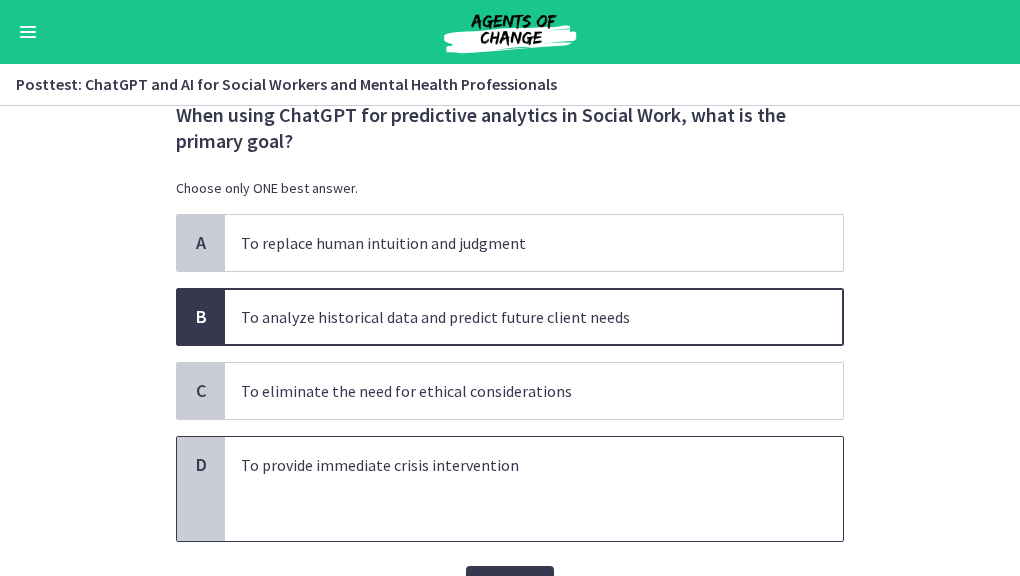 scroll, scrollTop: 175, scrollLeft: 0, axis: vertical 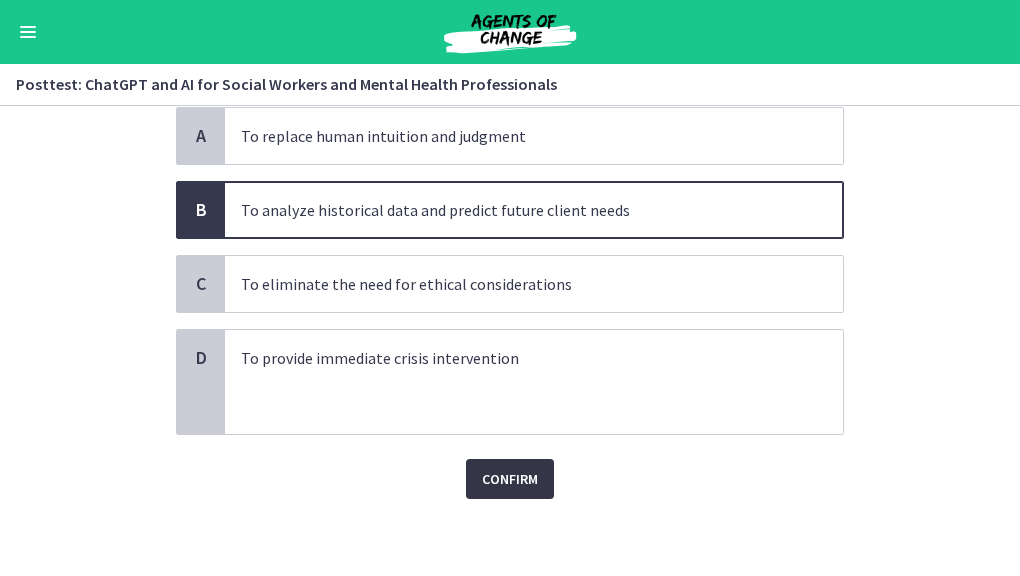 click on "Confirm" at bounding box center [510, 479] 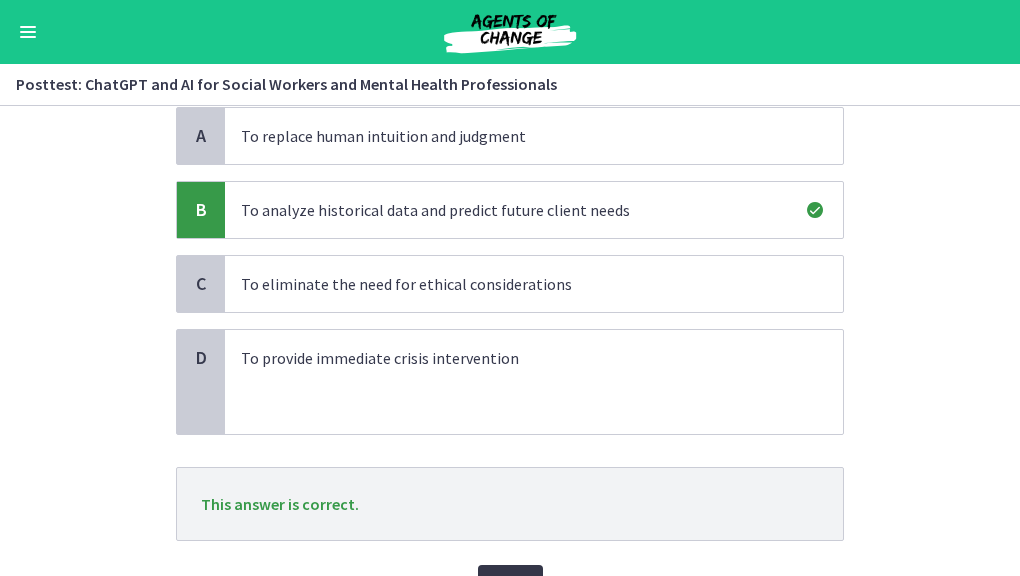 scroll, scrollTop: 280, scrollLeft: 0, axis: vertical 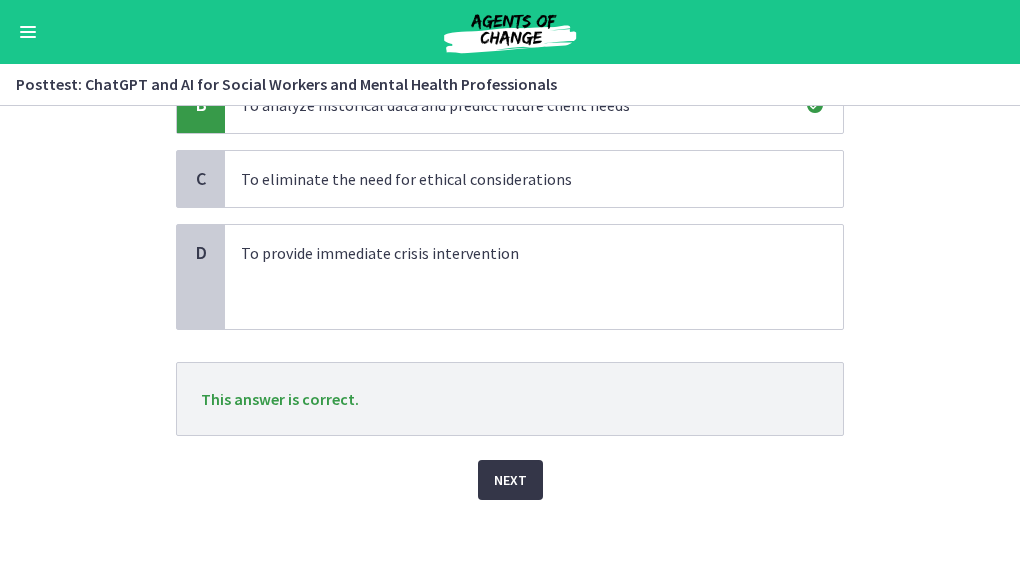 click on "Next" at bounding box center [510, 480] 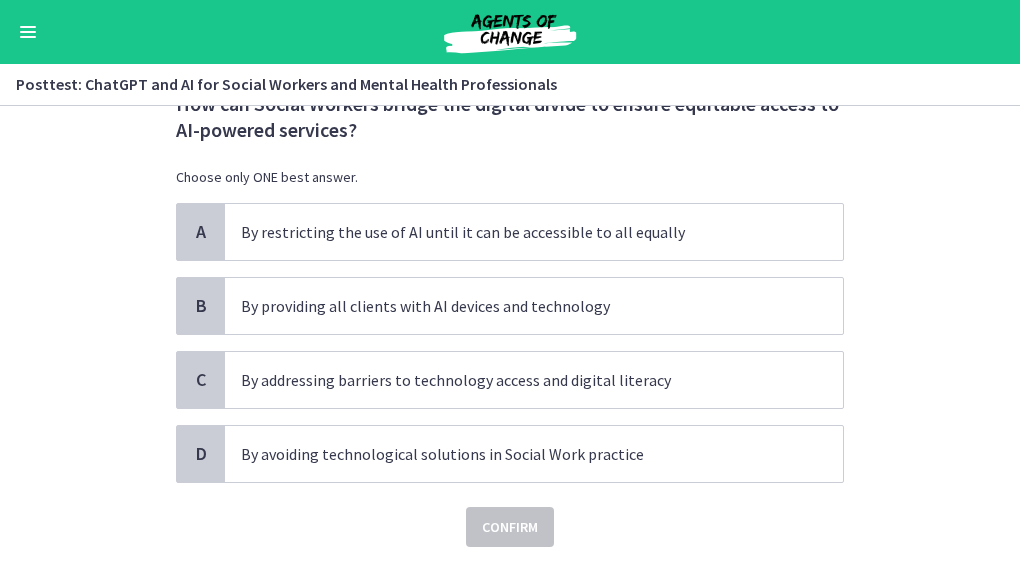 scroll, scrollTop: 81, scrollLeft: 0, axis: vertical 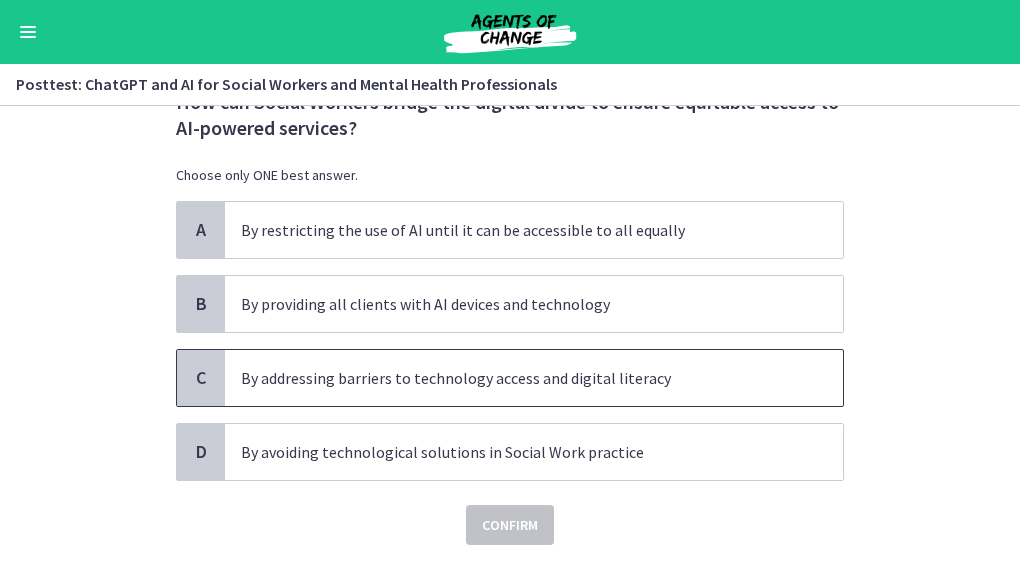 click on "By addressing barriers to technology access and digital literacy" at bounding box center (514, 378) 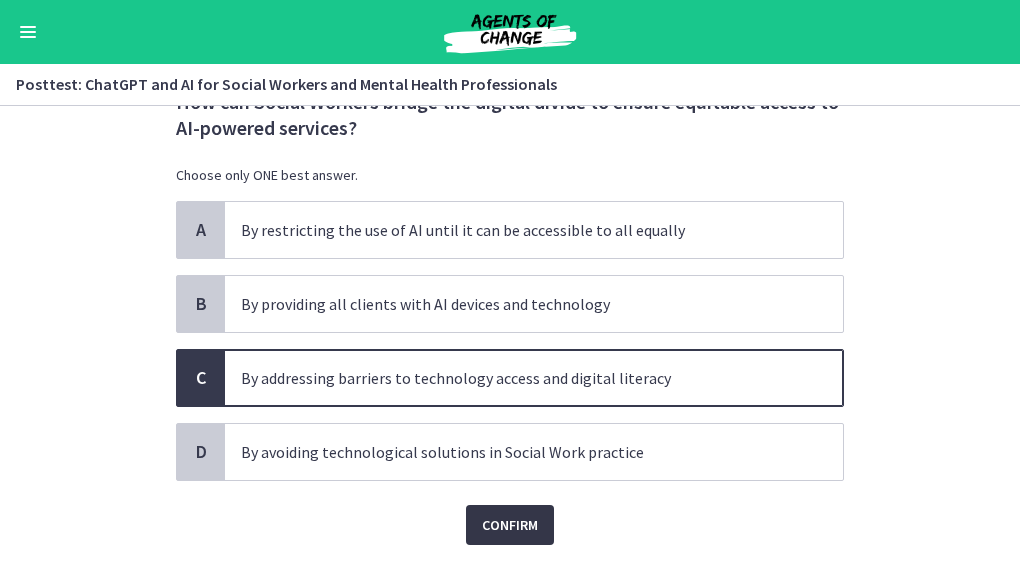 click on "Confirm" at bounding box center [510, 525] 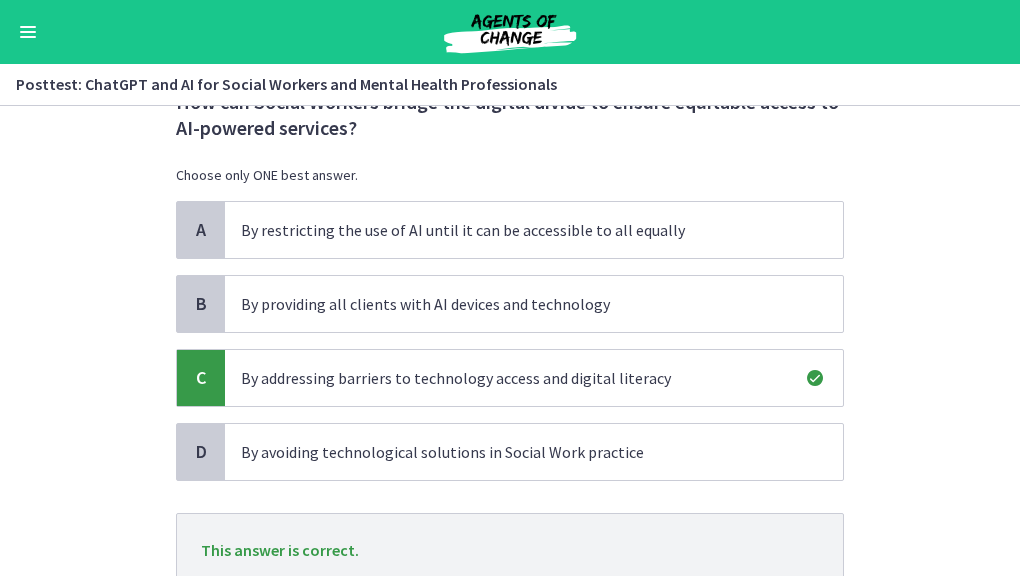 scroll, scrollTop: 232, scrollLeft: 0, axis: vertical 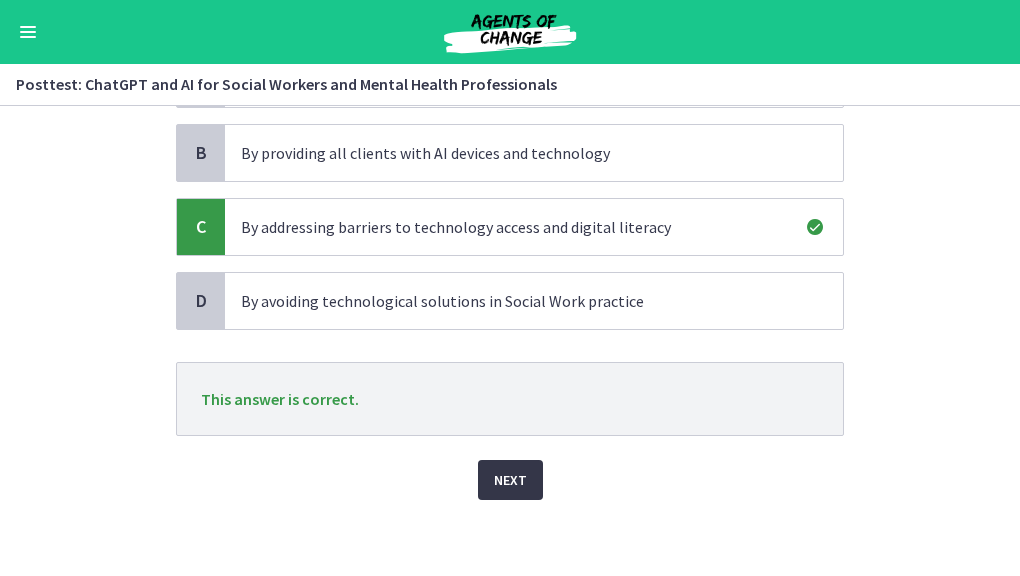 click on "Next" at bounding box center (510, 480) 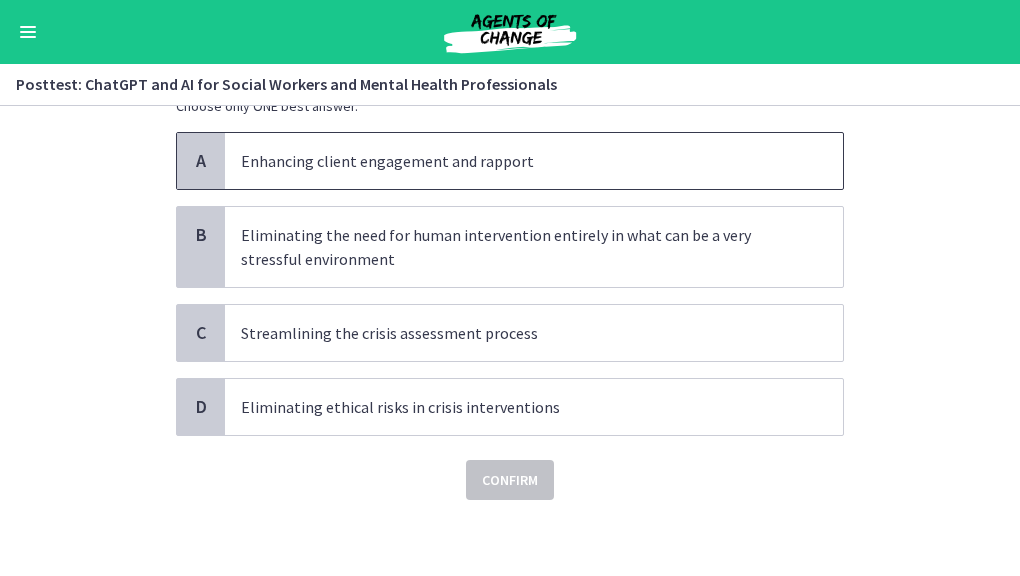 scroll, scrollTop: 151, scrollLeft: 0, axis: vertical 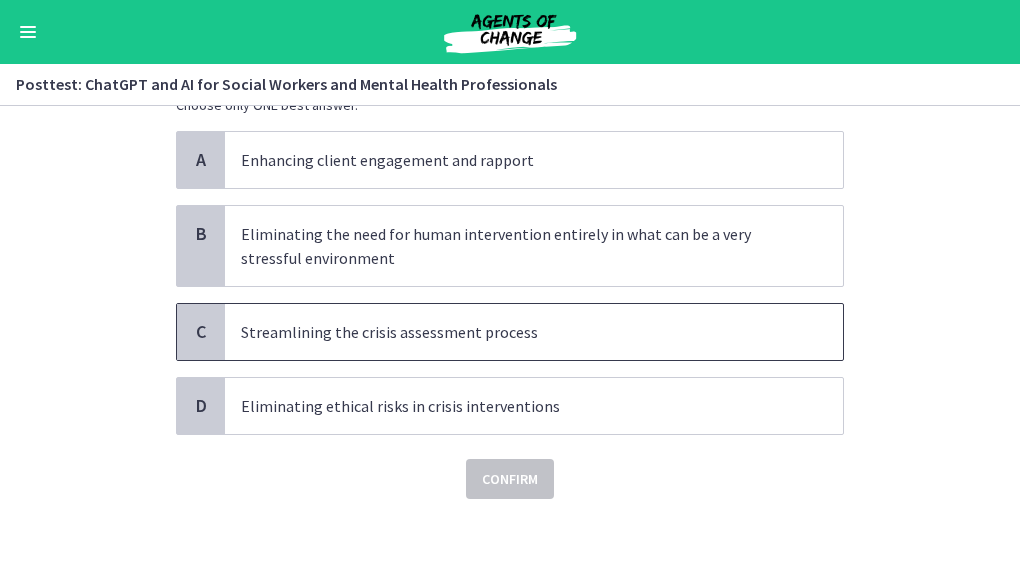 click on "Streamlining the crisis assessment process" at bounding box center [514, 332] 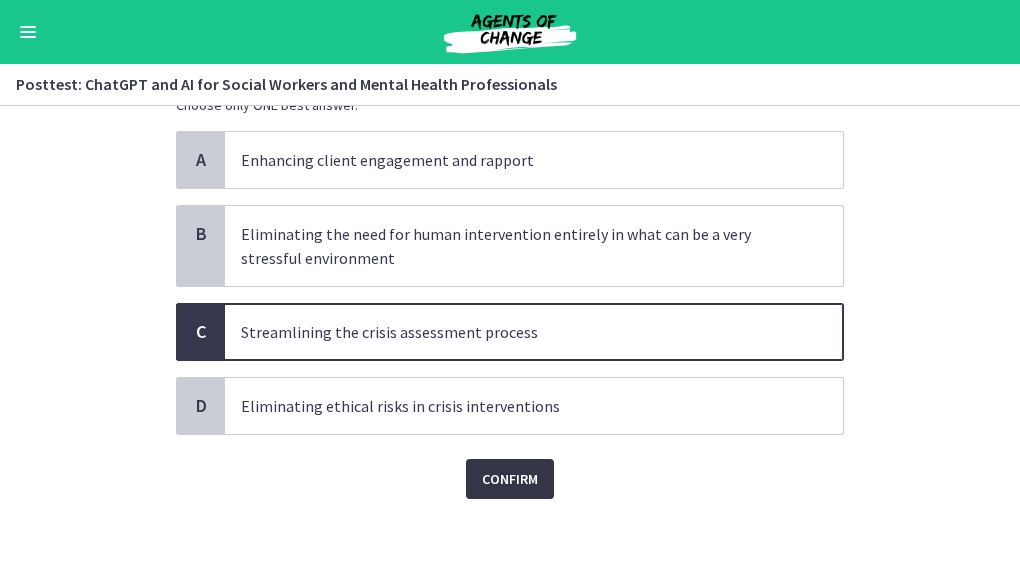 click on "Confirm" at bounding box center [510, 479] 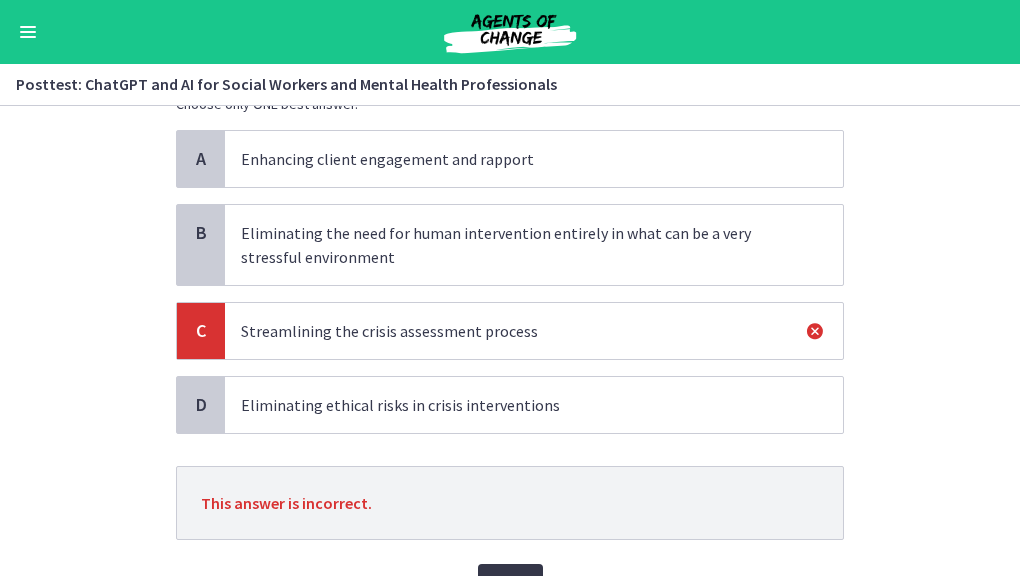 scroll, scrollTop: 256, scrollLeft: 0, axis: vertical 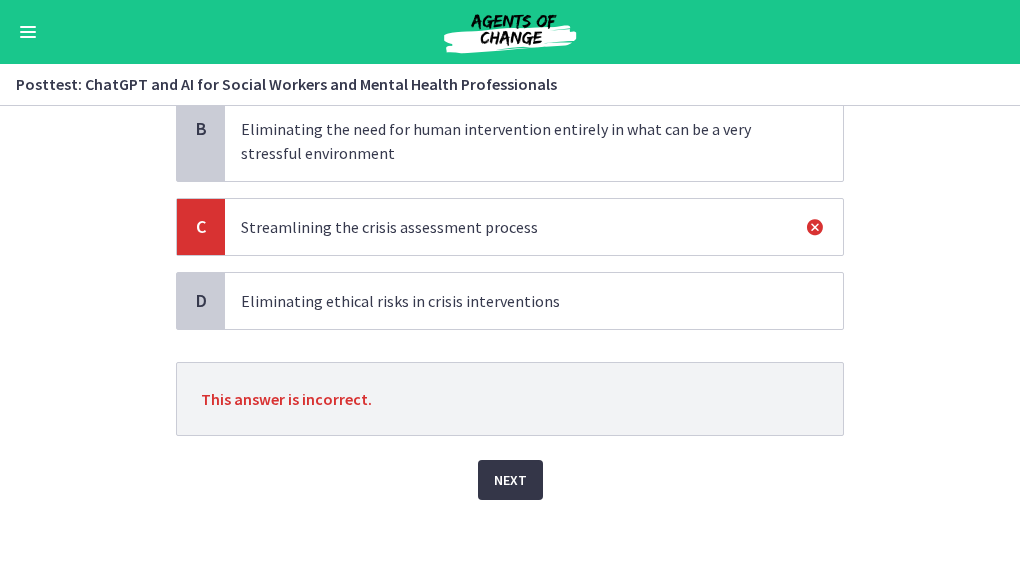 click on "Next" at bounding box center [510, 480] 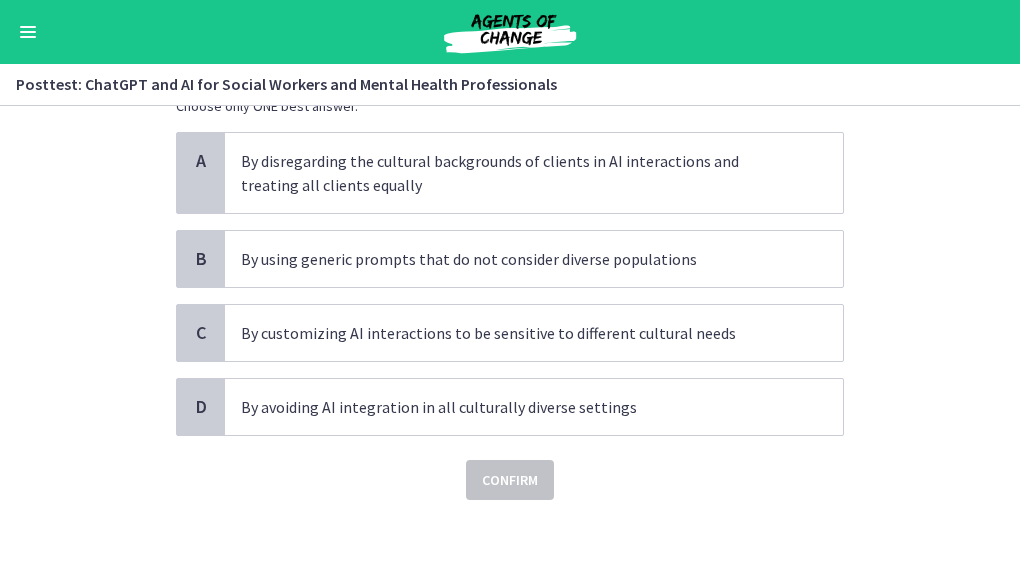 scroll, scrollTop: 151, scrollLeft: 0, axis: vertical 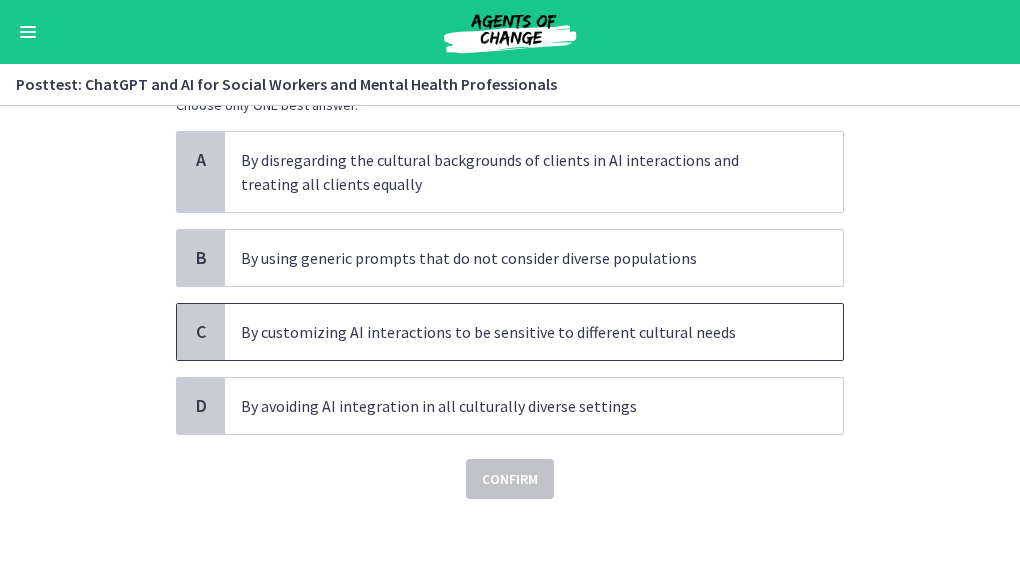 click on "By customizing AI interactions to be sensitive to different cultural needs" at bounding box center (514, 332) 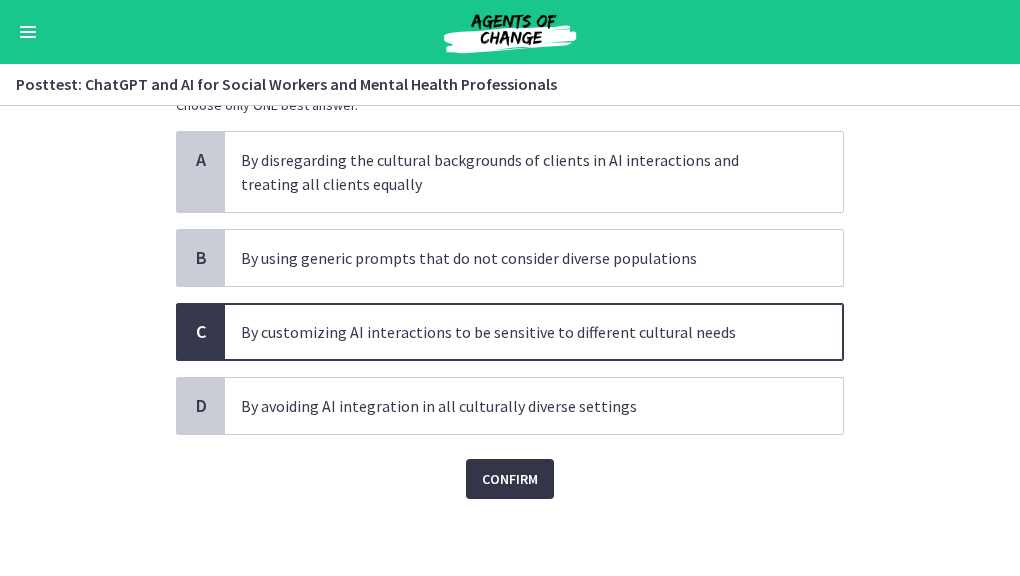click on "Confirm" at bounding box center (510, 479) 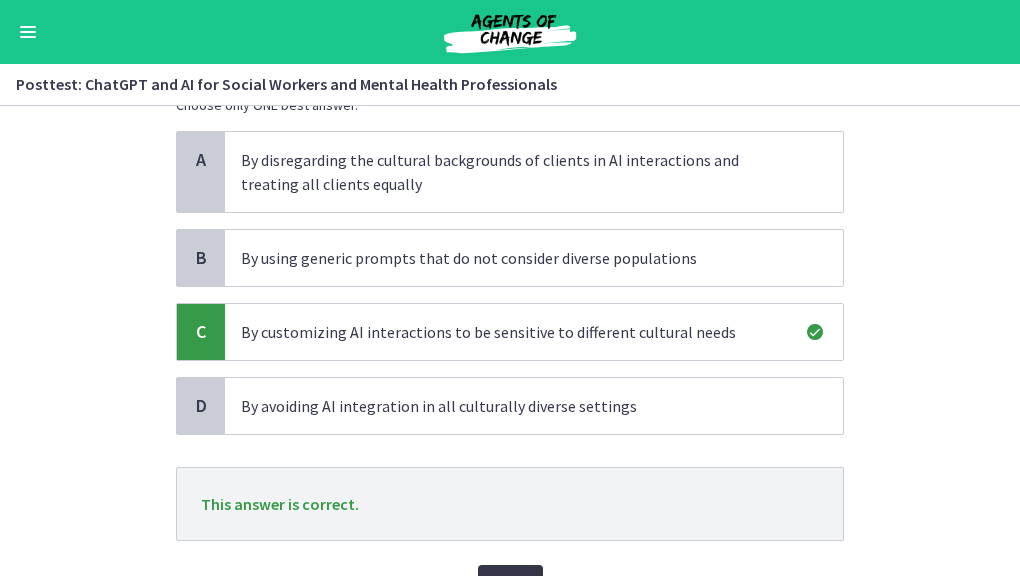 scroll, scrollTop: 256, scrollLeft: 0, axis: vertical 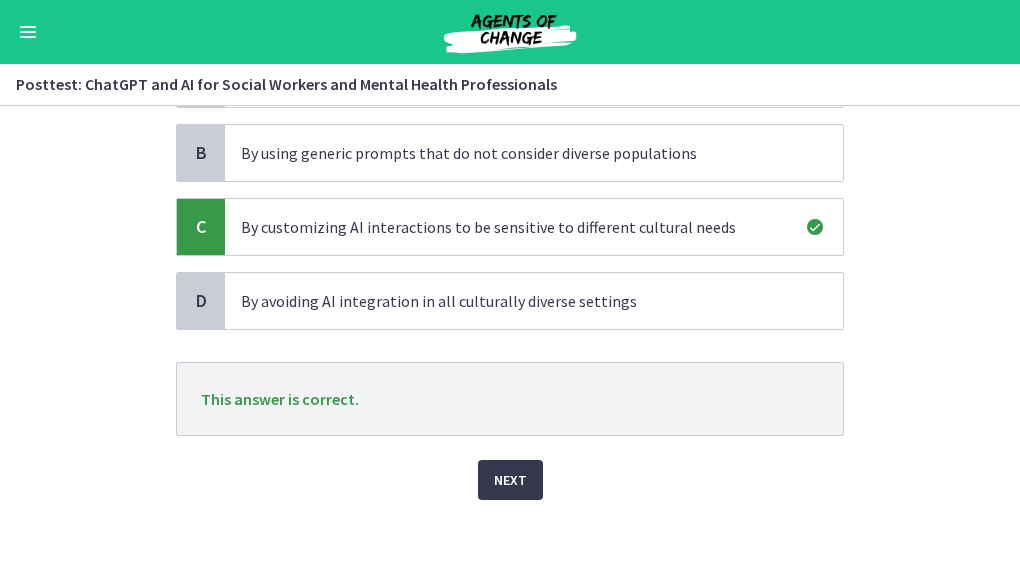 click on "Next" at bounding box center [510, 468] 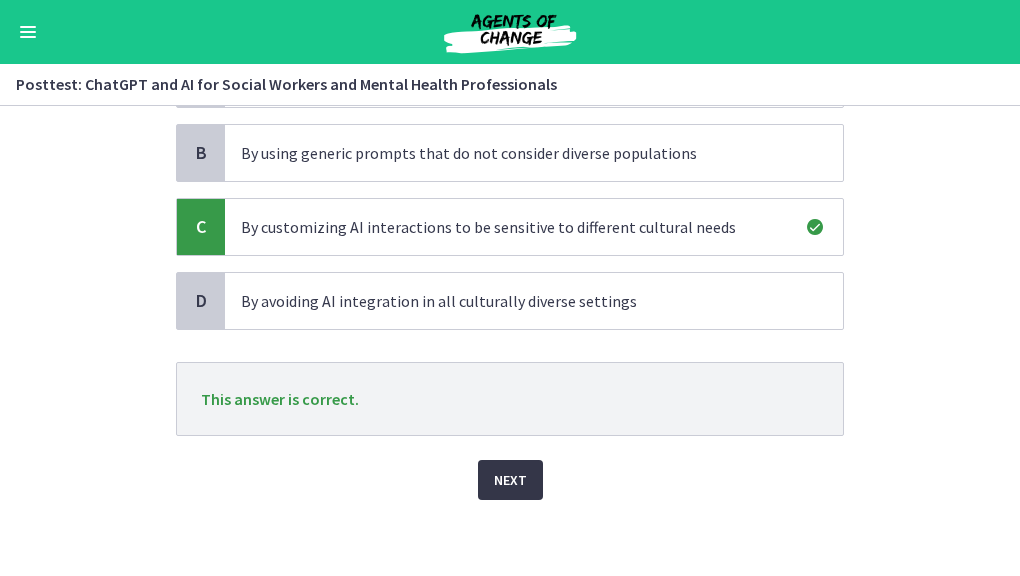 click on "Next" at bounding box center (510, 480) 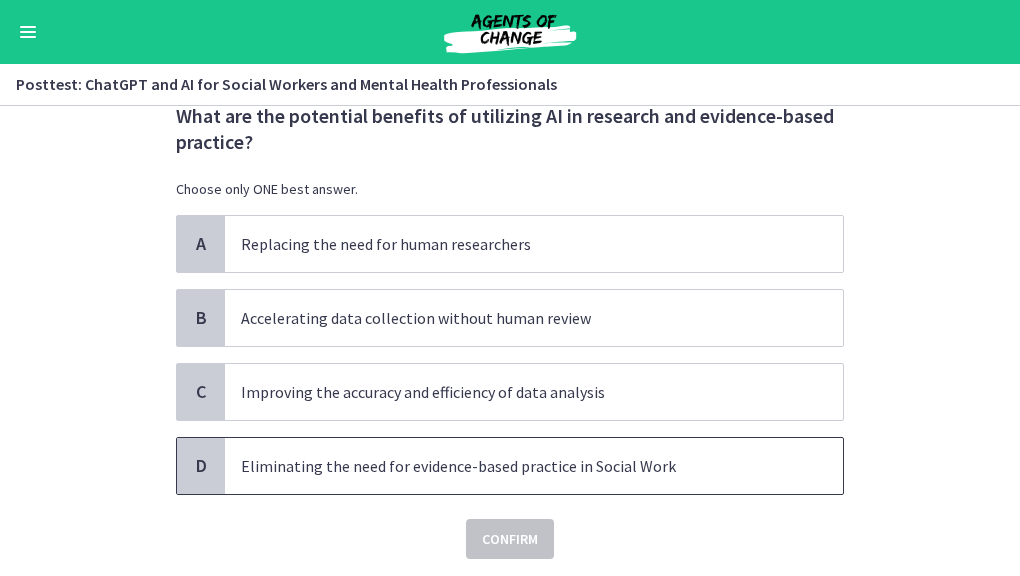 scroll, scrollTop: 73, scrollLeft: 0, axis: vertical 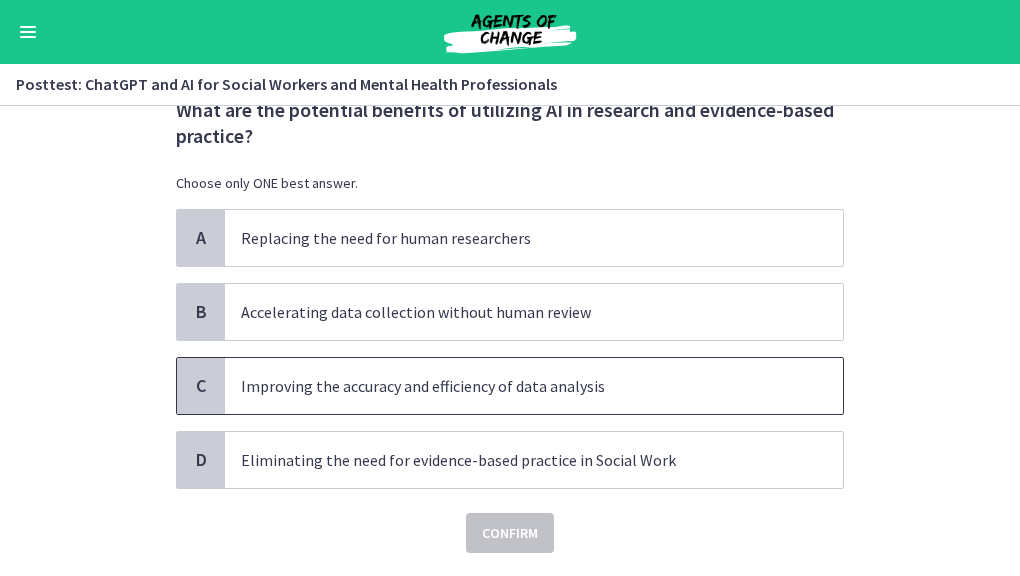 click on "Improving the accuracy and efficiency of data analysis" at bounding box center (514, 386) 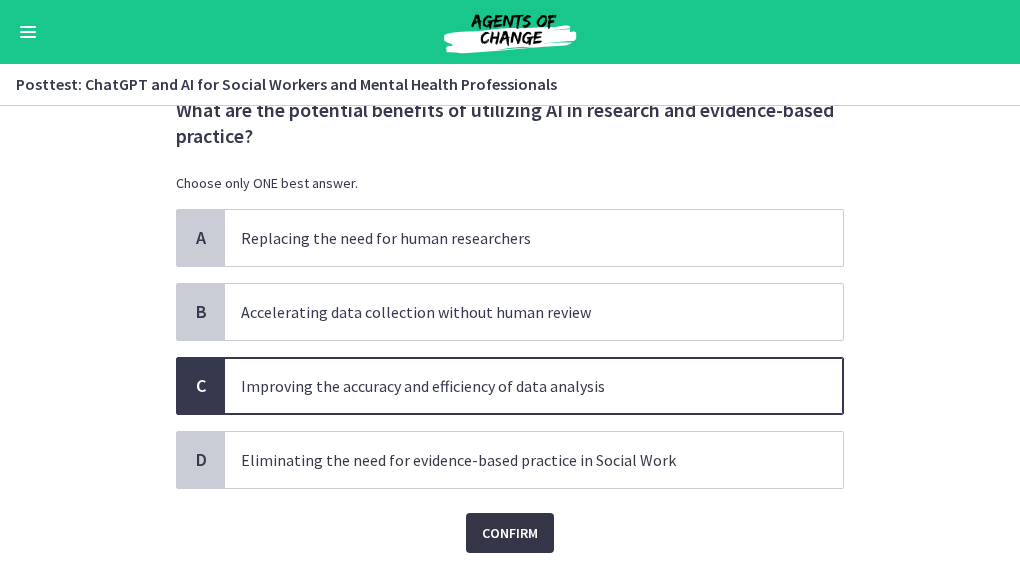 click on "Confirm" at bounding box center (510, 533) 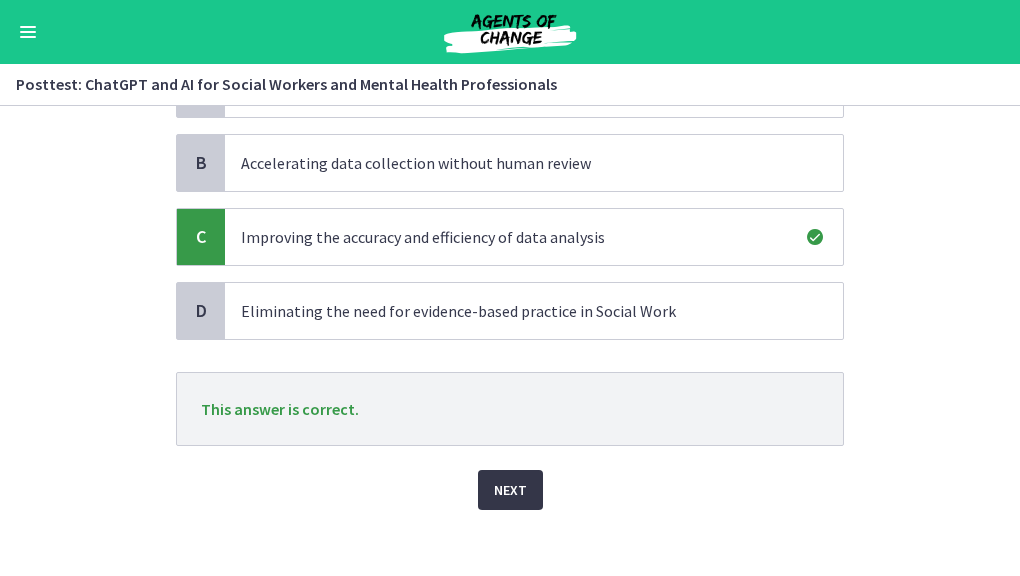 scroll, scrollTop: 232, scrollLeft: 0, axis: vertical 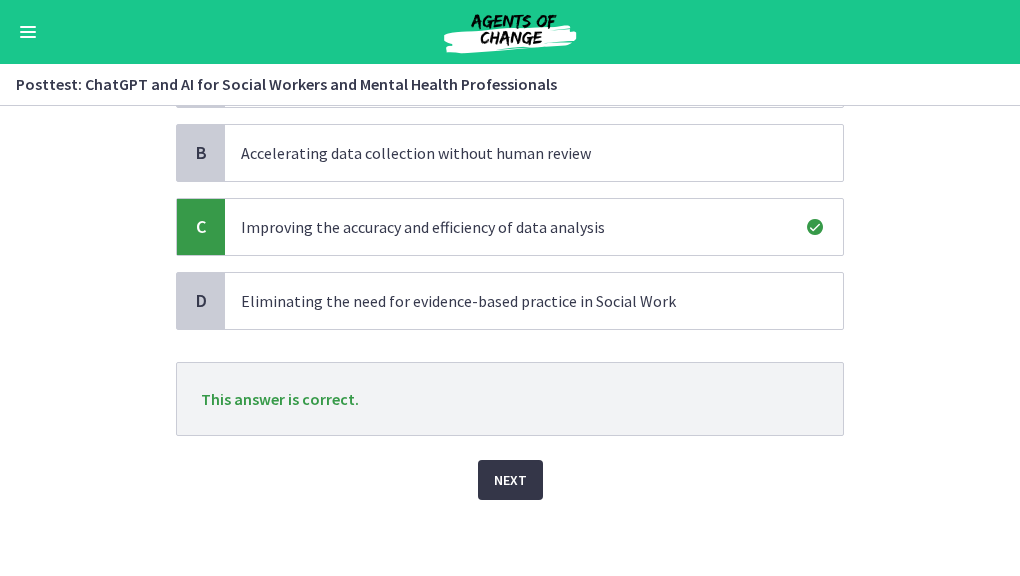 click on "Next" at bounding box center [510, 480] 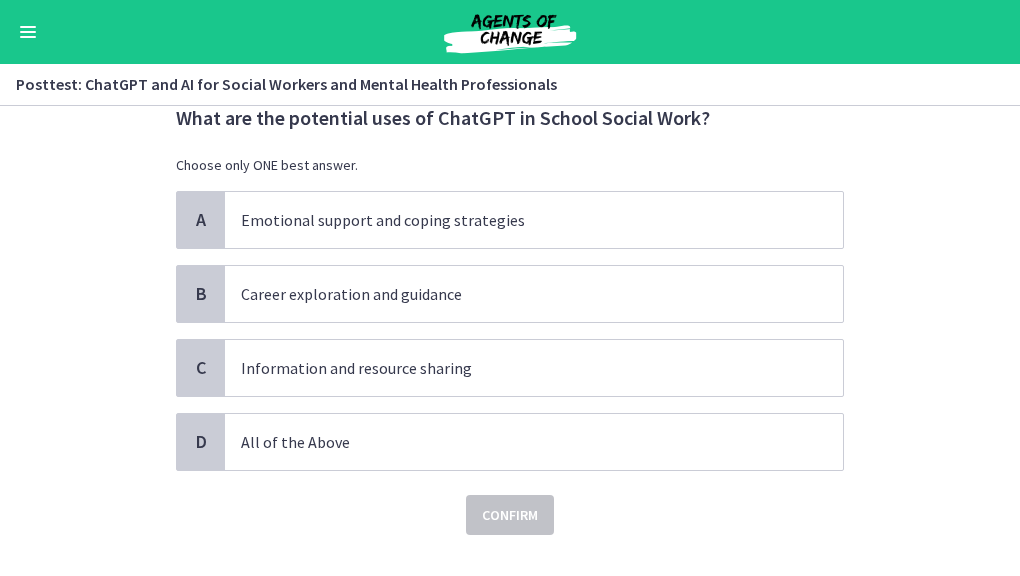 scroll, scrollTop: 66, scrollLeft: 0, axis: vertical 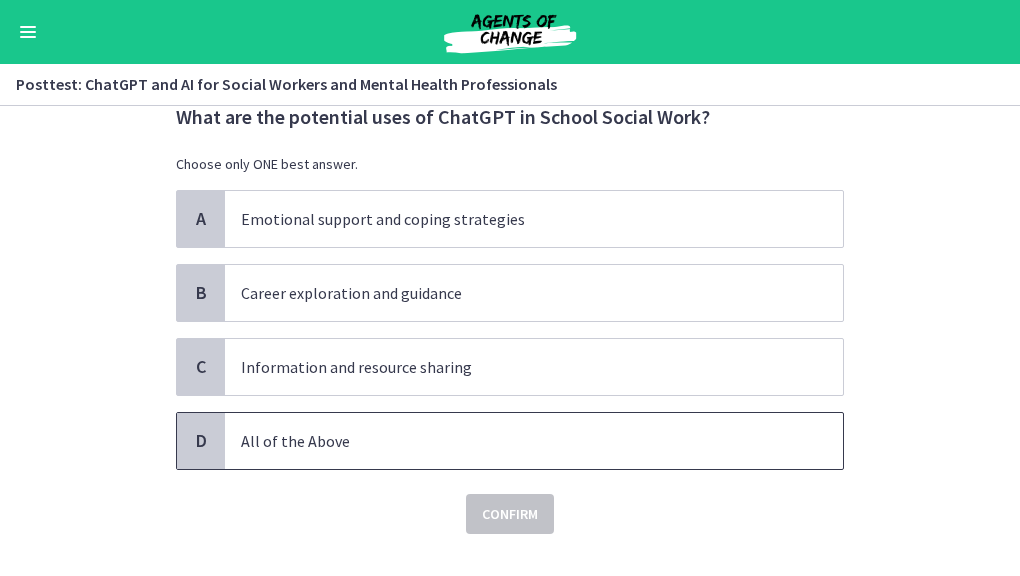 click on "All of the Above" at bounding box center (514, 441) 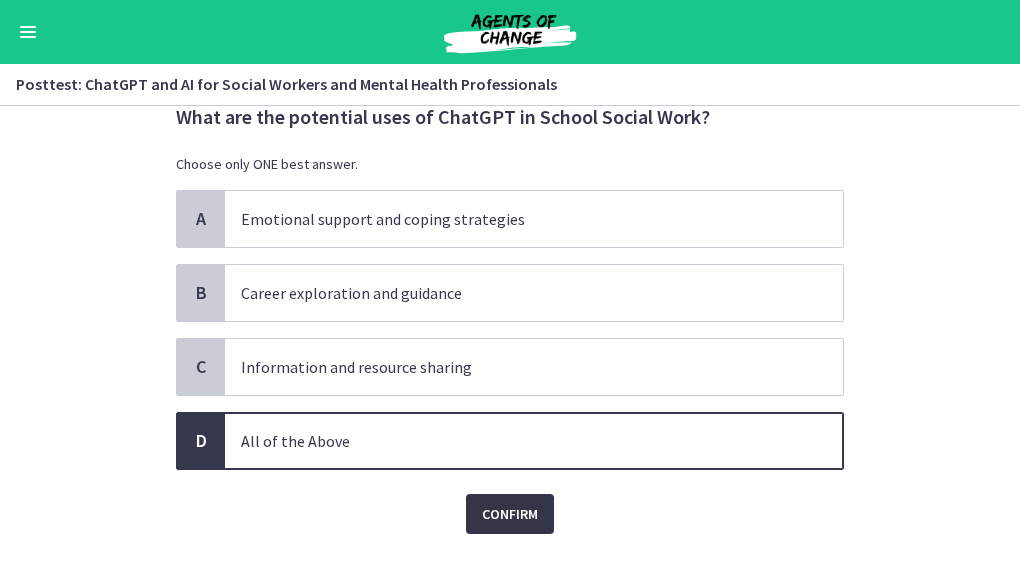click on "Confirm" at bounding box center [510, 514] 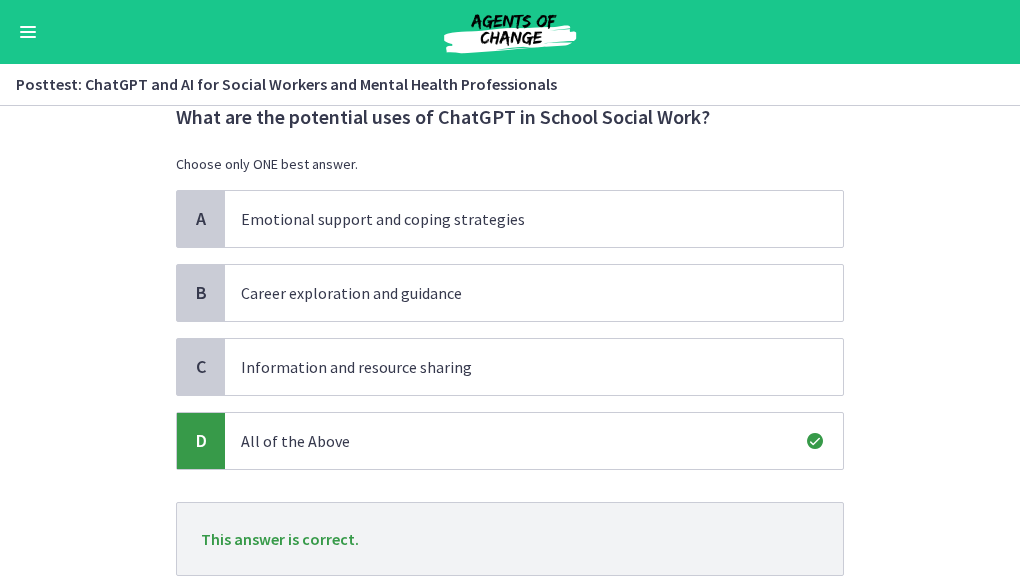 scroll, scrollTop: 206, scrollLeft: 0, axis: vertical 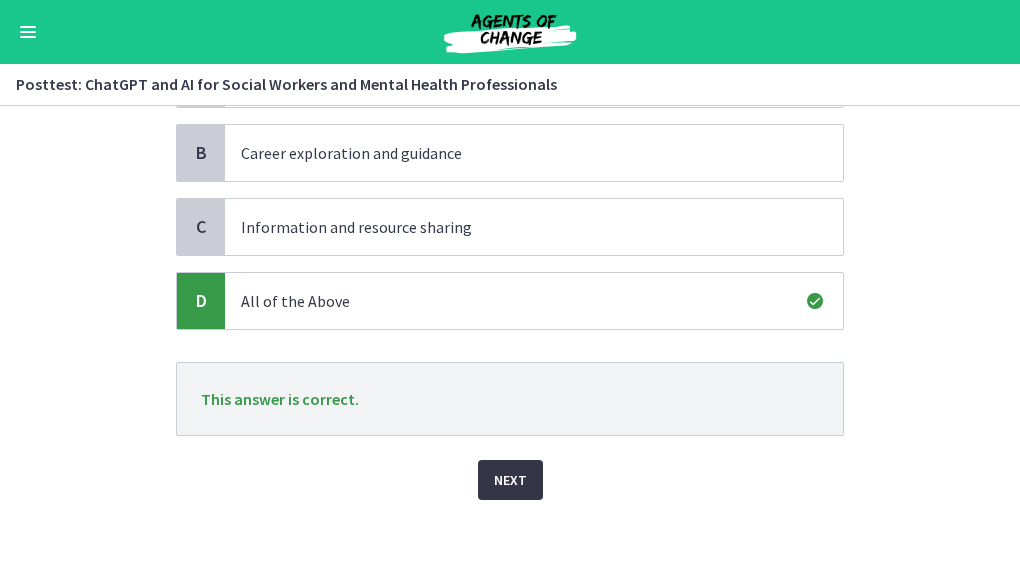 click on "Next" at bounding box center [510, 480] 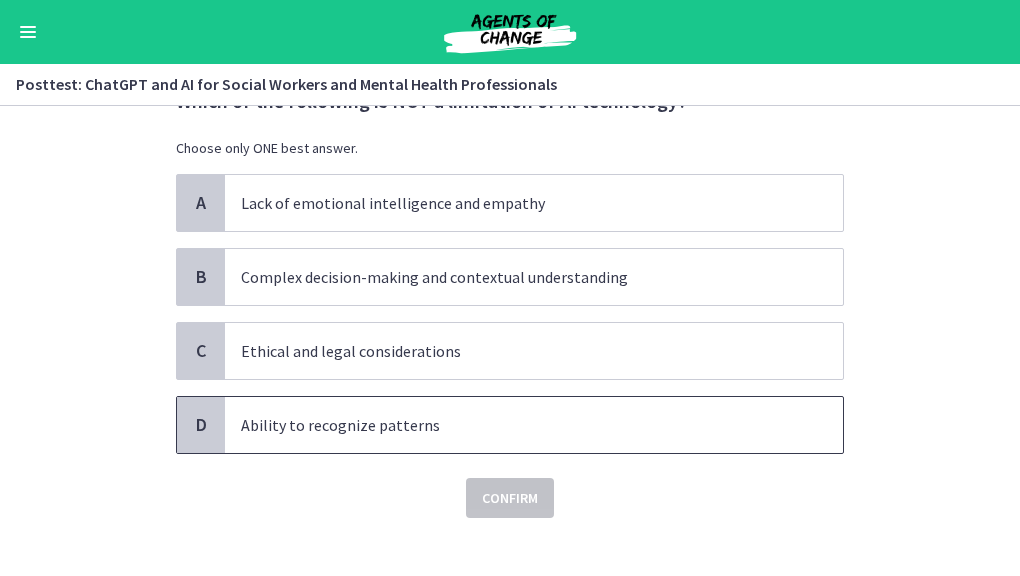 scroll, scrollTop: 83, scrollLeft: 0, axis: vertical 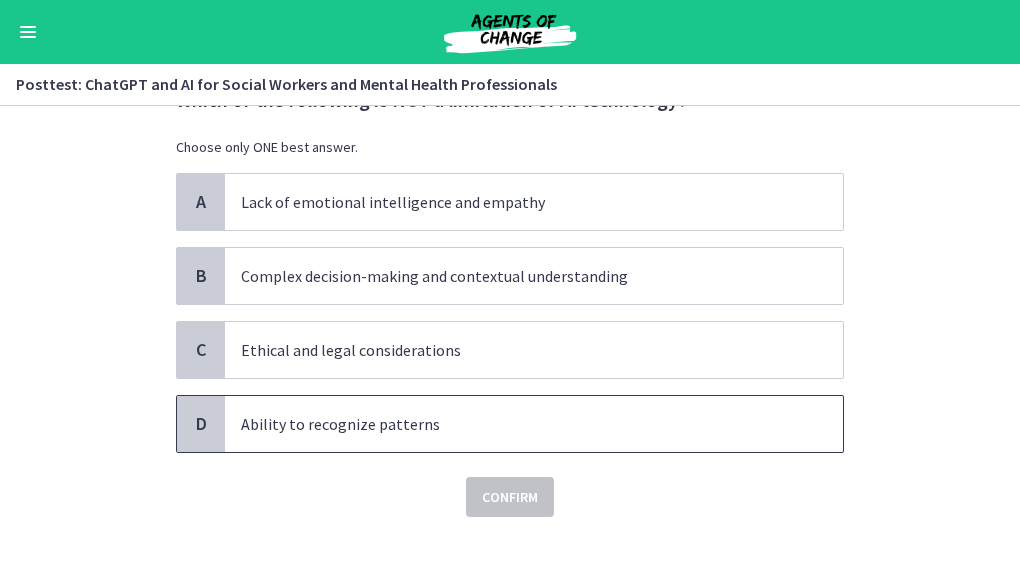 click on "Ability to recognize patterns" at bounding box center (514, 424) 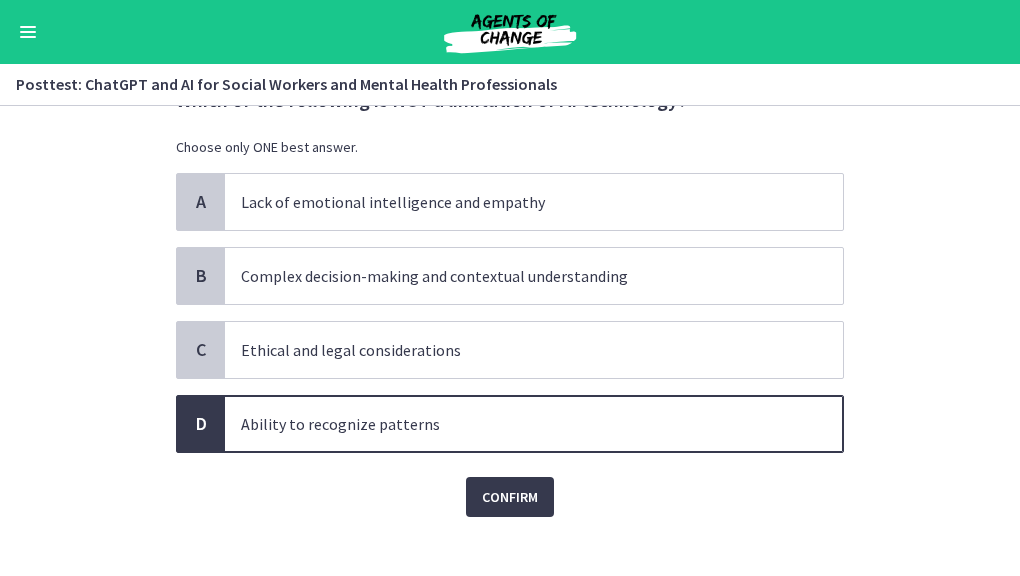 scroll, scrollTop: 101, scrollLeft: 0, axis: vertical 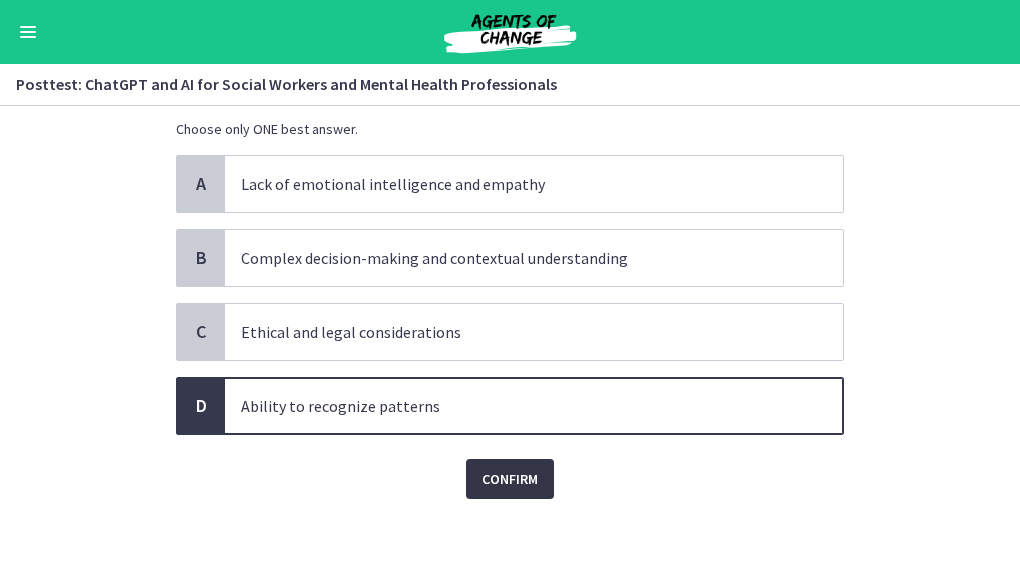 click on "Confirm" at bounding box center (510, 479) 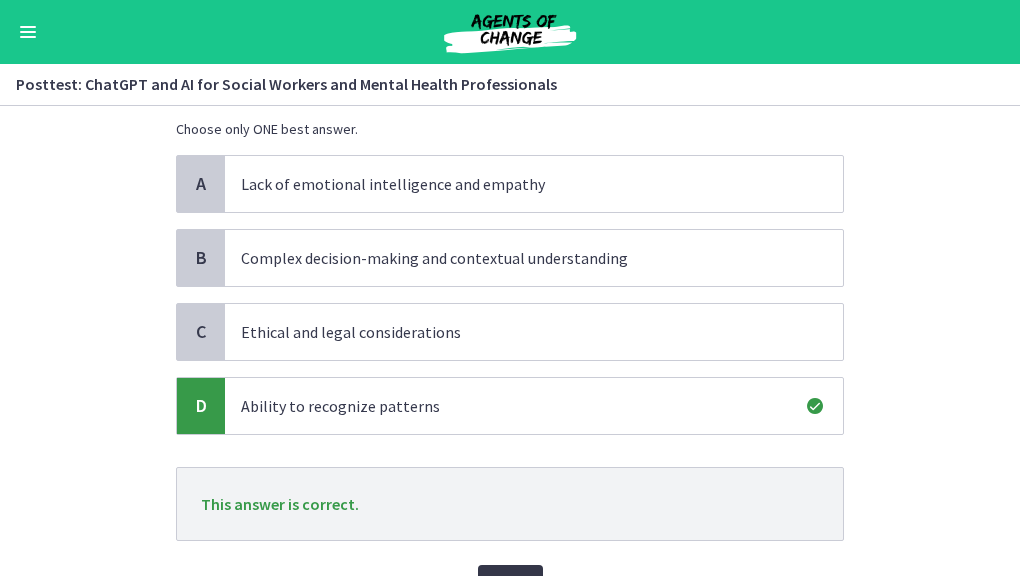 scroll, scrollTop: 206, scrollLeft: 0, axis: vertical 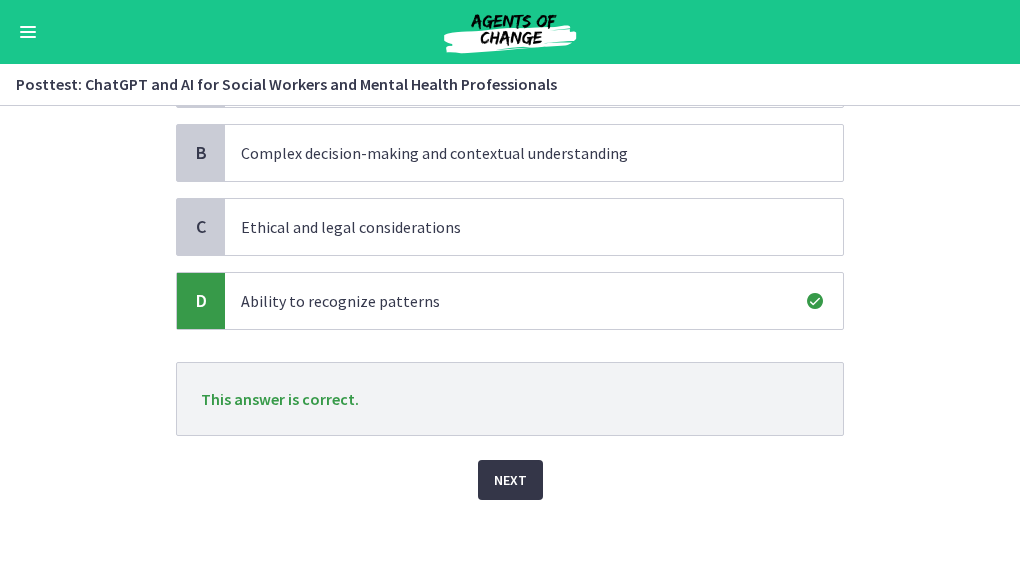 click on "Next" at bounding box center (510, 480) 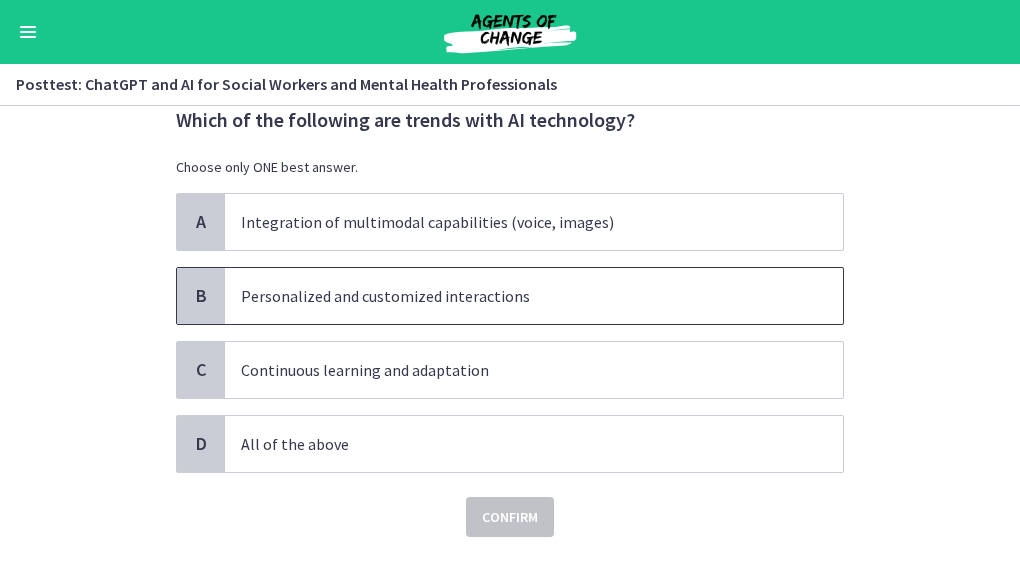 scroll, scrollTop: 64, scrollLeft: 0, axis: vertical 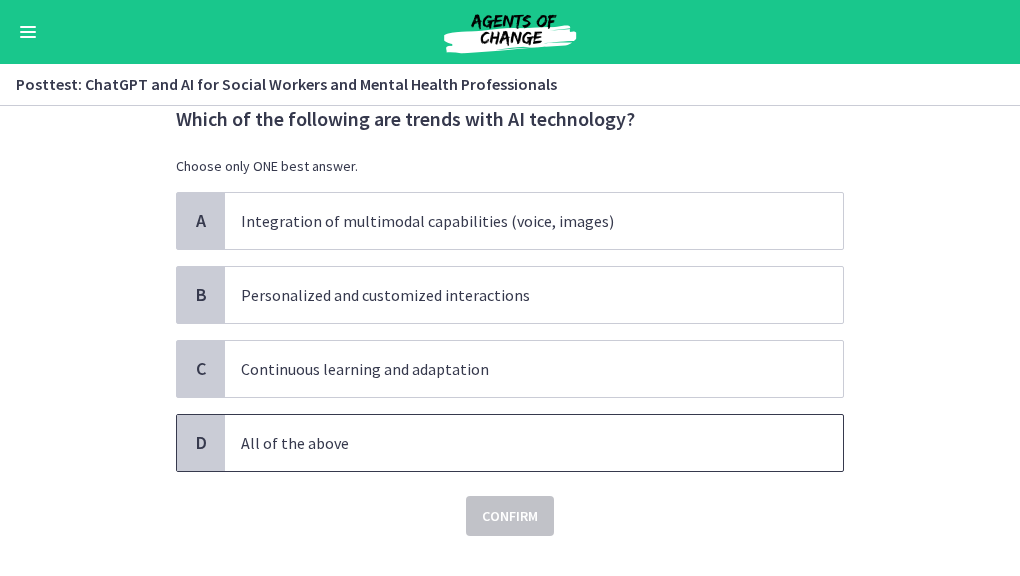 click on "All of the above" at bounding box center [514, 443] 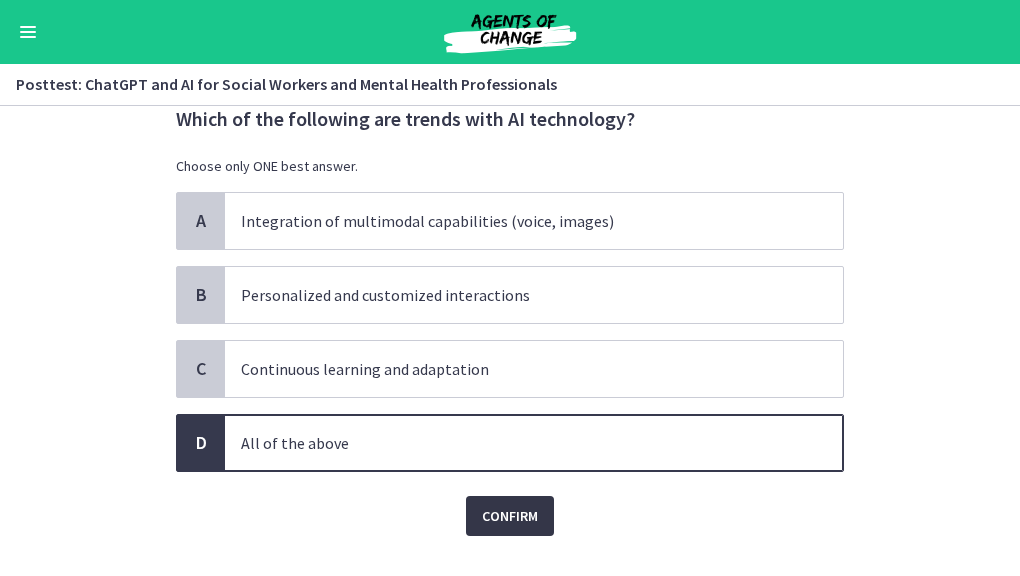 click on "Confirm" at bounding box center [510, 516] 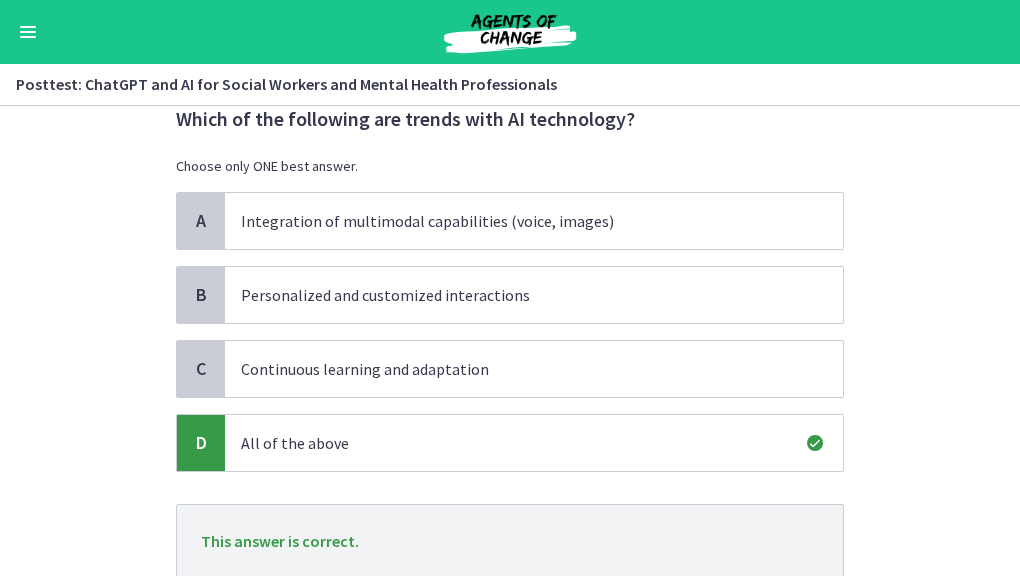 scroll, scrollTop: 206, scrollLeft: 0, axis: vertical 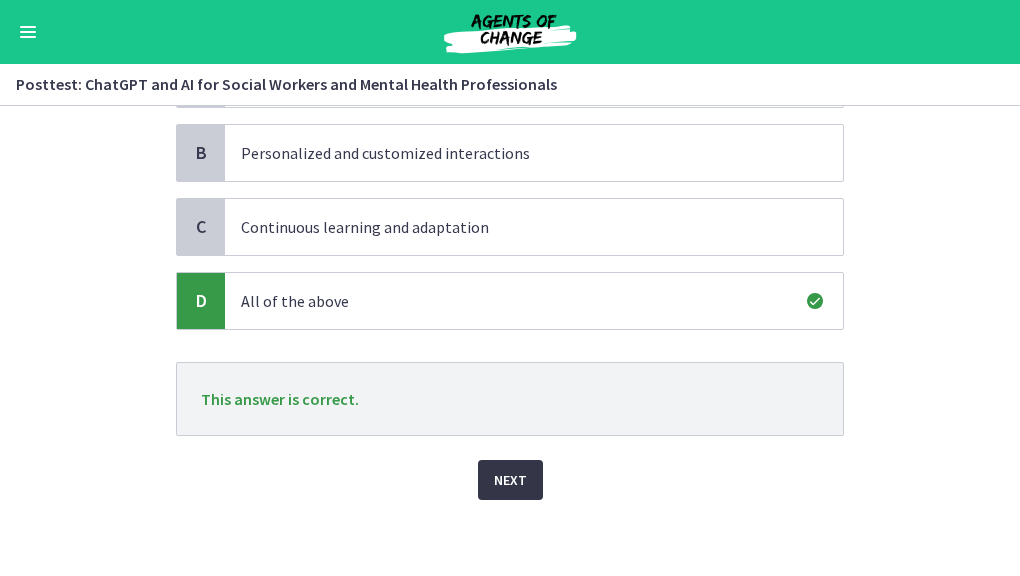 click on "Next" at bounding box center (510, 480) 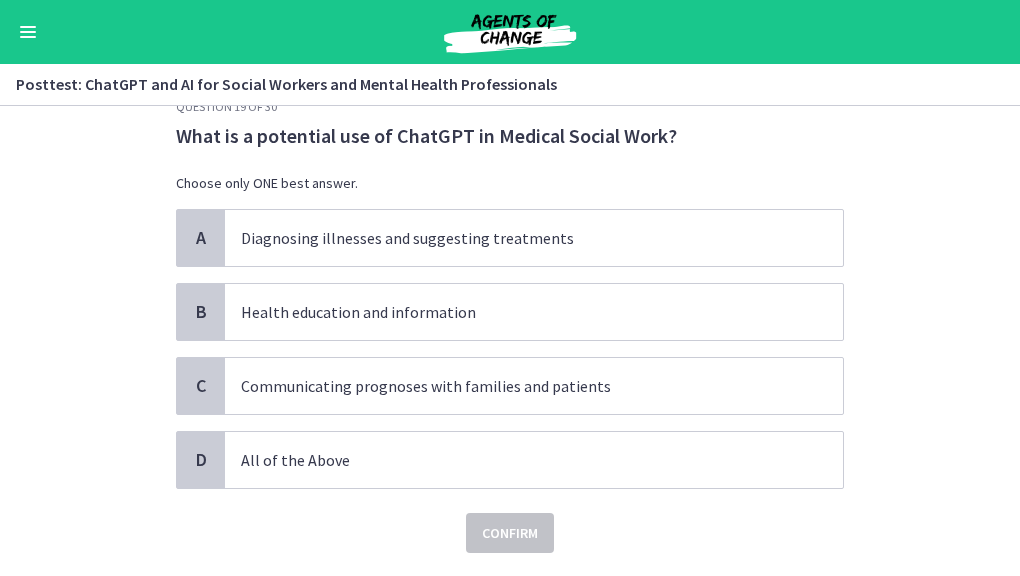 scroll, scrollTop: 48, scrollLeft: 0, axis: vertical 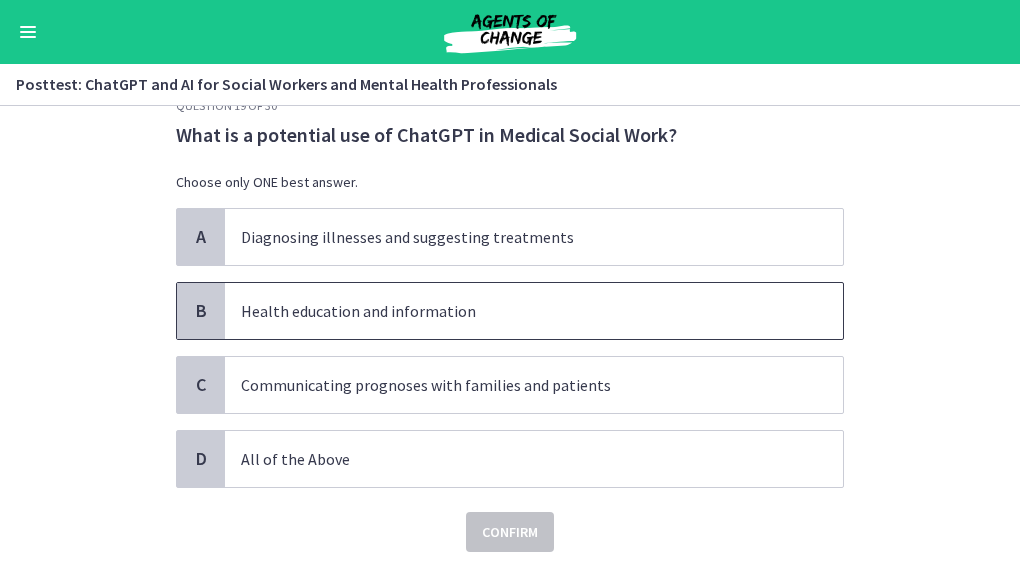 click on "Health education and information" at bounding box center (514, 311) 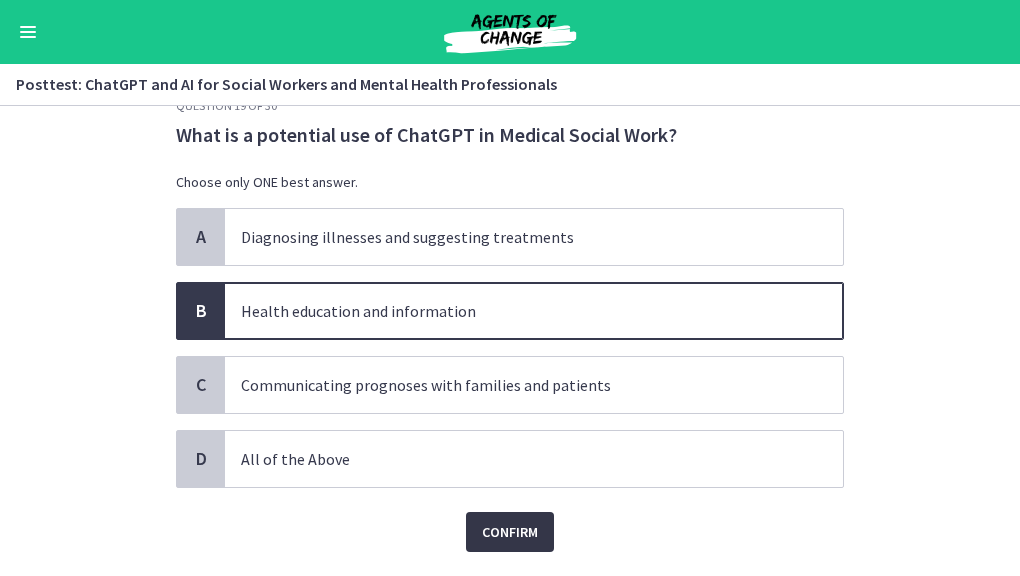 click on "Confirm" at bounding box center (510, 532) 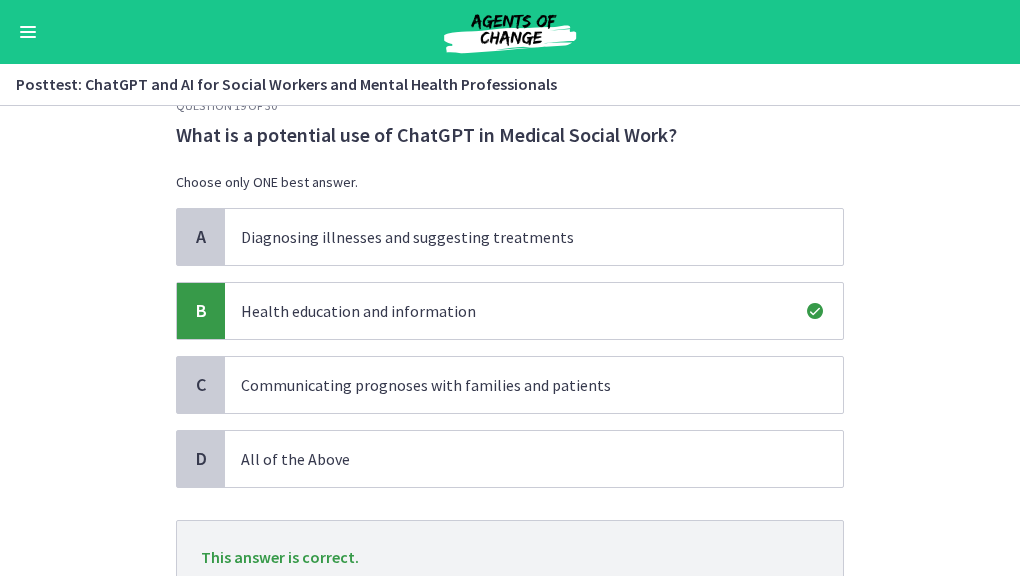 scroll, scrollTop: 206, scrollLeft: 0, axis: vertical 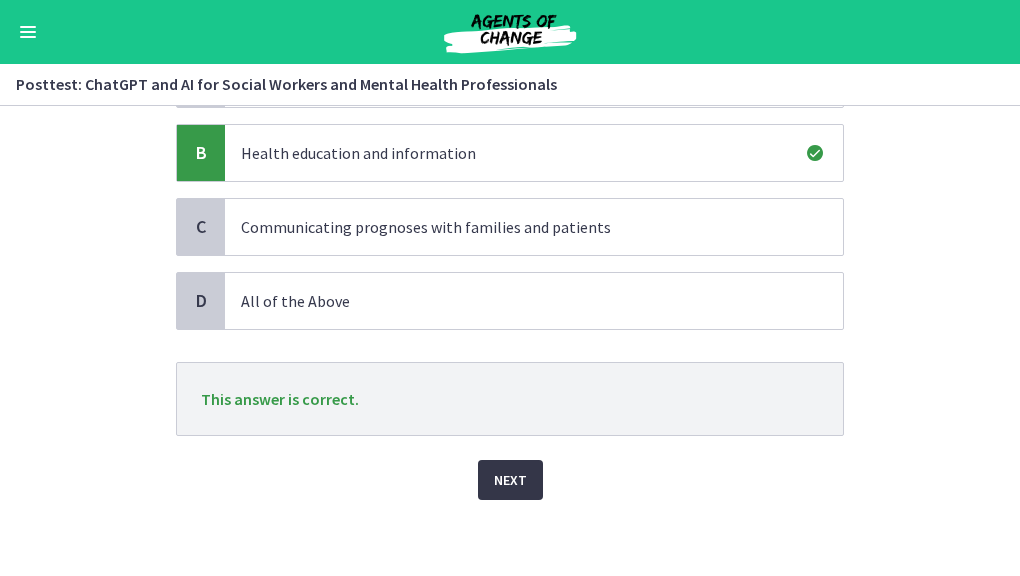 click on "Next" at bounding box center [510, 480] 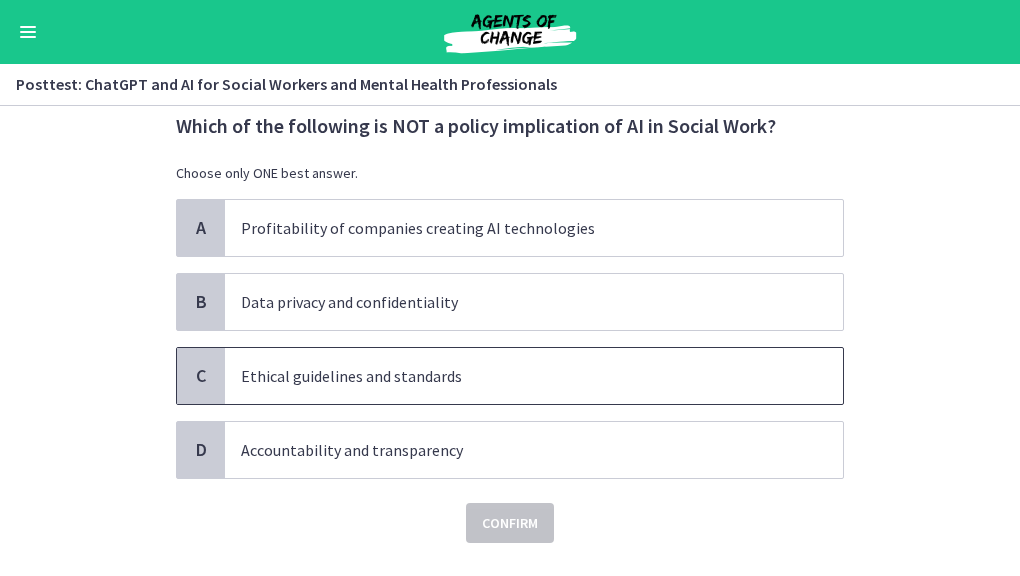 scroll, scrollTop: 58, scrollLeft: 0, axis: vertical 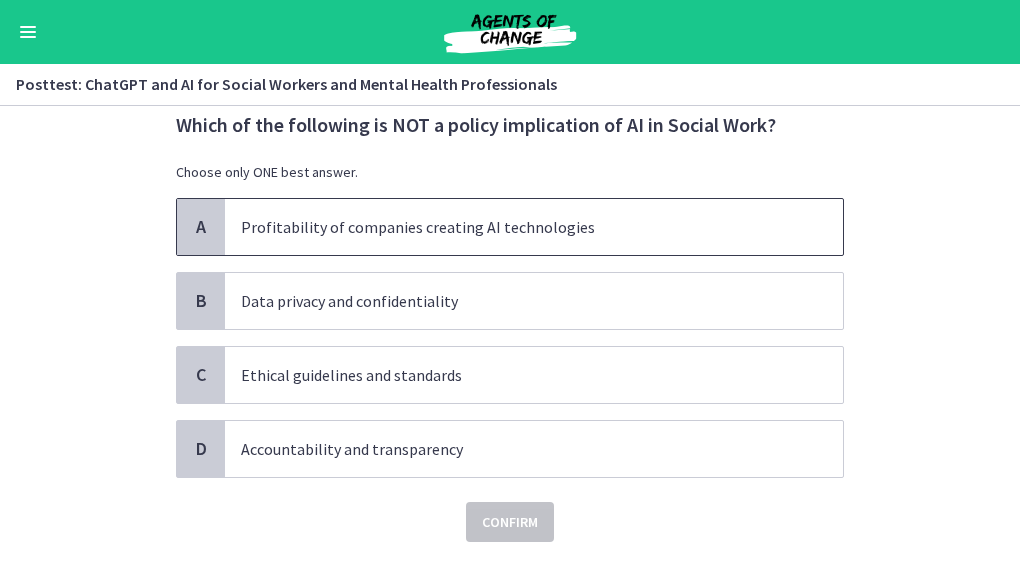 click on "Profitability of companies creating AI technologies" at bounding box center [514, 227] 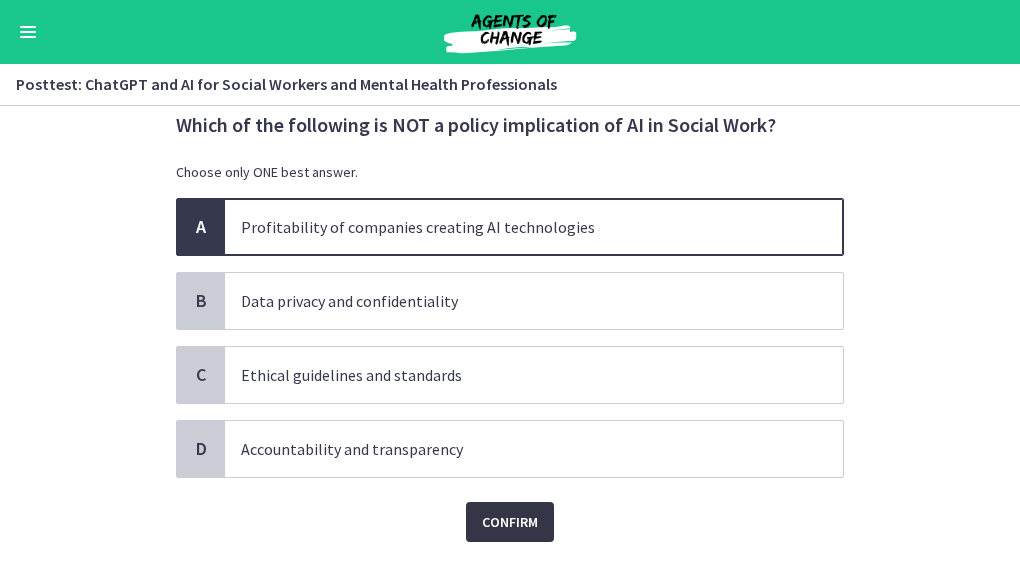 click on "Confirm" at bounding box center (510, 522) 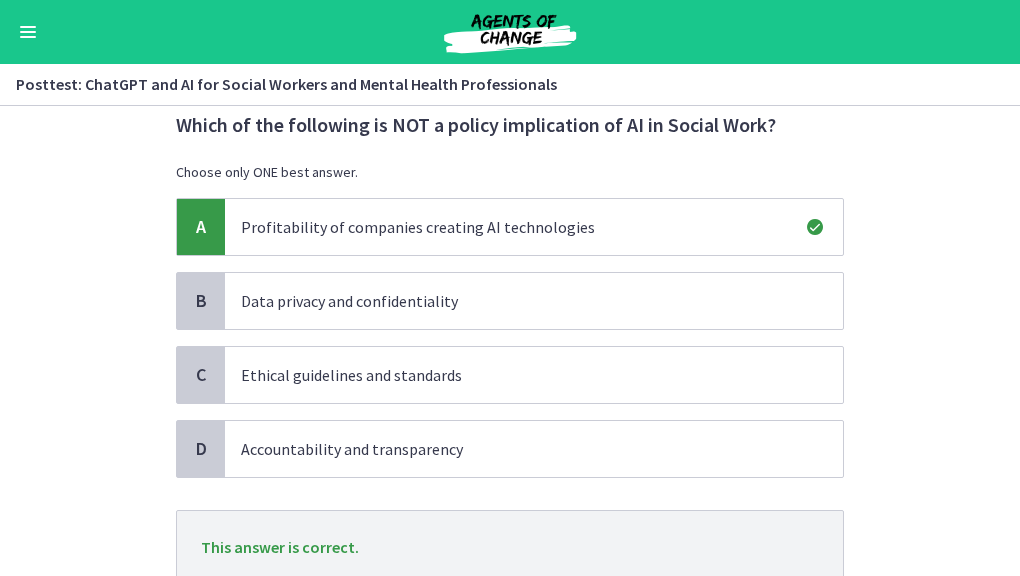scroll, scrollTop: 206, scrollLeft: 0, axis: vertical 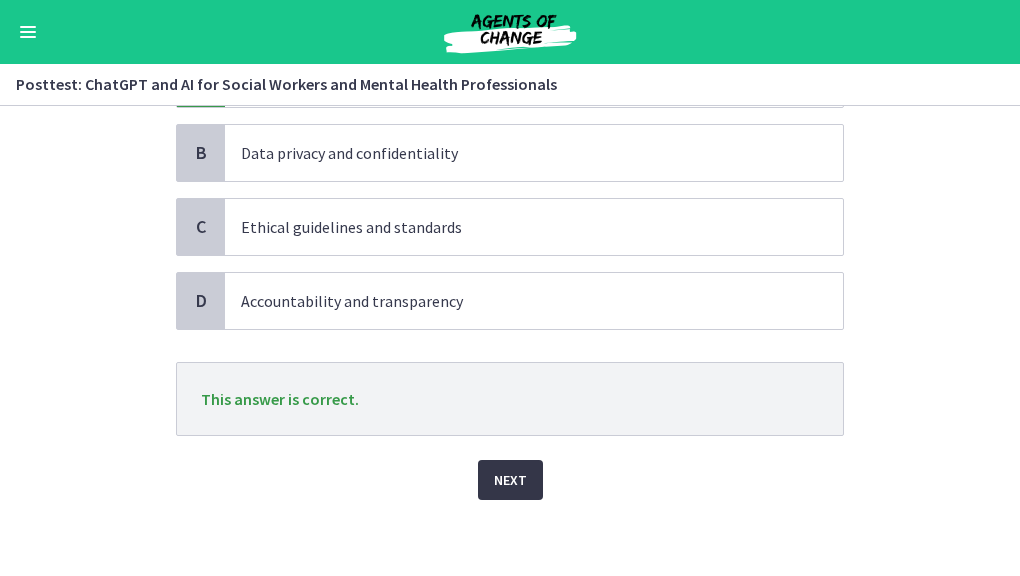click on "Next" at bounding box center (510, 480) 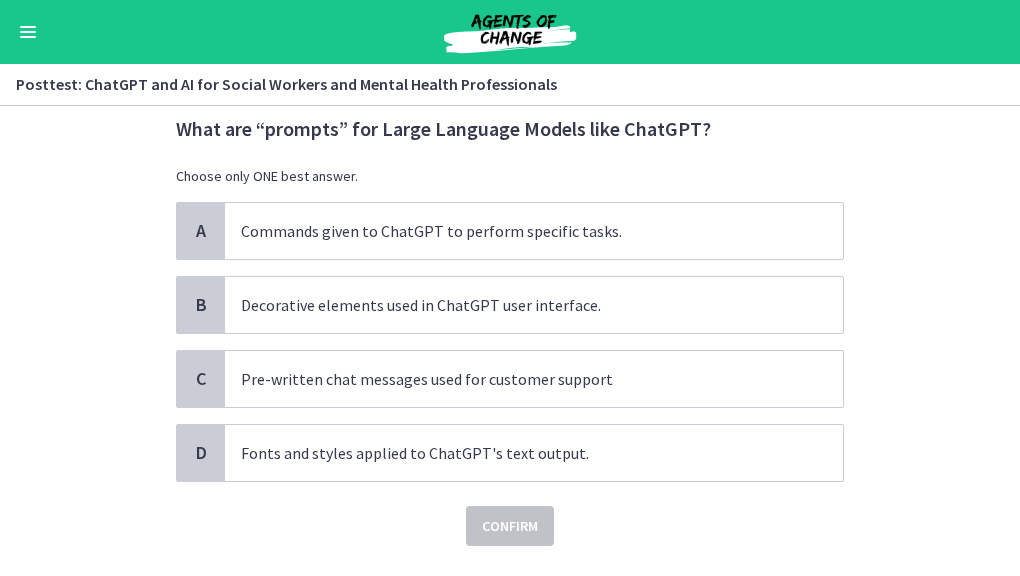scroll, scrollTop: 55, scrollLeft: 0, axis: vertical 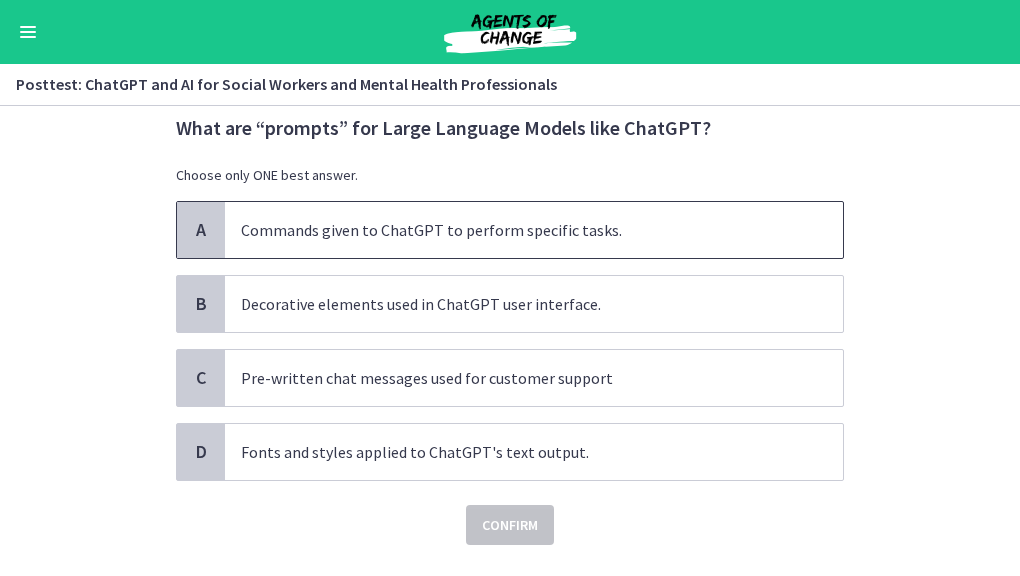 click on "Commands given to ChatGPT to perform specific tasks." at bounding box center (534, 230) 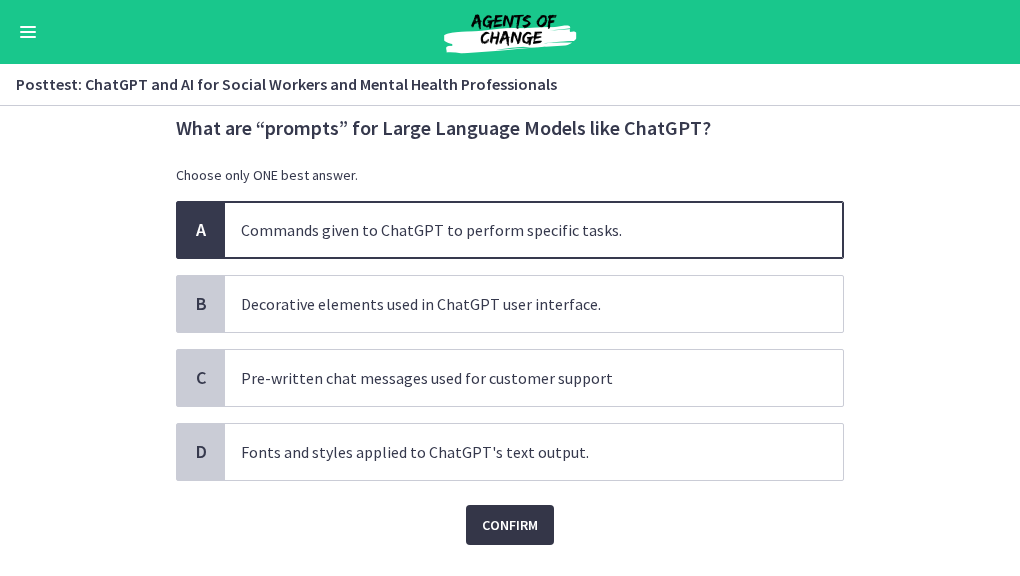 click on "Confirm" at bounding box center [510, 525] 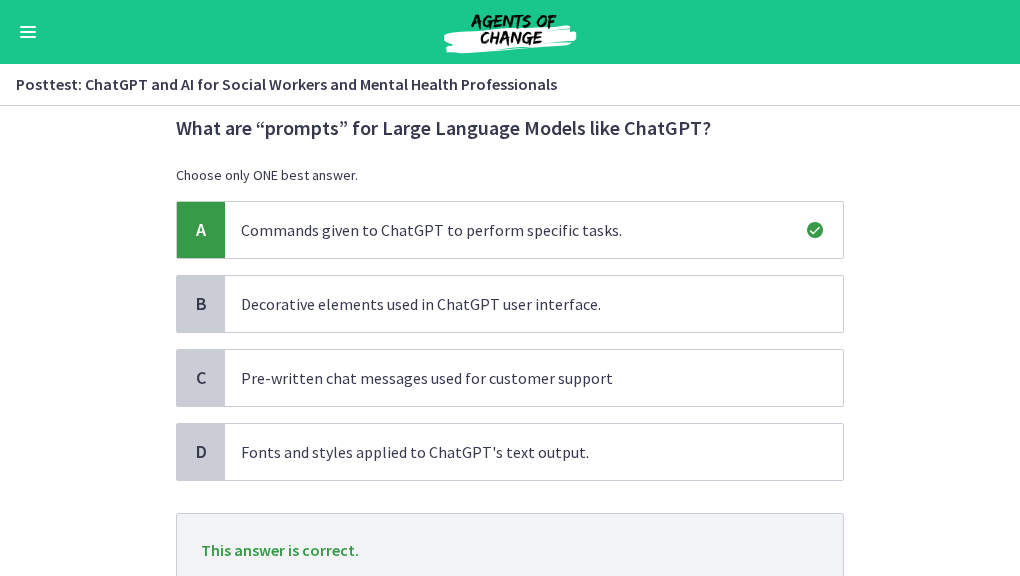 scroll, scrollTop: 206, scrollLeft: 0, axis: vertical 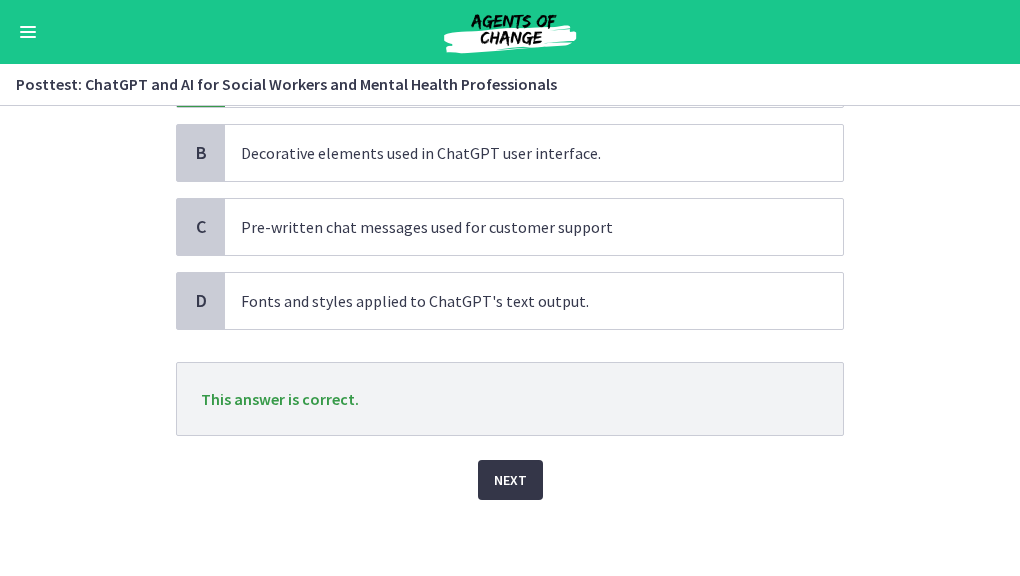click on "Next" at bounding box center (510, 480) 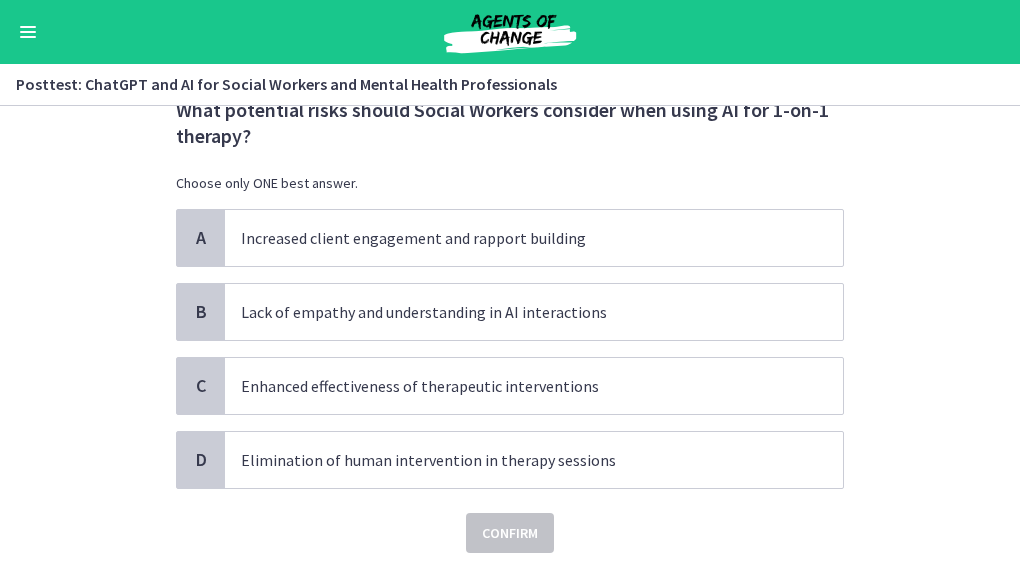 scroll, scrollTop: 74, scrollLeft: 0, axis: vertical 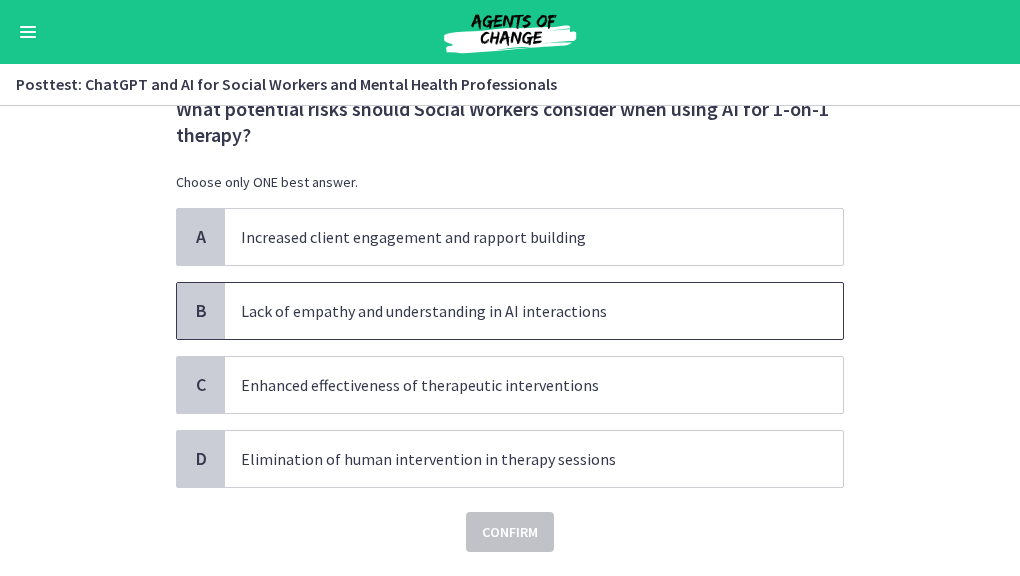 click on "Lack of empathy and understanding in AI interactions" at bounding box center (514, 311) 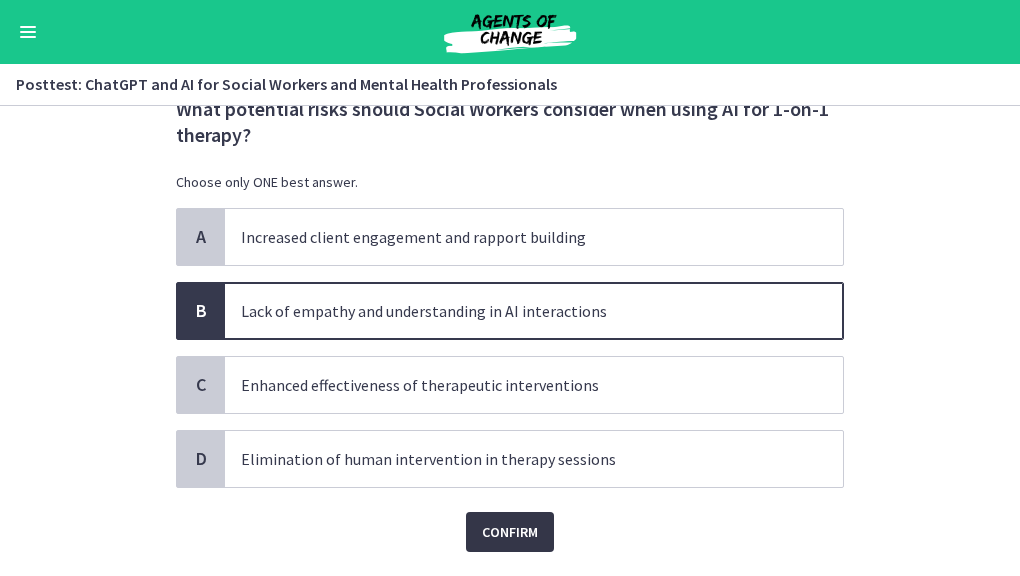 click on "Confirm" at bounding box center [510, 532] 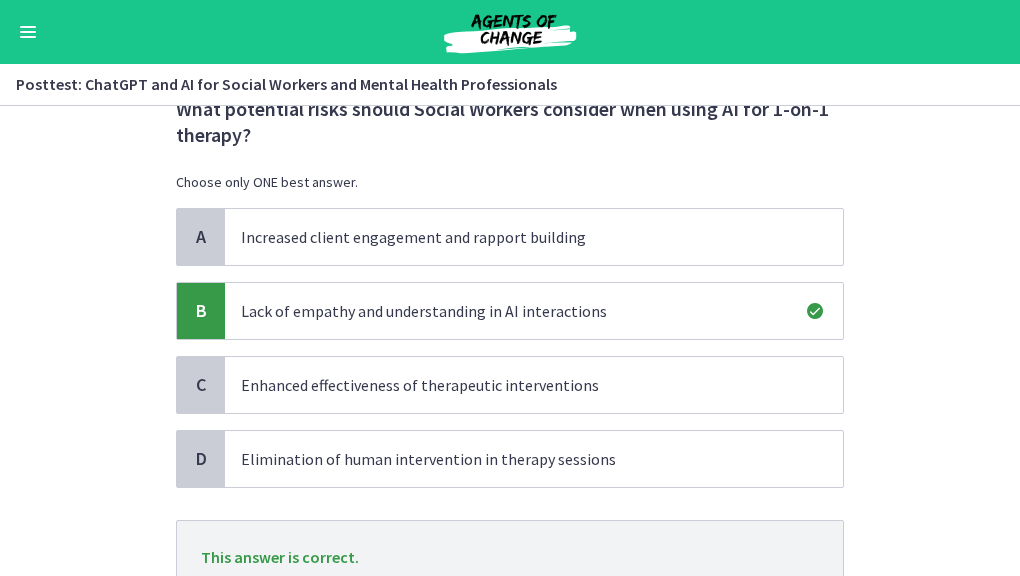 scroll, scrollTop: 232, scrollLeft: 0, axis: vertical 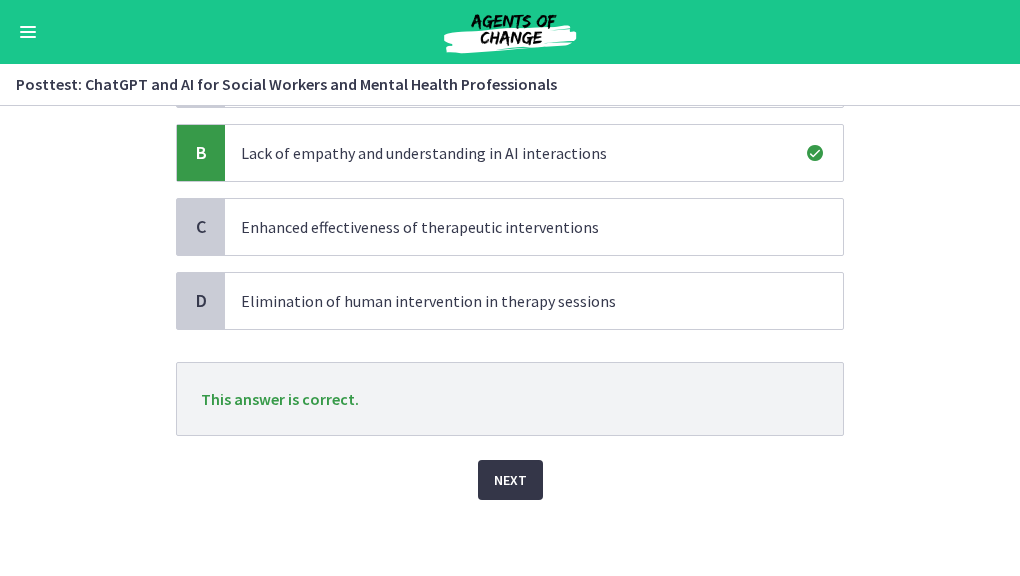 click on "Next" at bounding box center [510, 480] 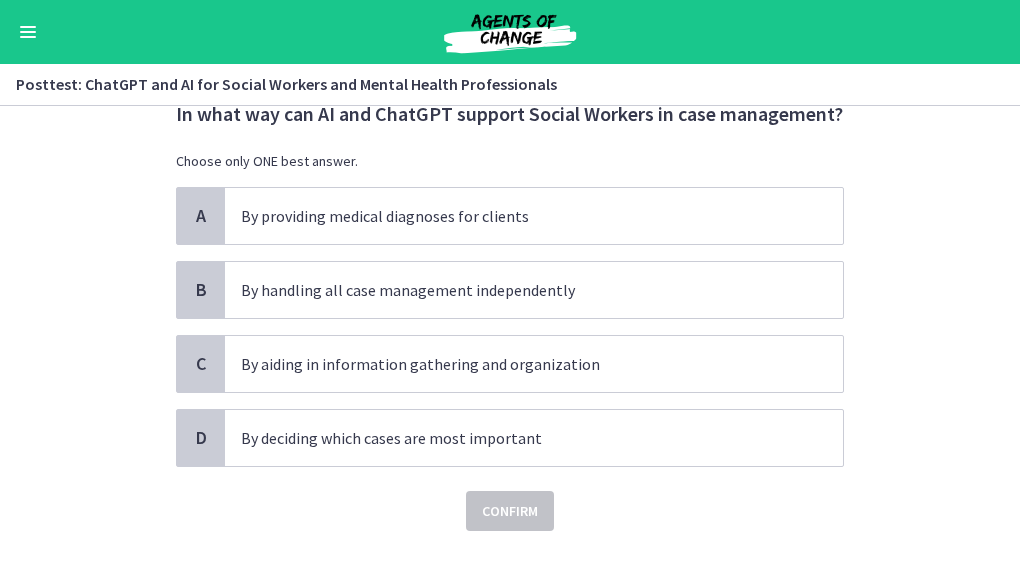 scroll, scrollTop: 70, scrollLeft: 0, axis: vertical 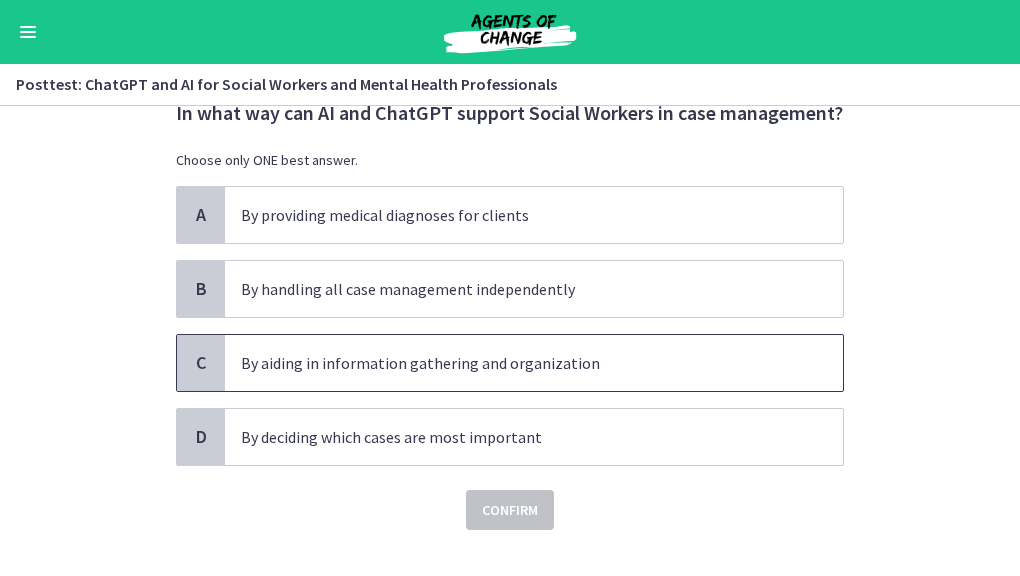 click on "By aiding in information gathering and organization" at bounding box center [514, 363] 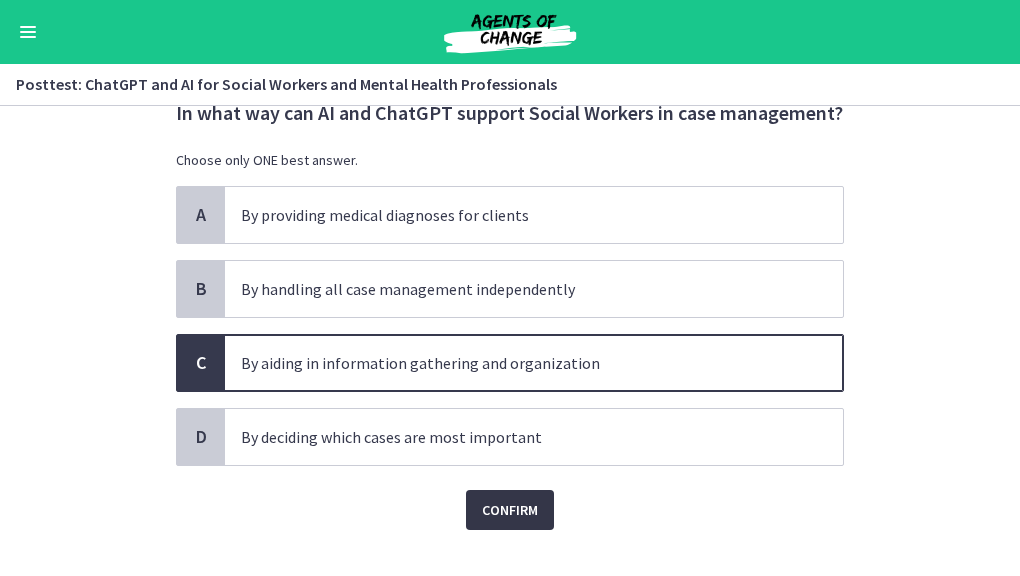 click on "Confirm" at bounding box center [510, 510] 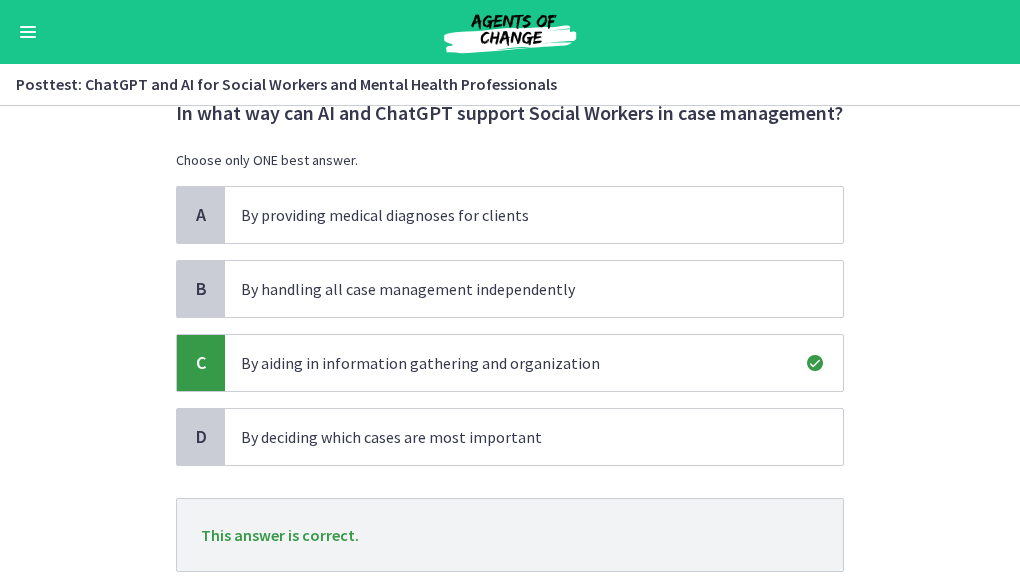 scroll, scrollTop: 206, scrollLeft: 0, axis: vertical 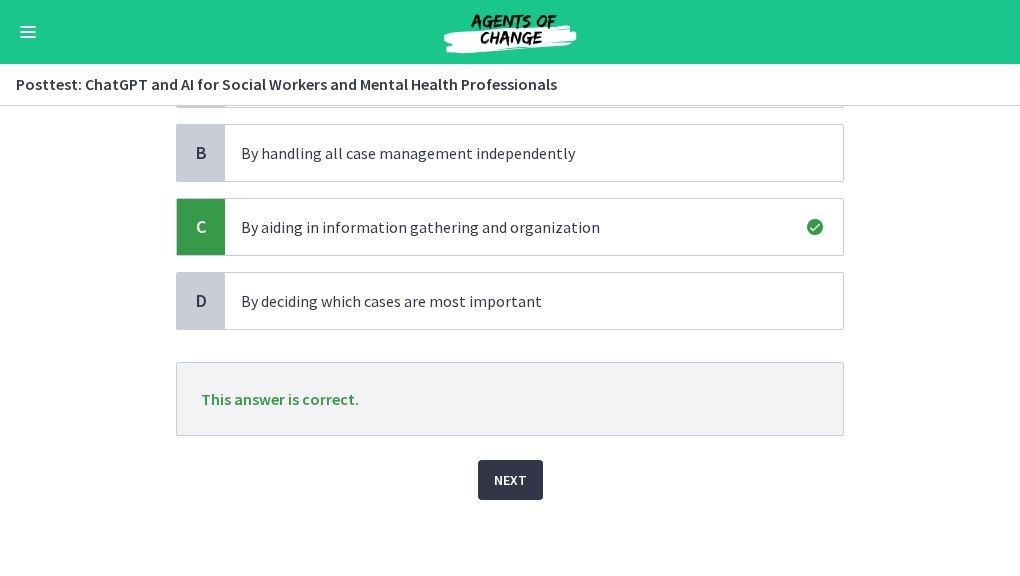 click on "Next" at bounding box center (510, 480) 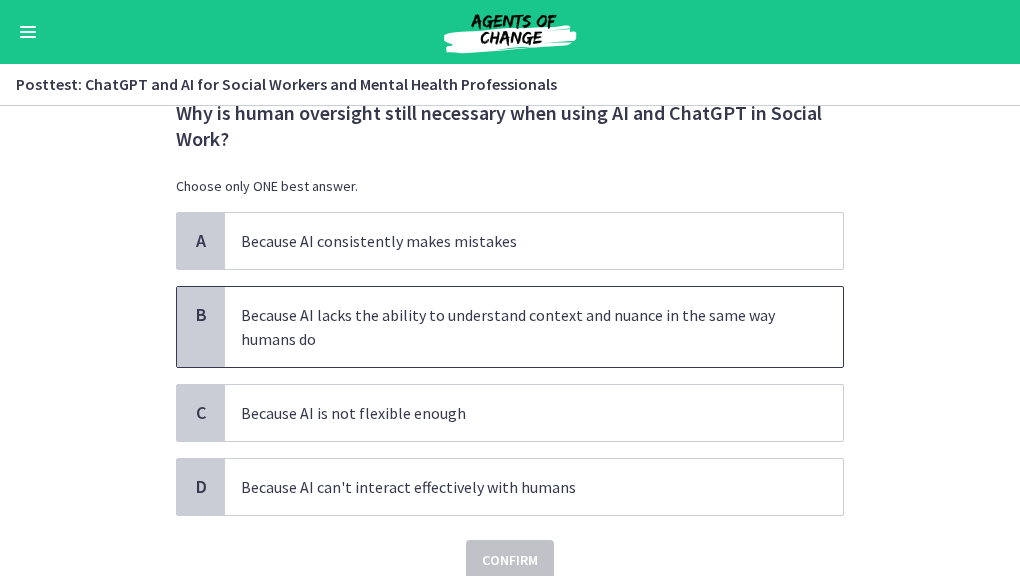 scroll, scrollTop: 72, scrollLeft: 0, axis: vertical 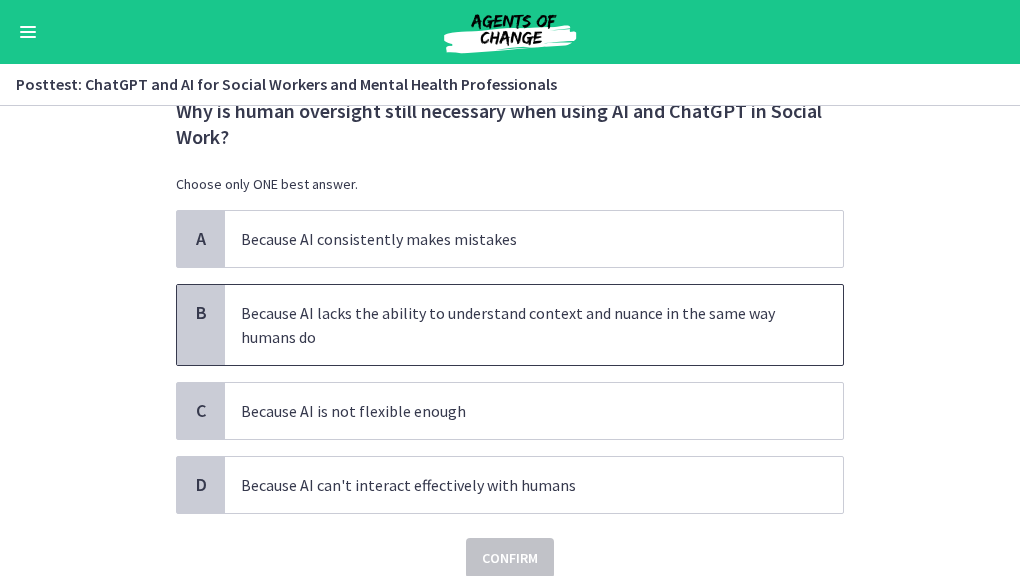 click on "Because AI lacks the ability to understand context and nuance in the same way humans do" at bounding box center [514, 325] 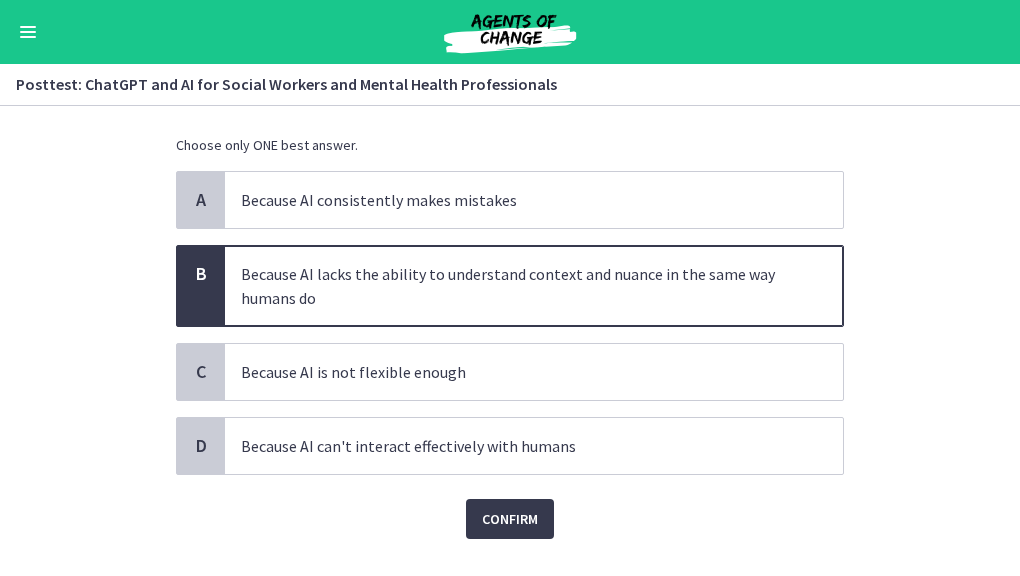 scroll, scrollTop: 114, scrollLeft: 0, axis: vertical 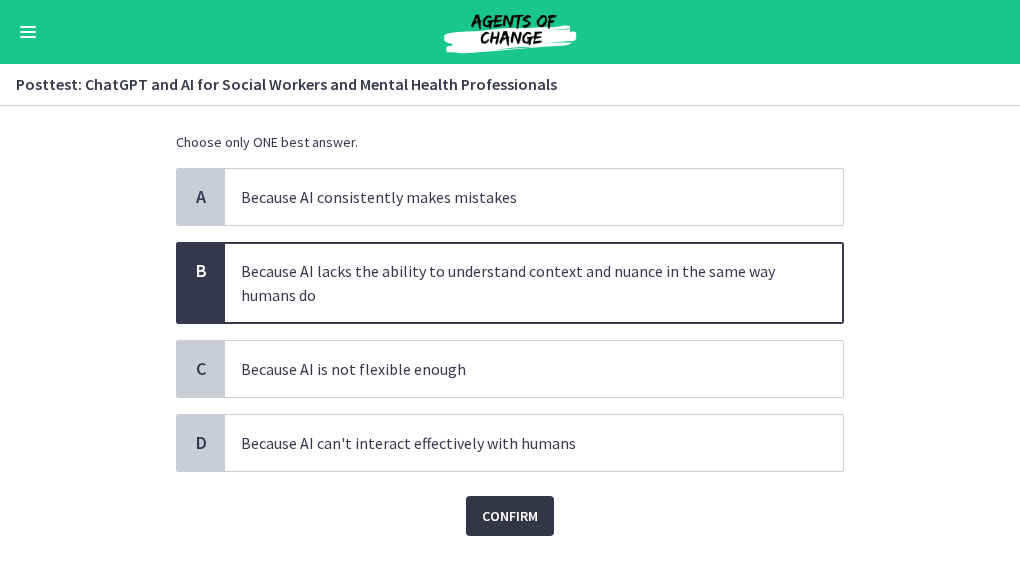 click on "Confirm" at bounding box center (510, 516) 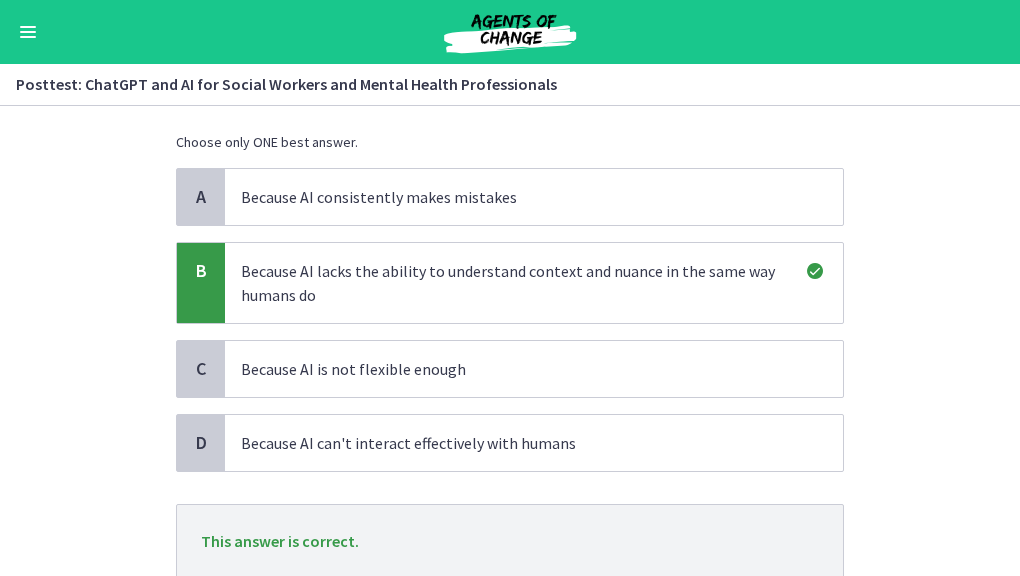 scroll, scrollTop: 256, scrollLeft: 0, axis: vertical 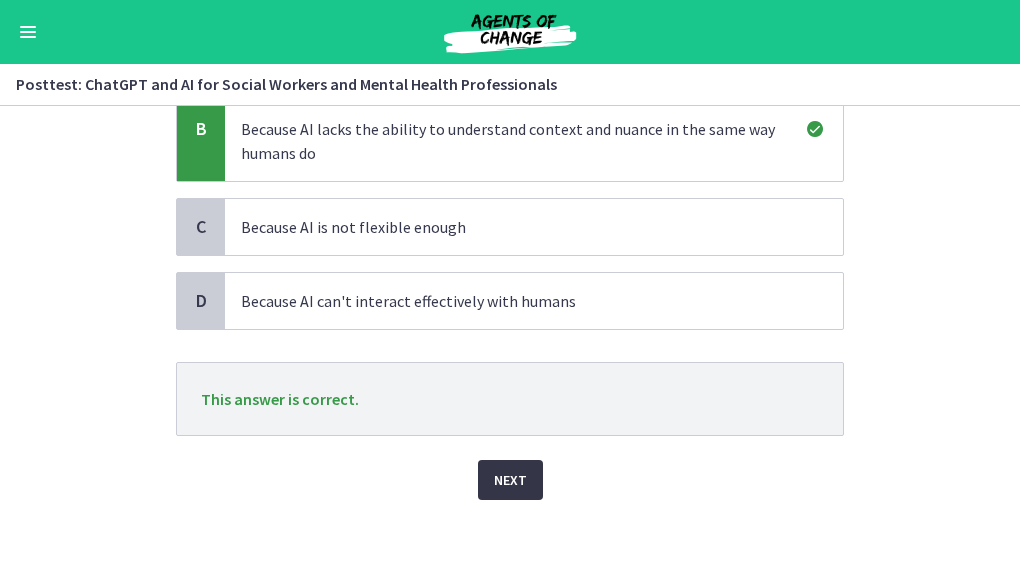 click on "Next" at bounding box center [510, 480] 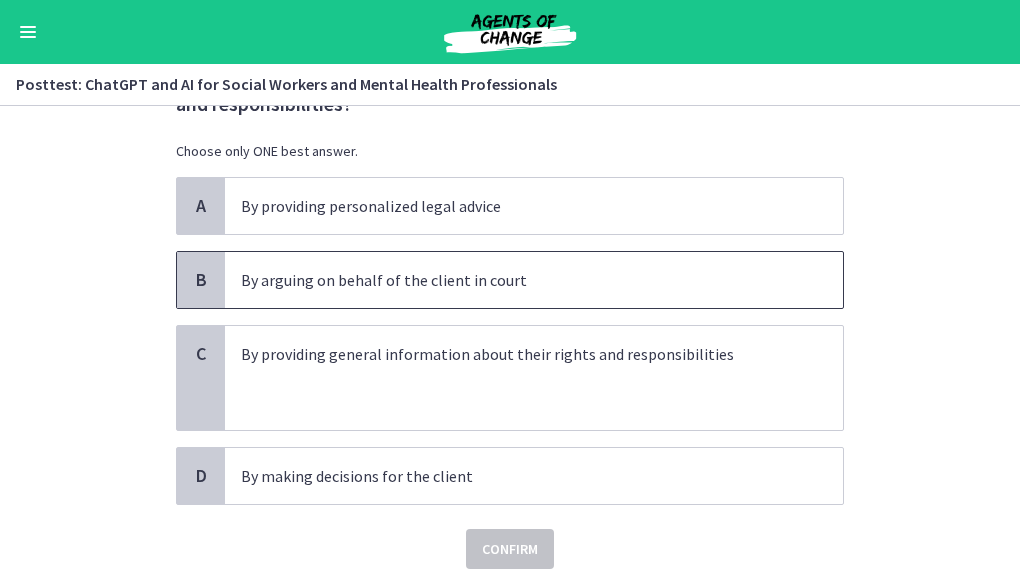 scroll, scrollTop: 106, scrollLeft: 0, axis: vertical 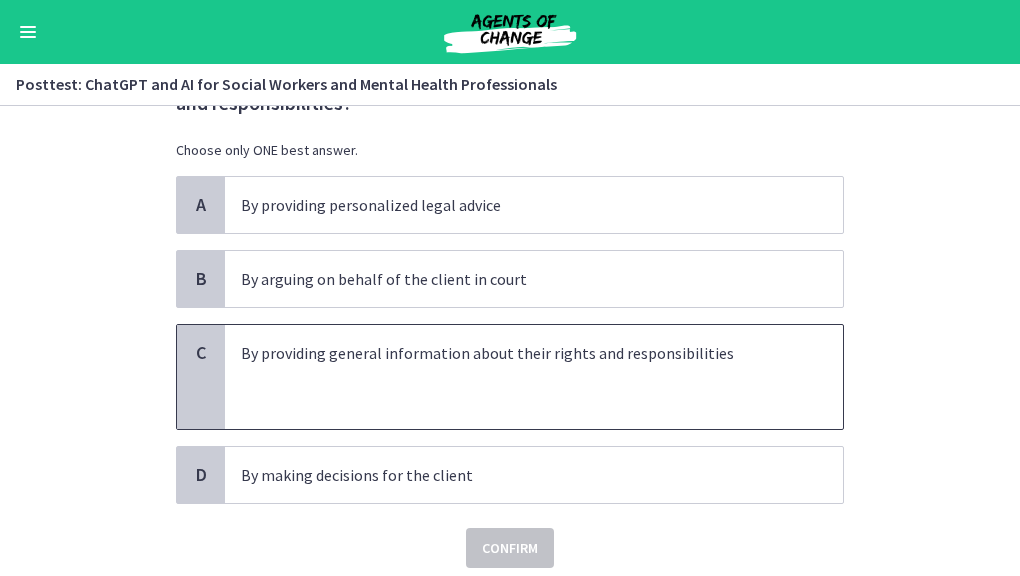 click at bounding box center [514, 401] 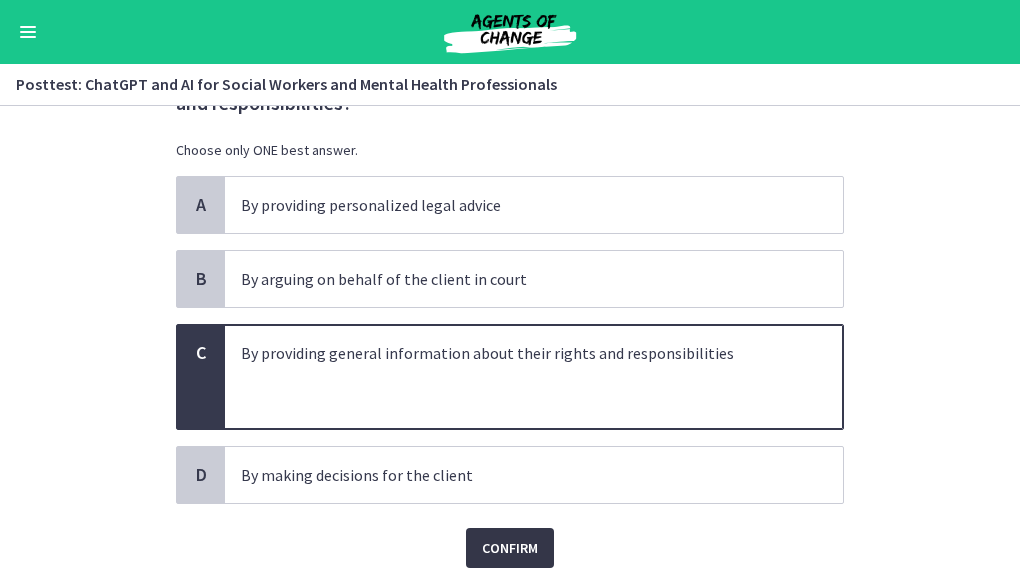 click on "Confirm" at bounding box center (510, 548) 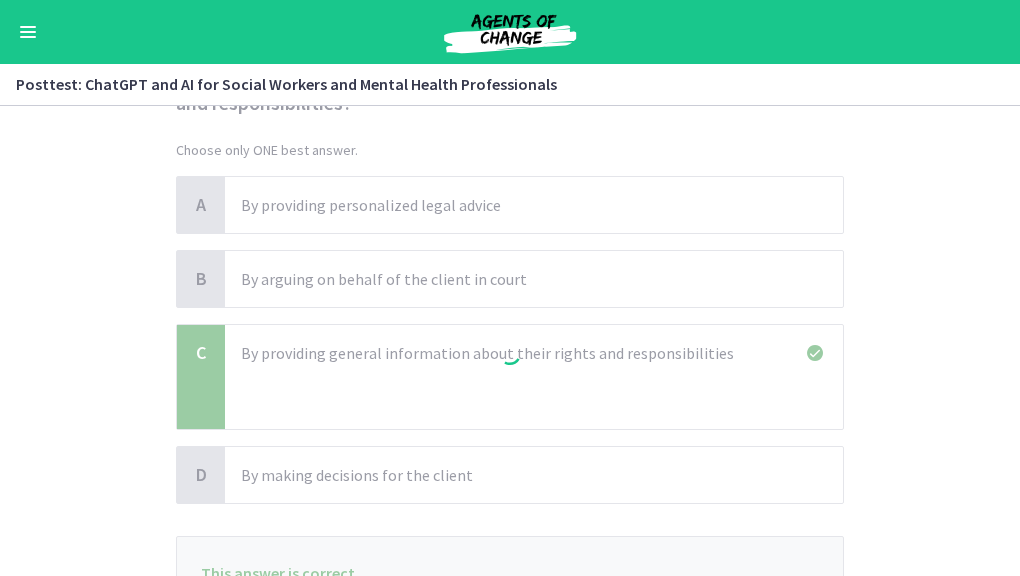 scroll, scrollTop: 264, scrollLeft: 0, axis: vertical 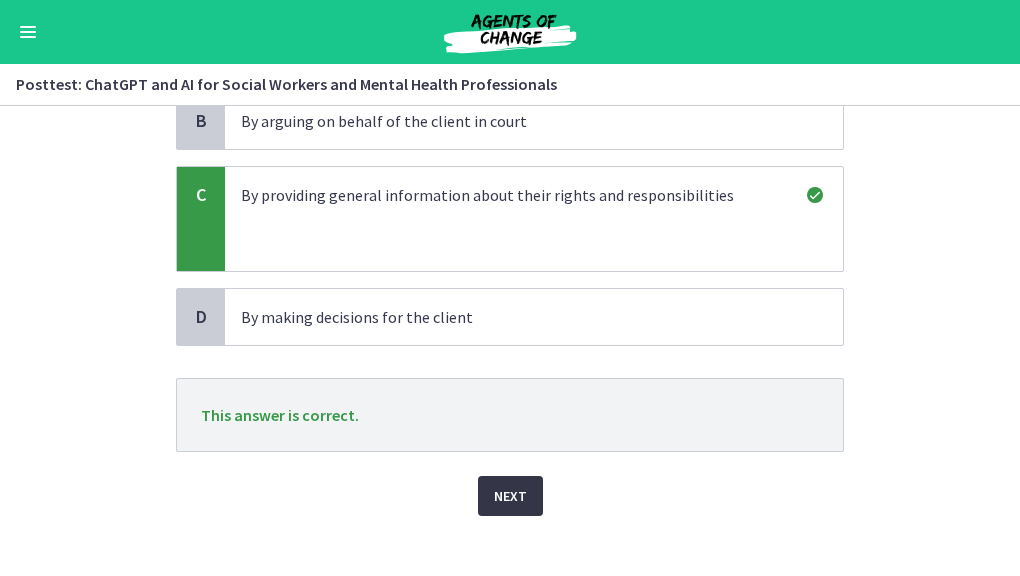 click on "Next" at bounding box center [510, 496] 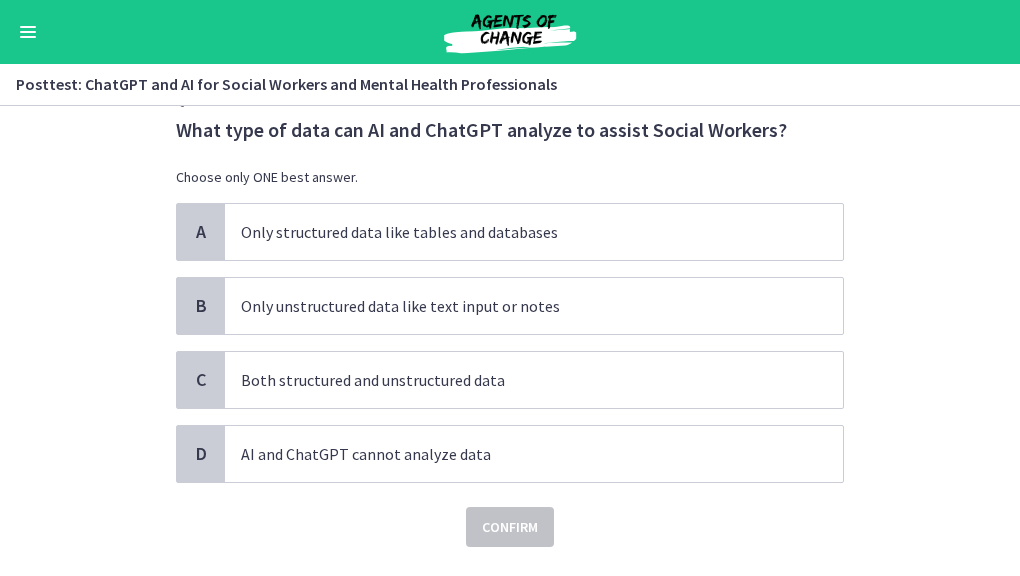 scroll, scrollTop: 56, scrollLeft: 0, axis: vertical 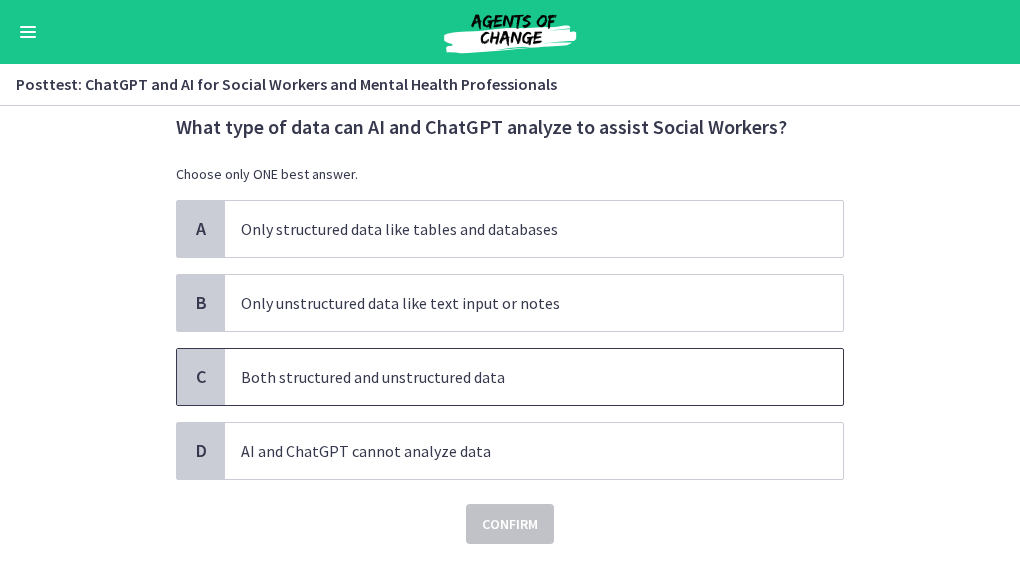 click on "Both structured and unstructured data" at bounding box center [514, 377] 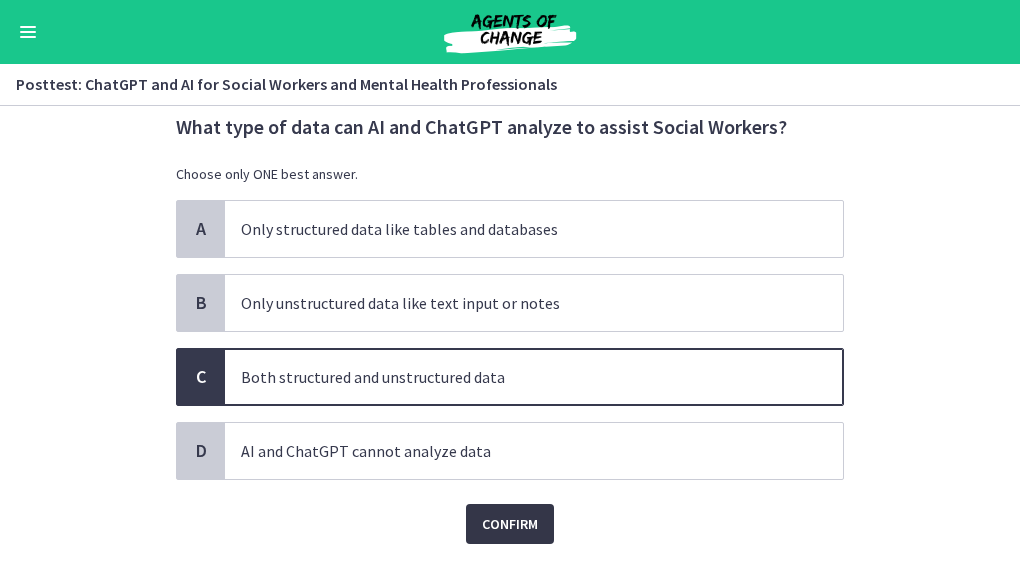 click on "Confirm" at bounding box center (510, 524) 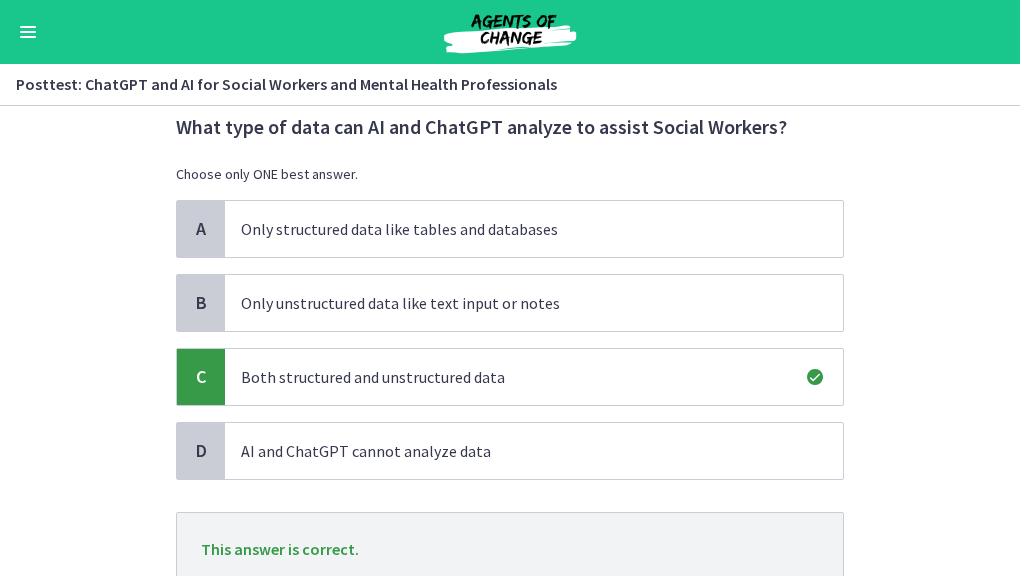 scroll, scrollTop: 206, scrollLeft: 0, axis: vertical 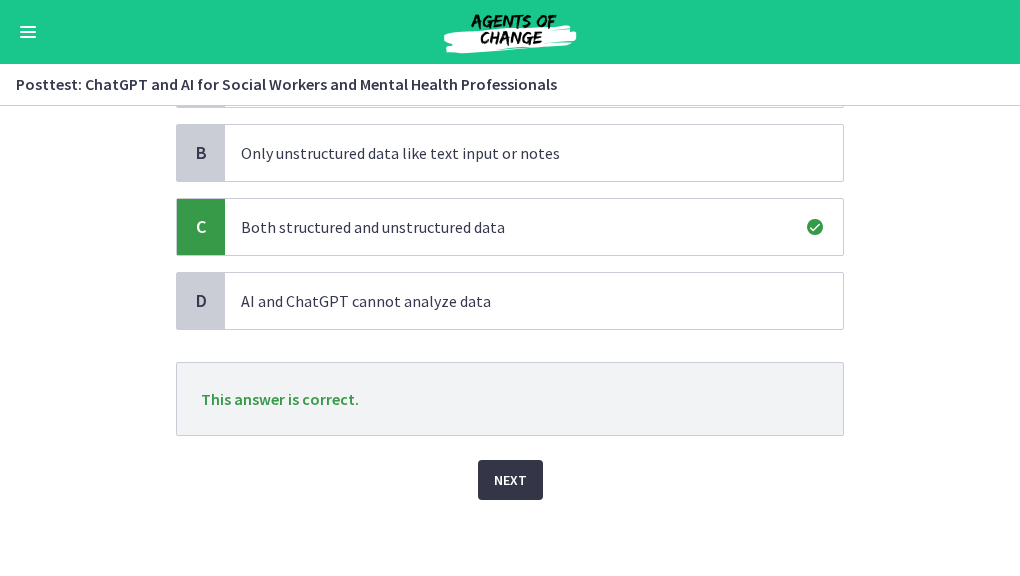 click on "Next" at bounding box center [510, 480] 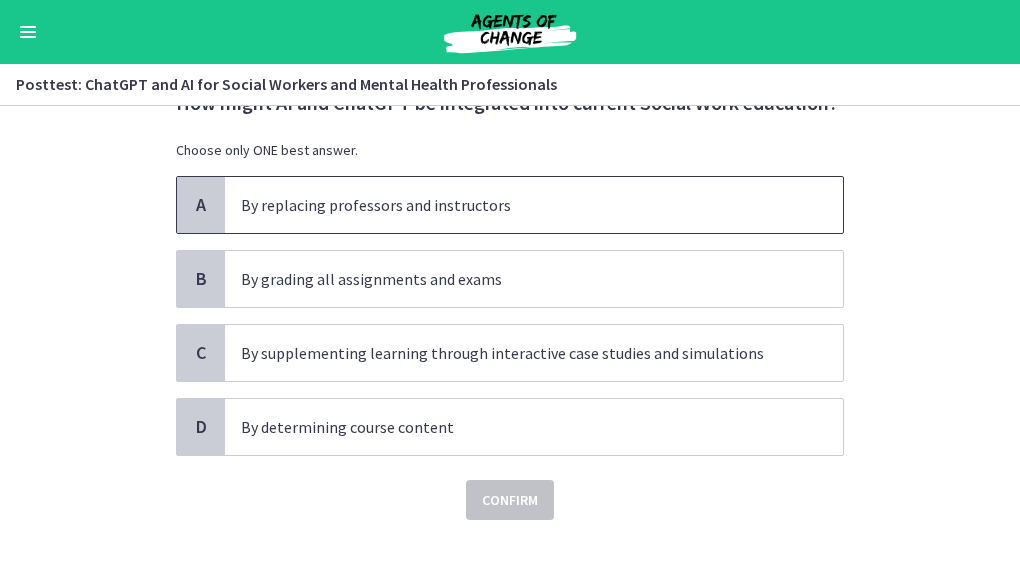 scroll, scrollTop: 81, scrollLeft: 0, axis: vertical 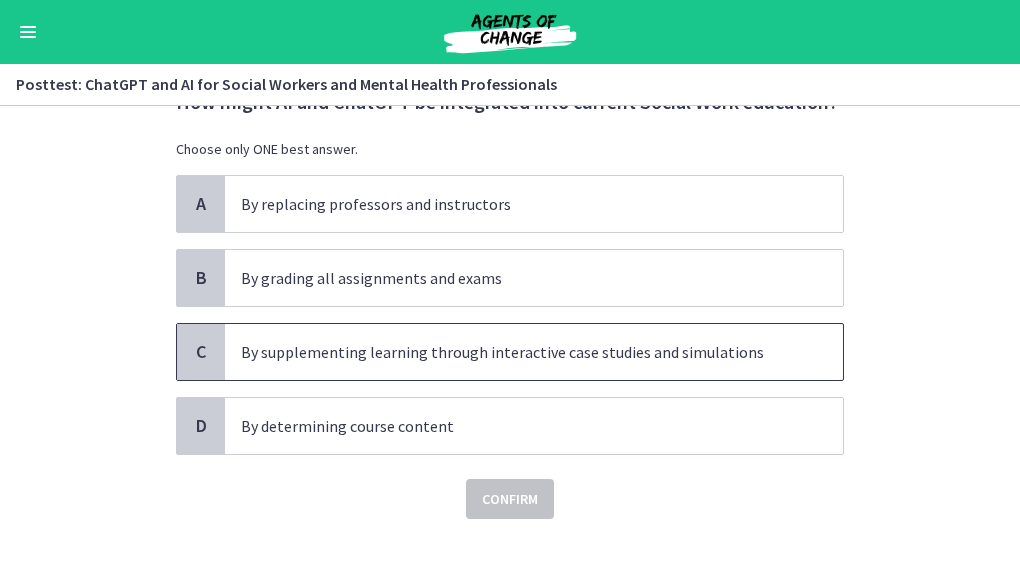 click on "By supplementing learning through interactive case studies and simulations" at bounding box center [514, 352] 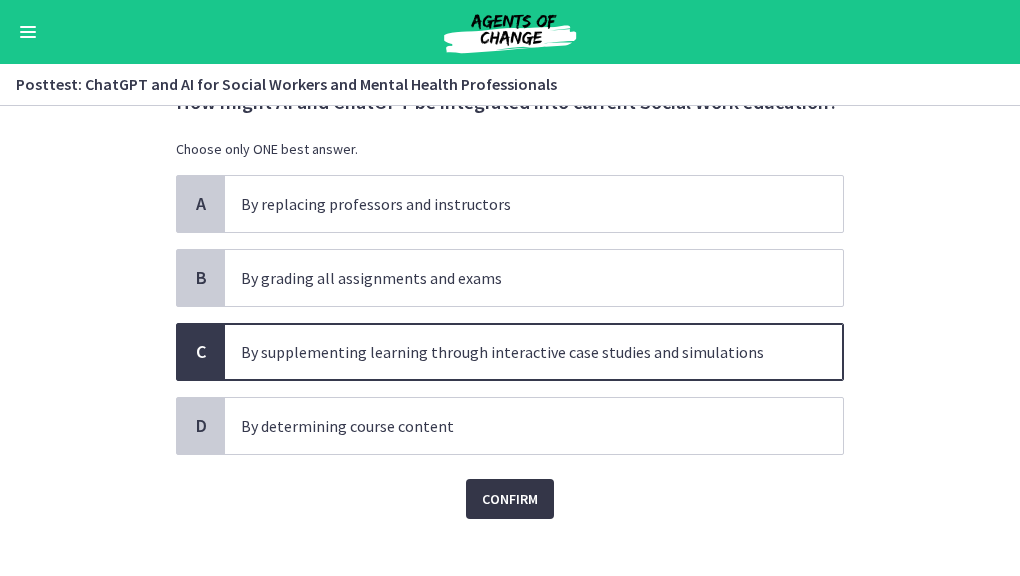 click on "Confirm" at bounding box center (510, 499) 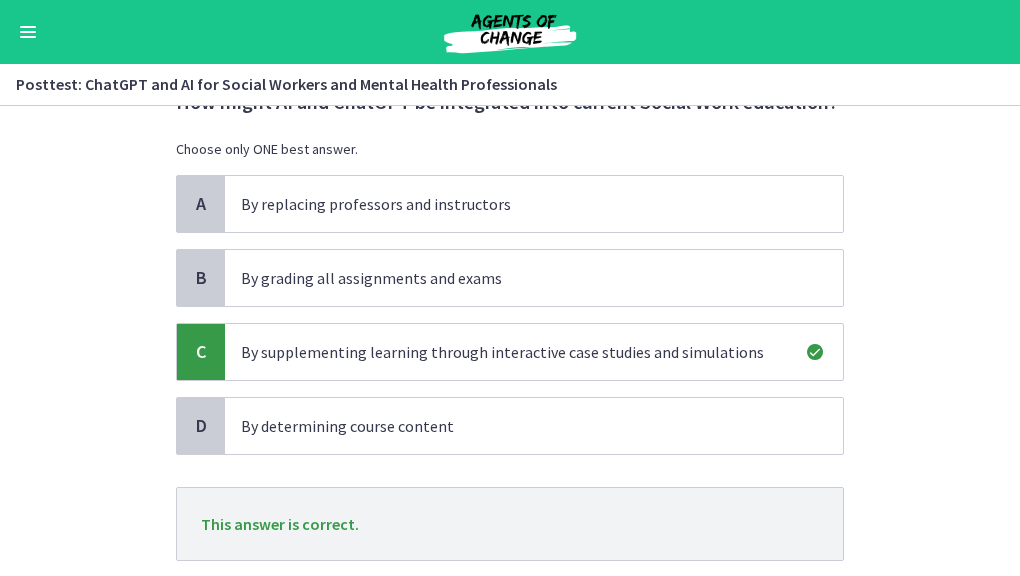 scroll, scrollTop: 206, scrollLeft: 0, axis: vertical 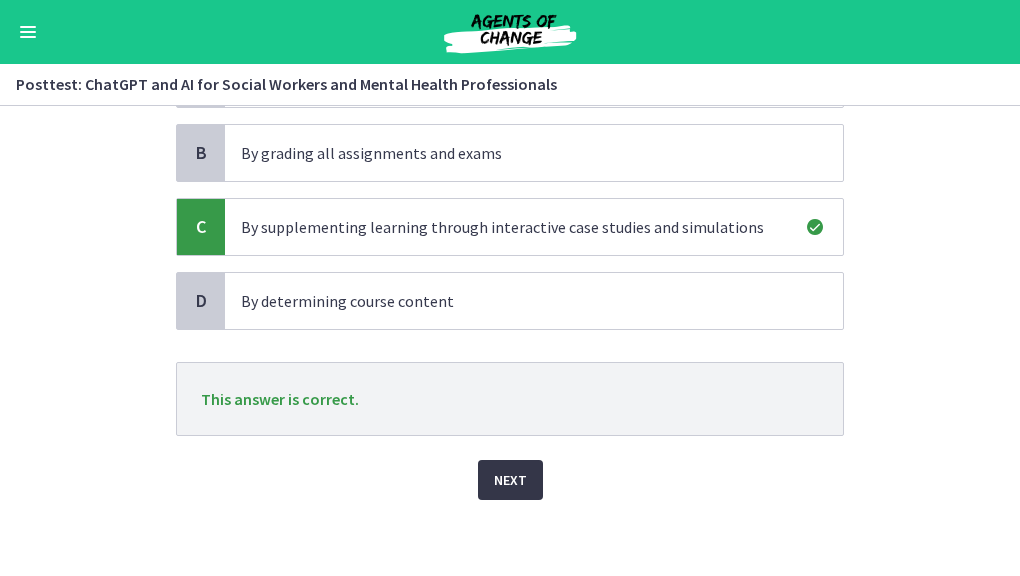 click on "Next" at bounding box center (510, 480) 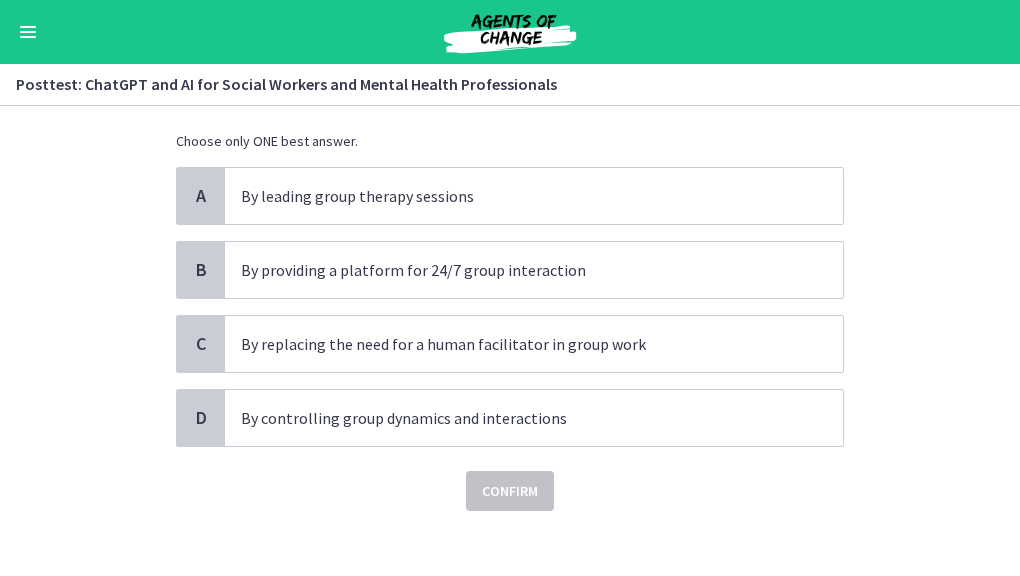 scroll, scrollTop: 101, scrollLeft: 0, axis: vertical 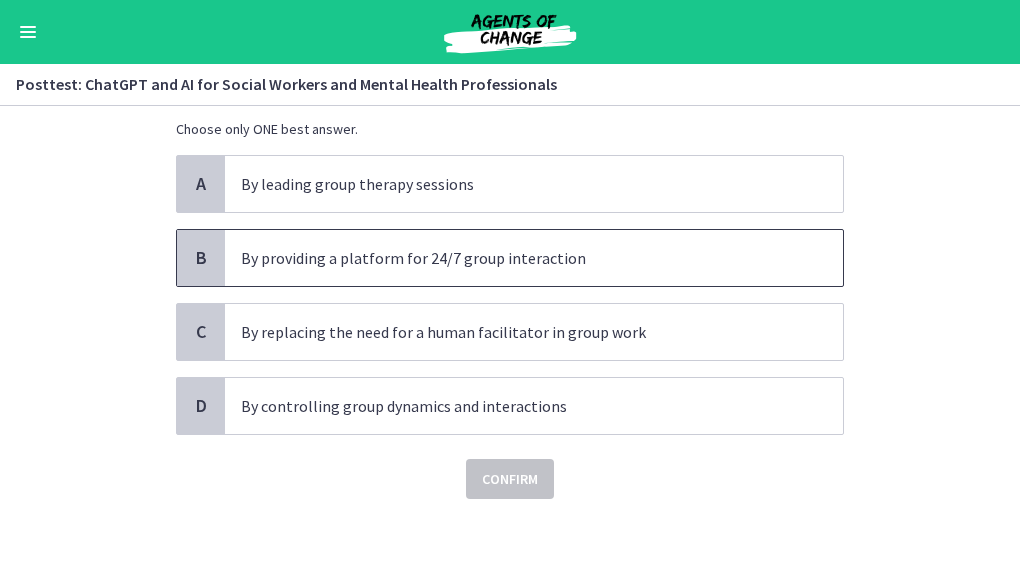 click on "By providing a platform for 24/7 group interaction" at bounding box center [514, 258] 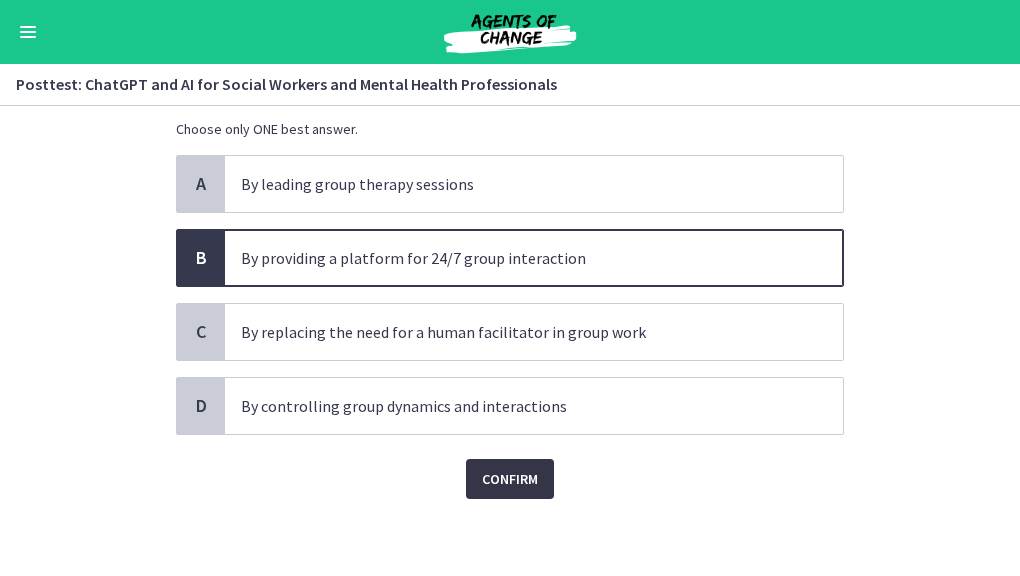 click on "Confirm" at bounding box center [510, 479] 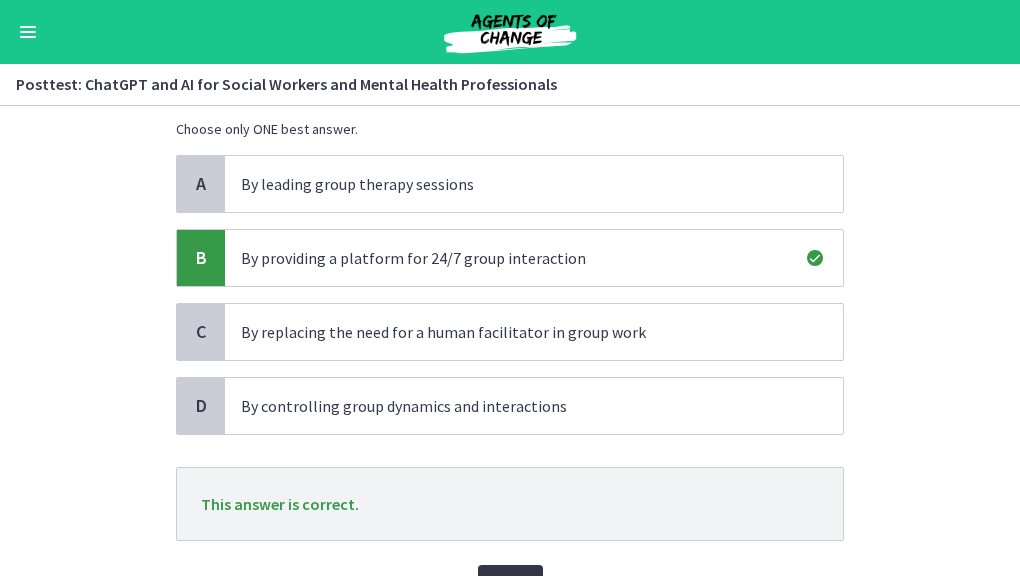 scroll, scrollTop: 206, scrollLeft: 0, axis: vertical 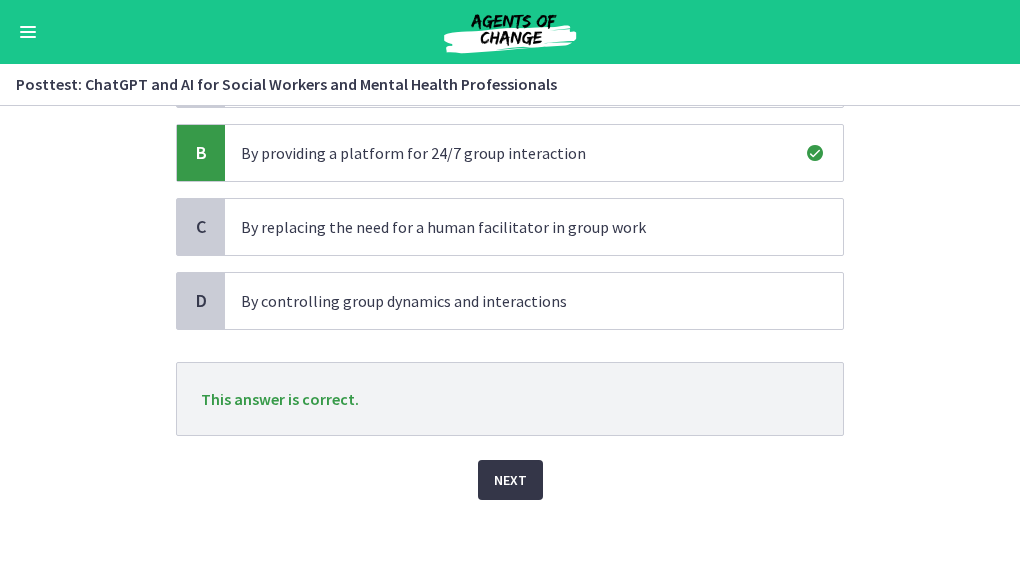 click on "Next" at bounding box center (510, 480) 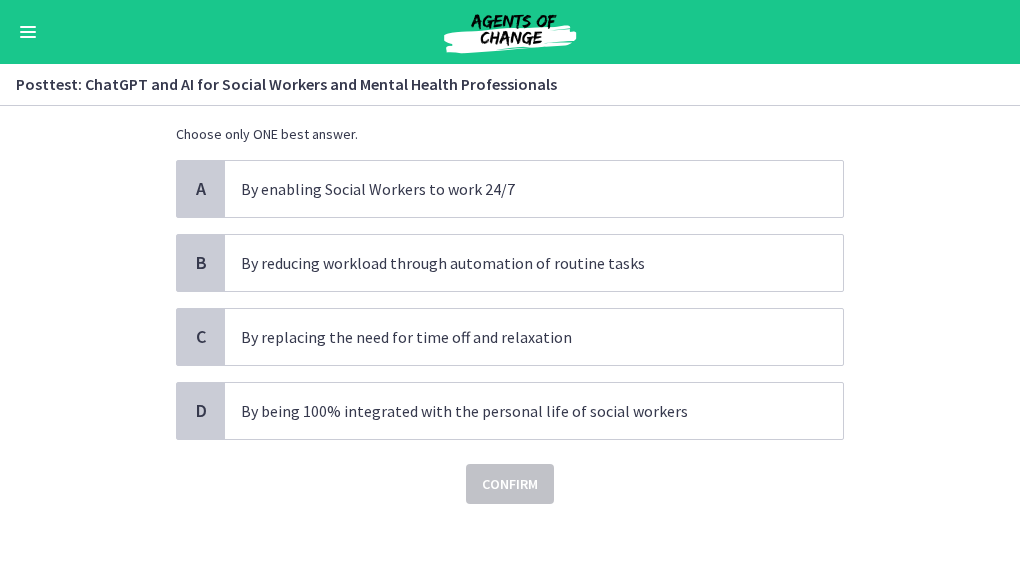 scroll, scrollTop: 101, scrollLeft: 0, axis: vertical 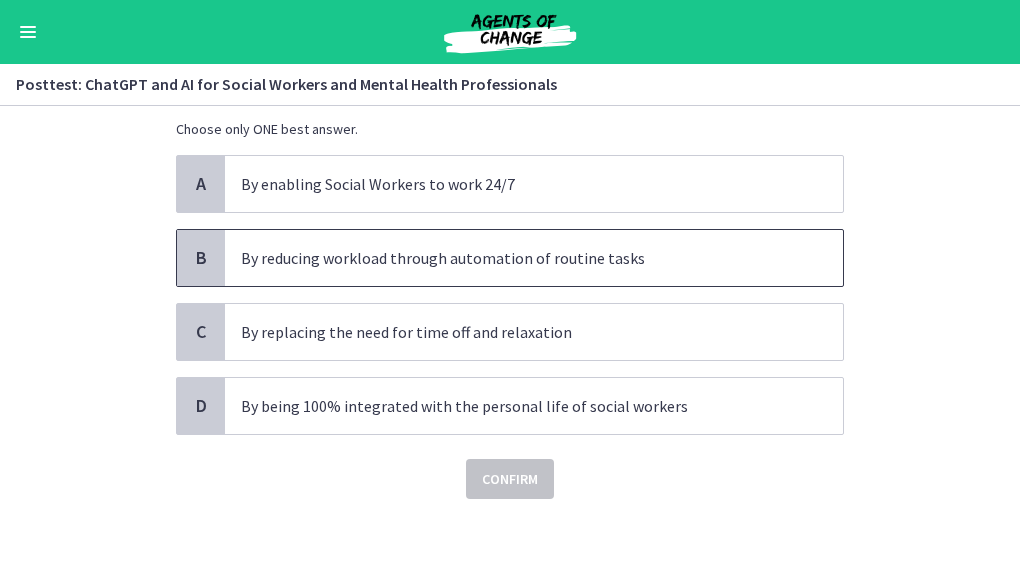 click on "By reducing workload through automation of routine tasks" at bounding box center [514, 258] 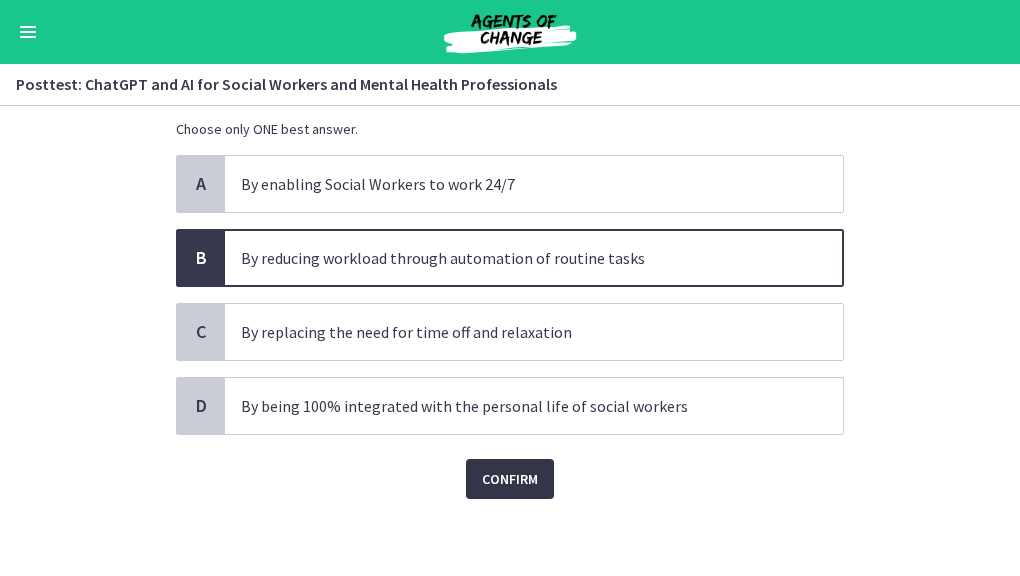 click on "Confirm" at bounding box center (510, 479) 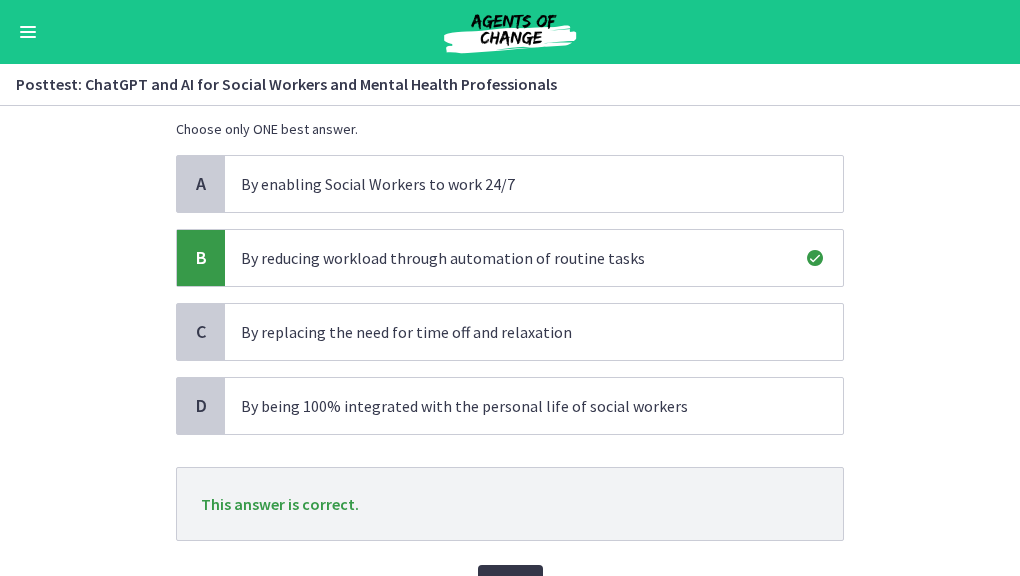 scroll, scrollTop: 206, scrollLeft: 0, axis: vertical 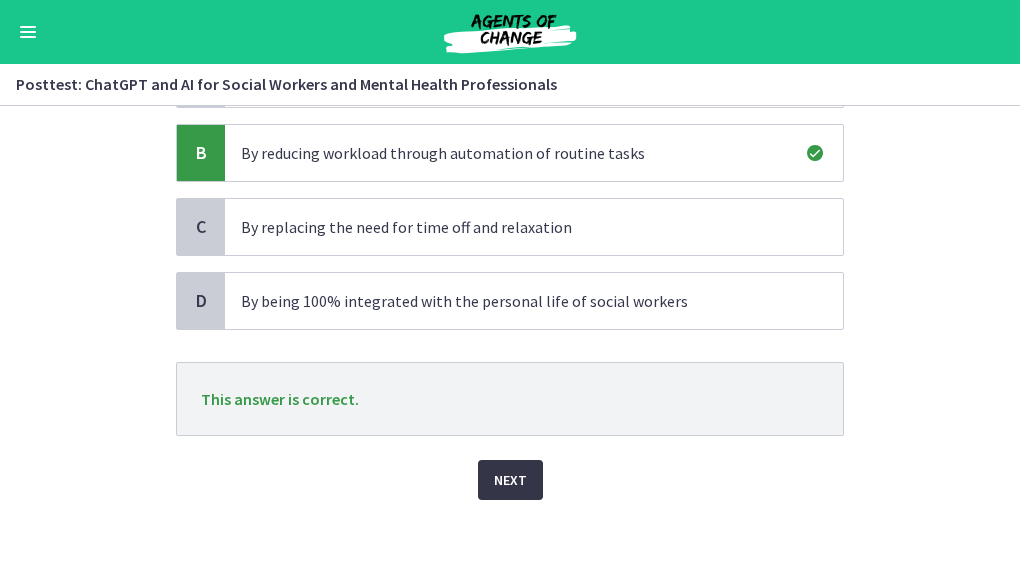 click on "Next" at bounding box center (510, 480) 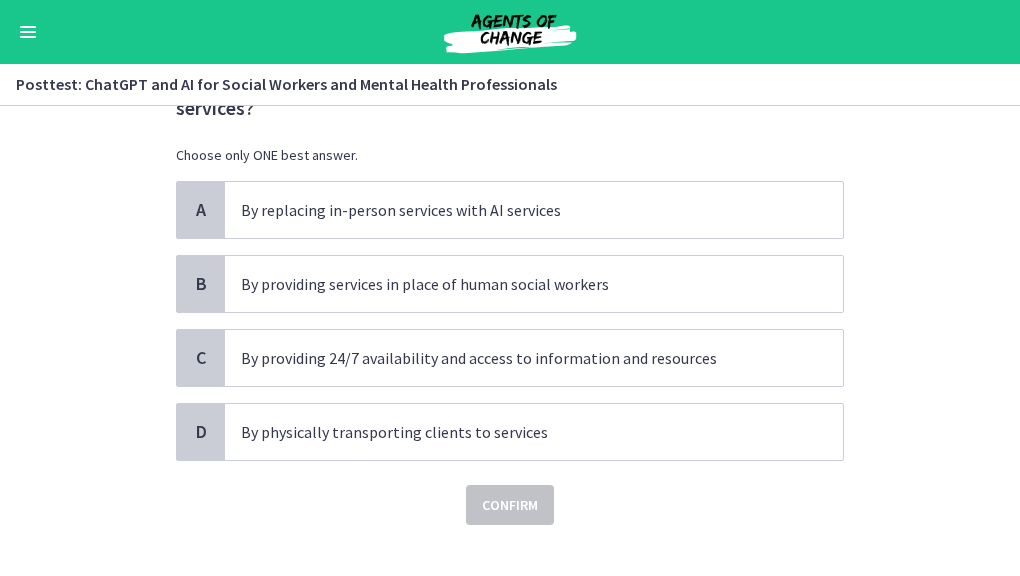 scroll, scrollTop: 127, scrollLeft: 0, axis: vertical 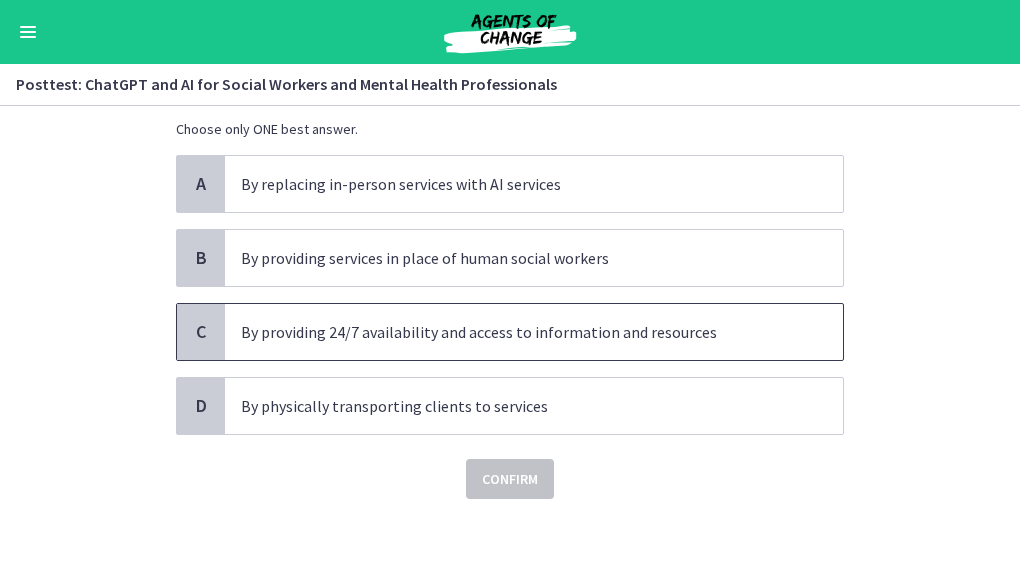 click on "By providing 24/7 availability and access to information and resources" at bounding box center (514, 332) 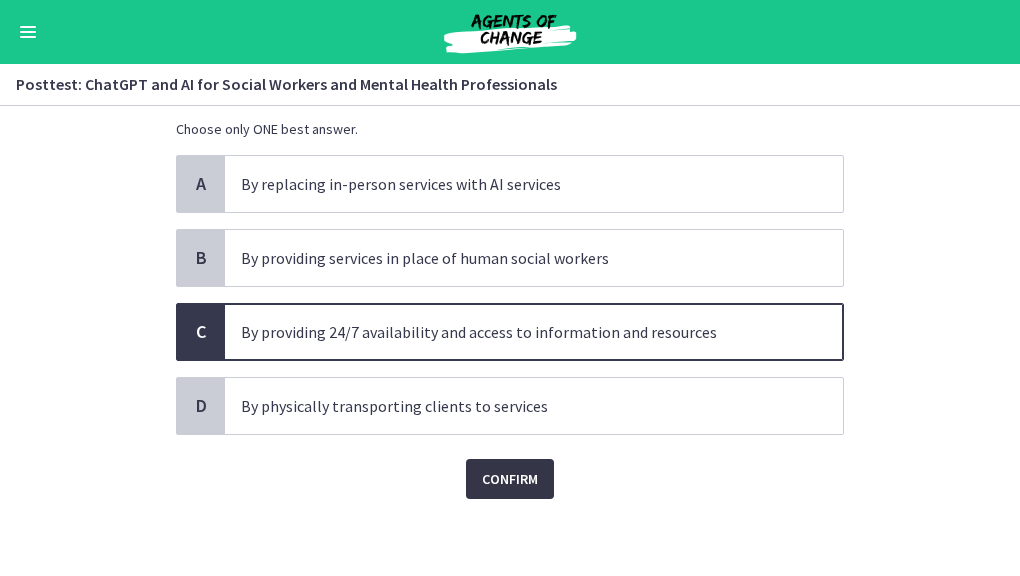 click on "Confirm" at bounding box center [510, 479] 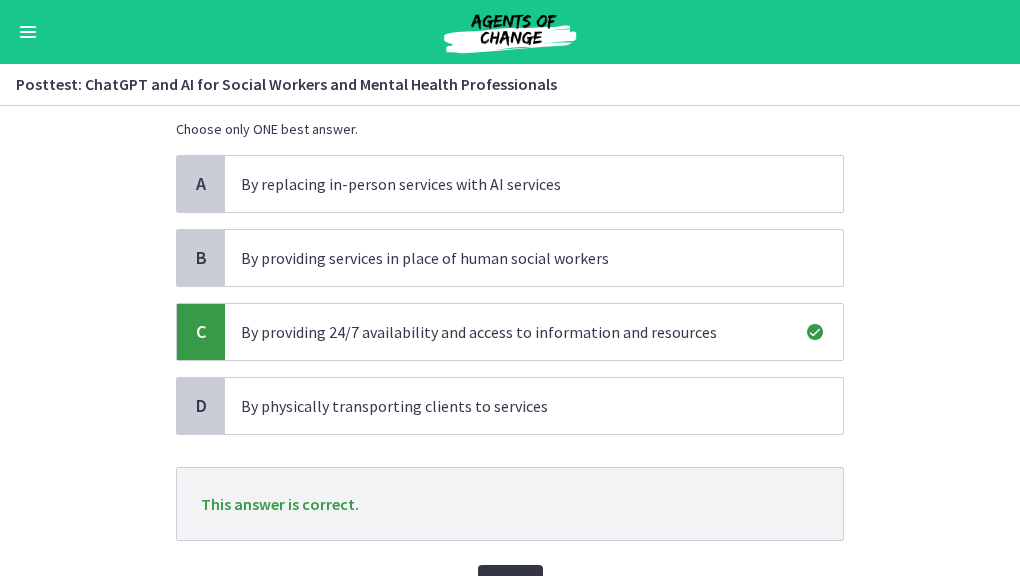 scroll, scrollTop: 232, scrollLeft: 0, axis: vertical 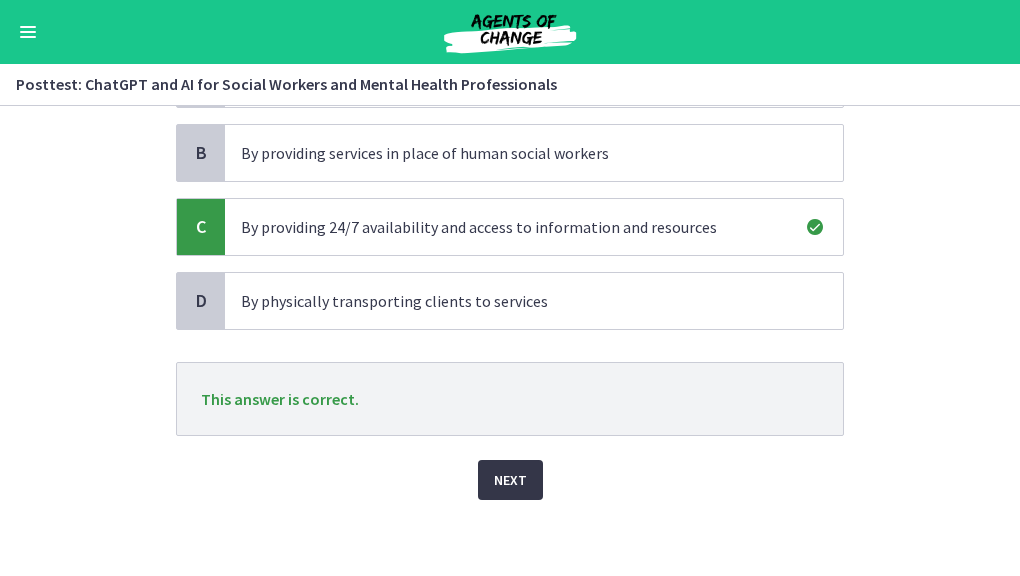 click on "Next" at bounding box center [510, 480] 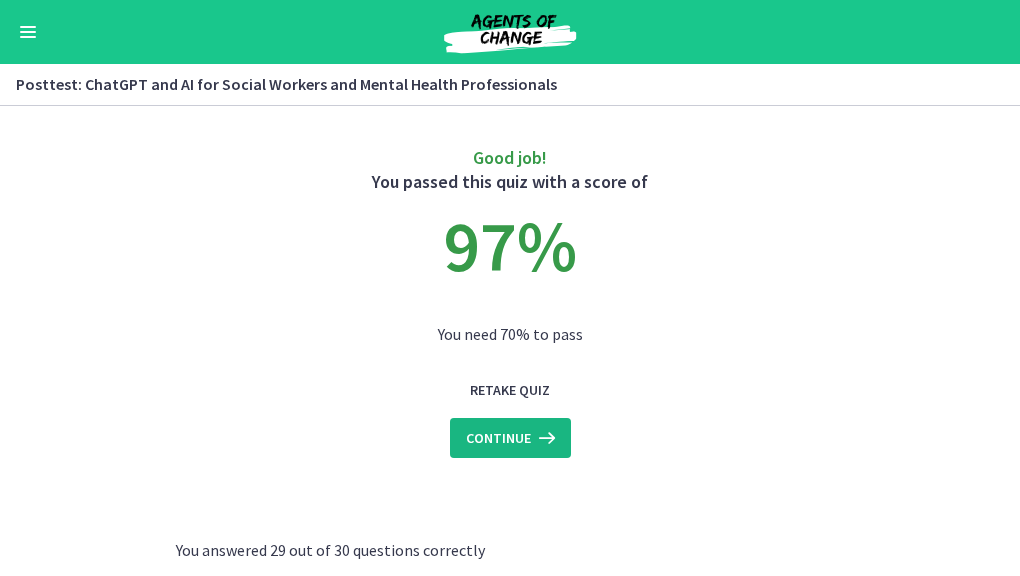click on "Continue" at bounding box center (498, 438) 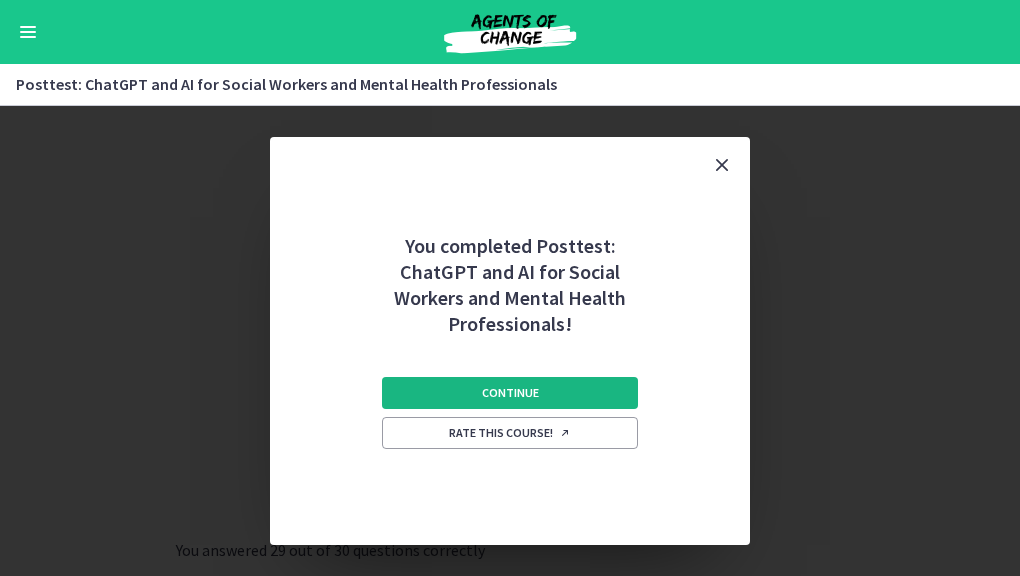 click on "Continue" at bounding box center (510, 393) 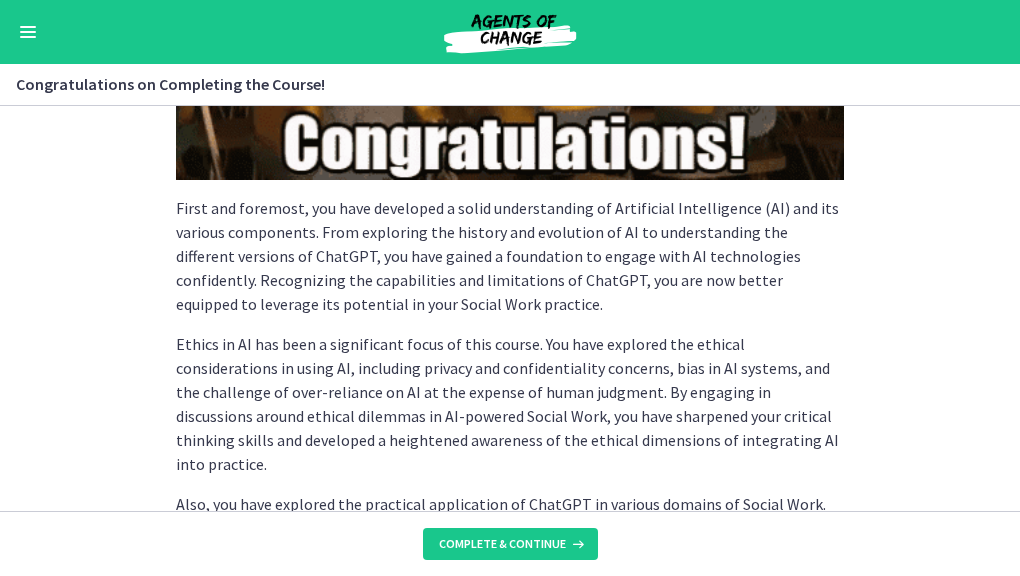 scroll, scrollTop: 492, scrollLeft: 0, axis: vertical 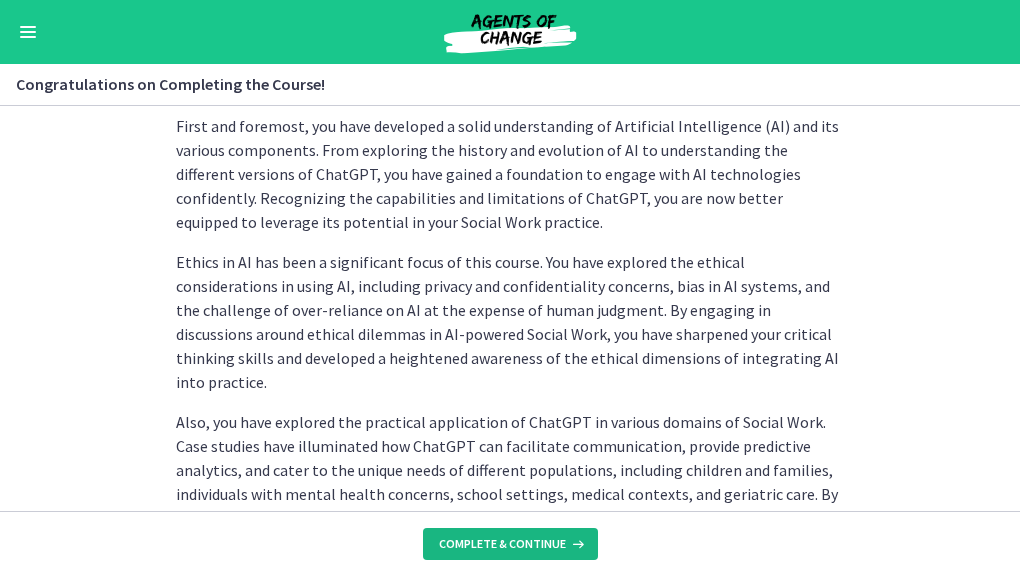 click on "Complete & continue" at bounding box center [502, 544] 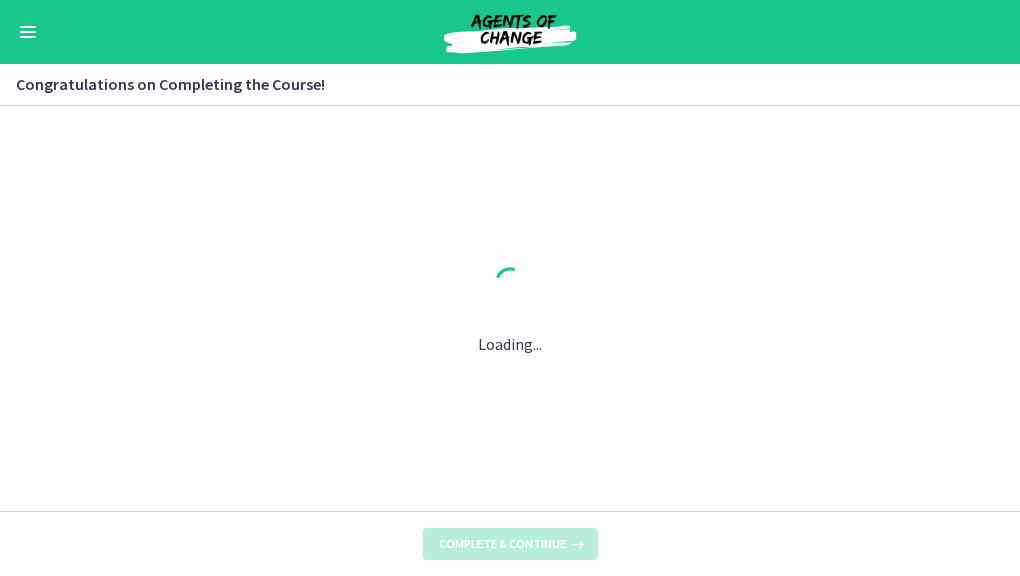 scroll, scrollTop: 0, scrollLeft: 0, axis: both 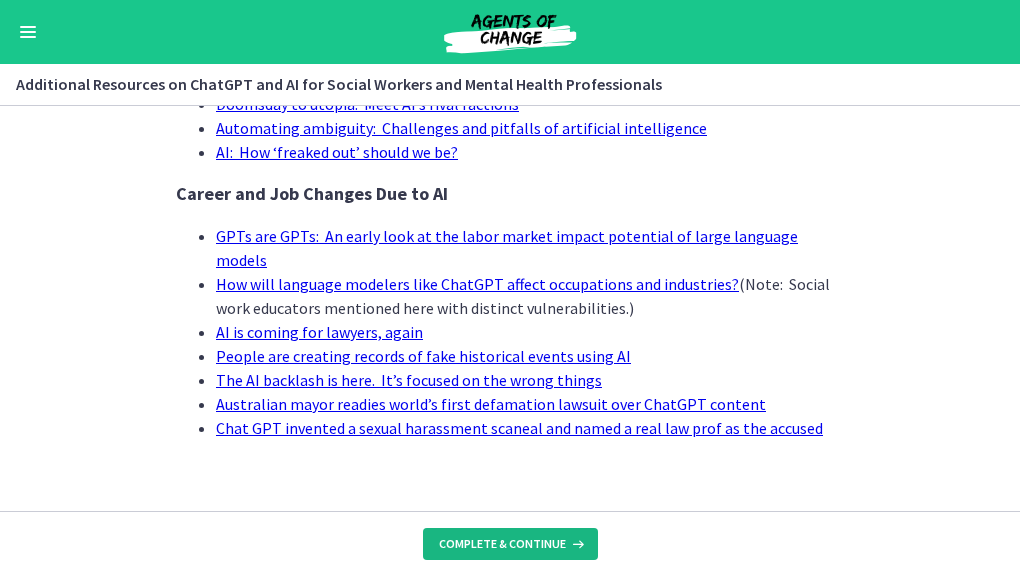 click on "Complete & continue" at bounding box center (502, 544) 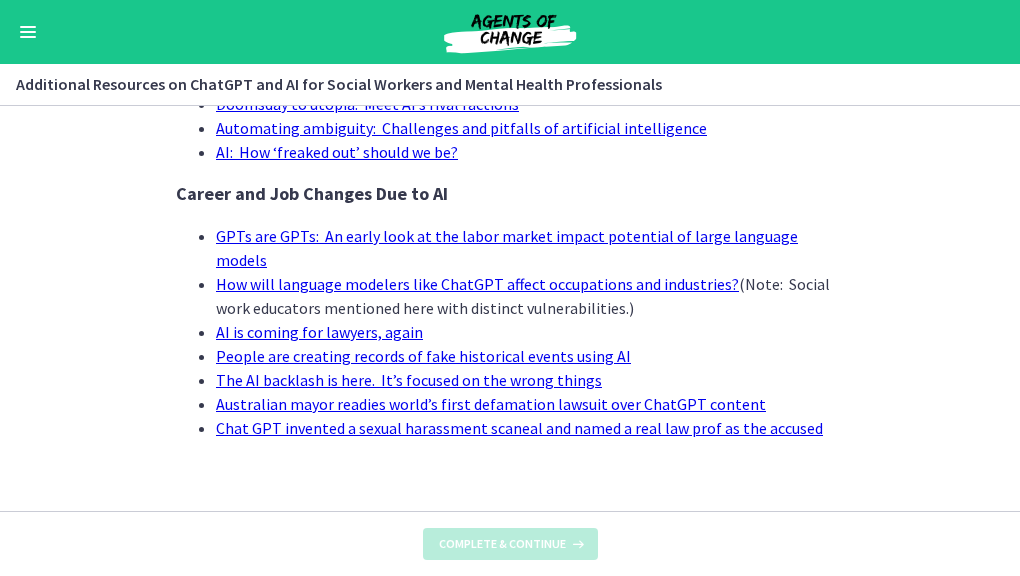 scroll, scrollTop: 0, scrollLeft: 0, axis: both 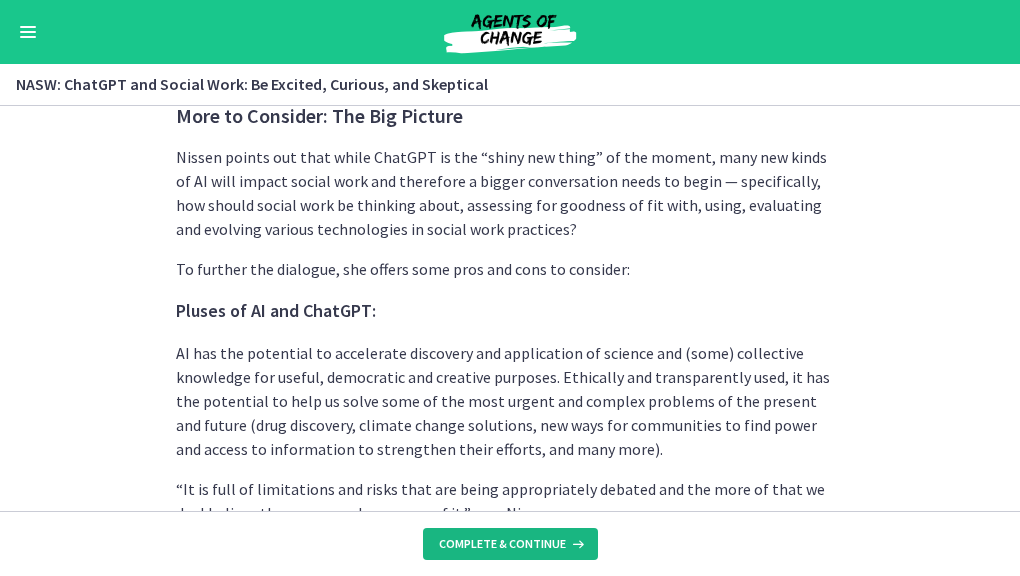 click on "Complete & continue" at bounding box center (502, 544) 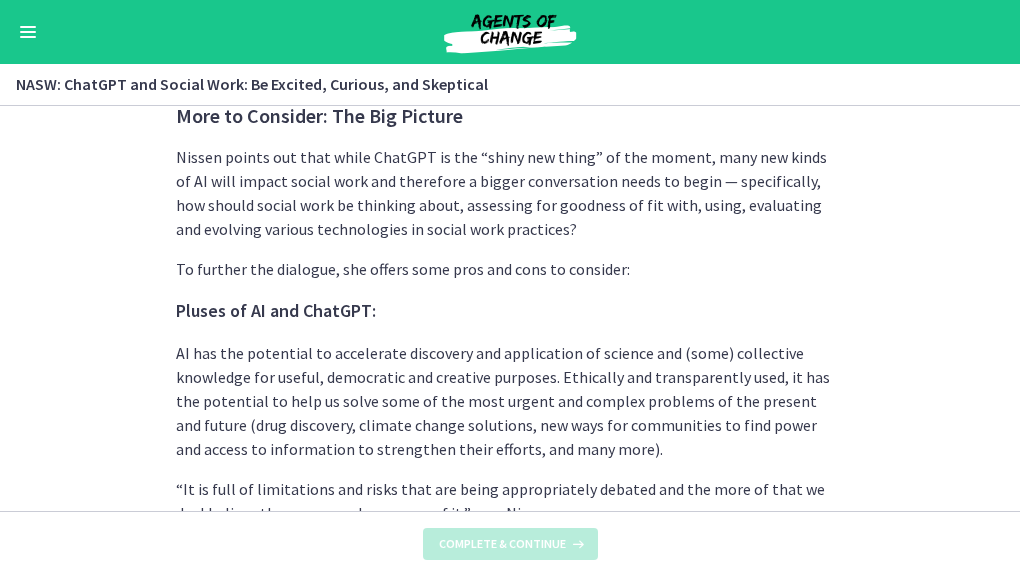 scroll, scrollTop: 0, scrollLeft: 0, axis: both 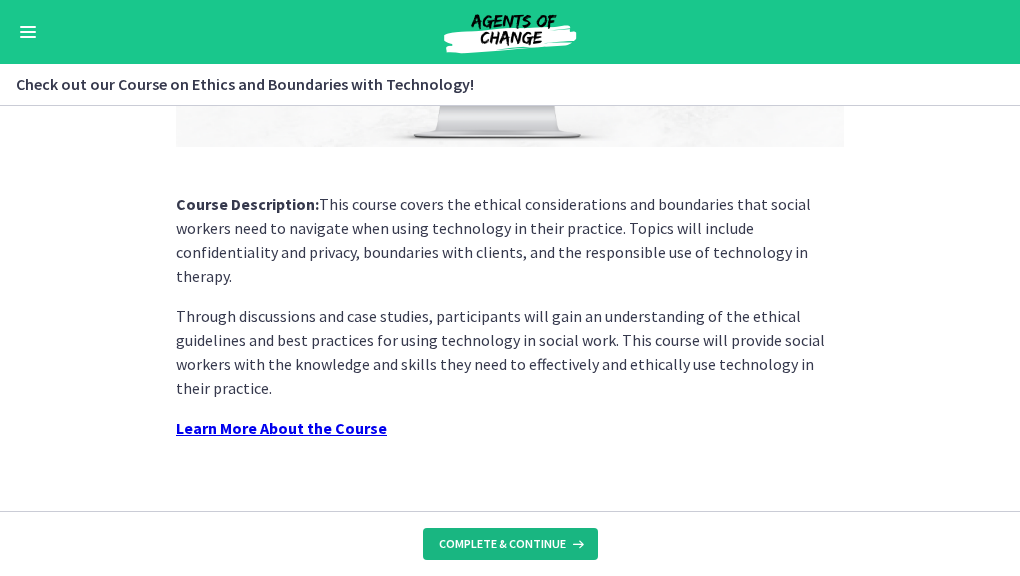 click on "Complete & continue" at bounding box center (502, 544) 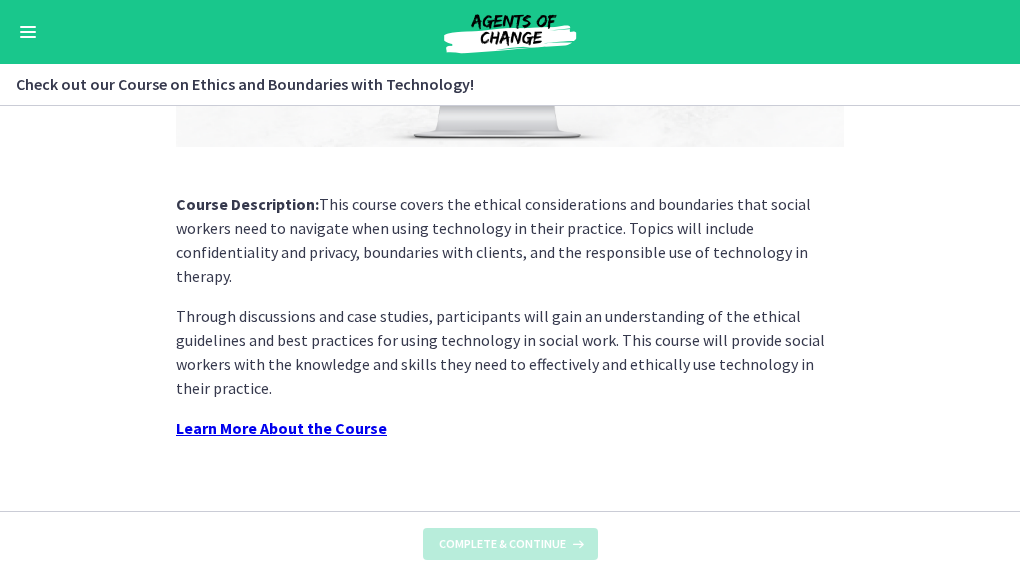 scroll, scrollTop: 0, scrollLeft: 0, axis: both 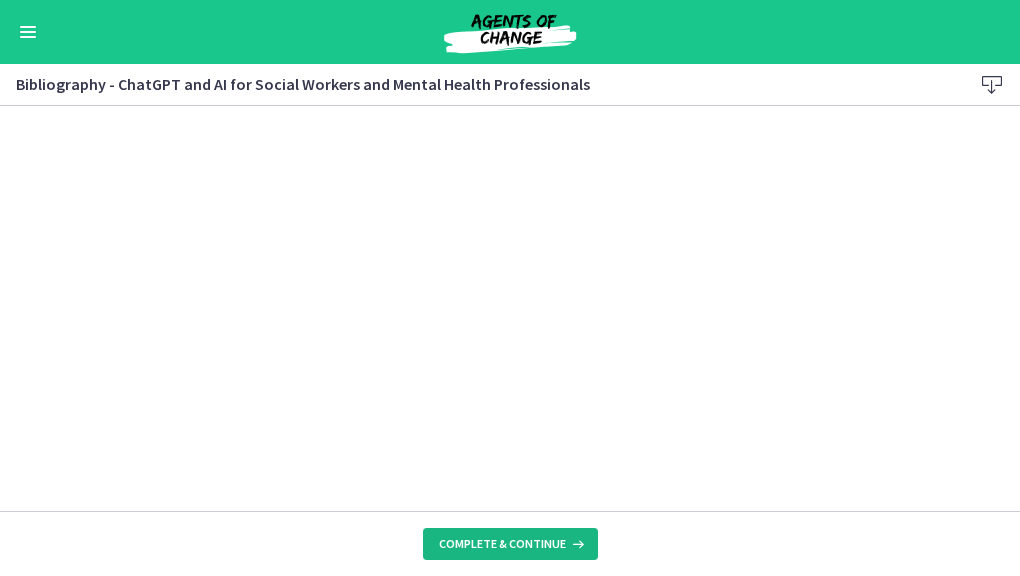 click on "Complete & continue" at bounding box center [502, 544] 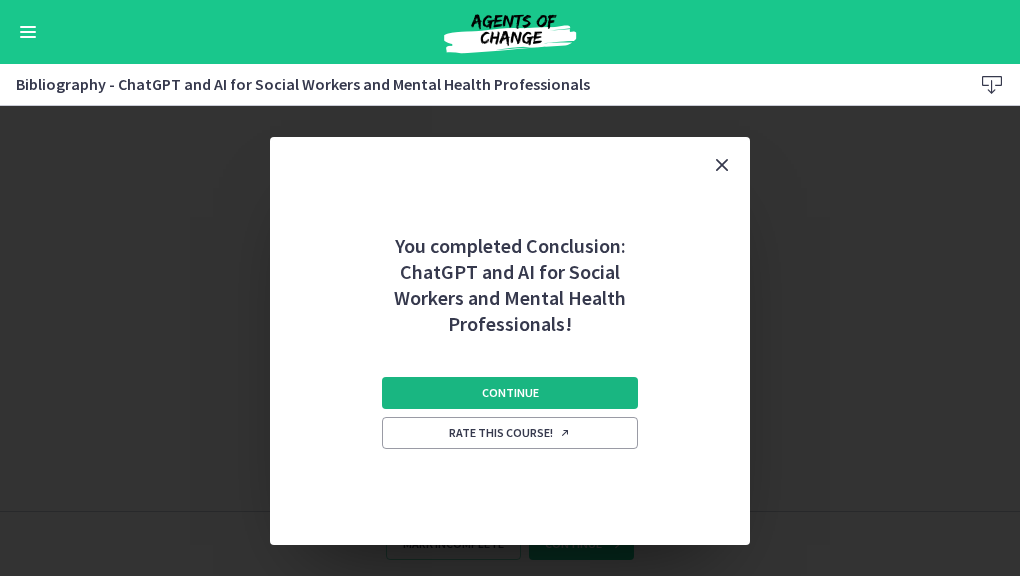 click on "Continue" at bounding box center (510, 393) 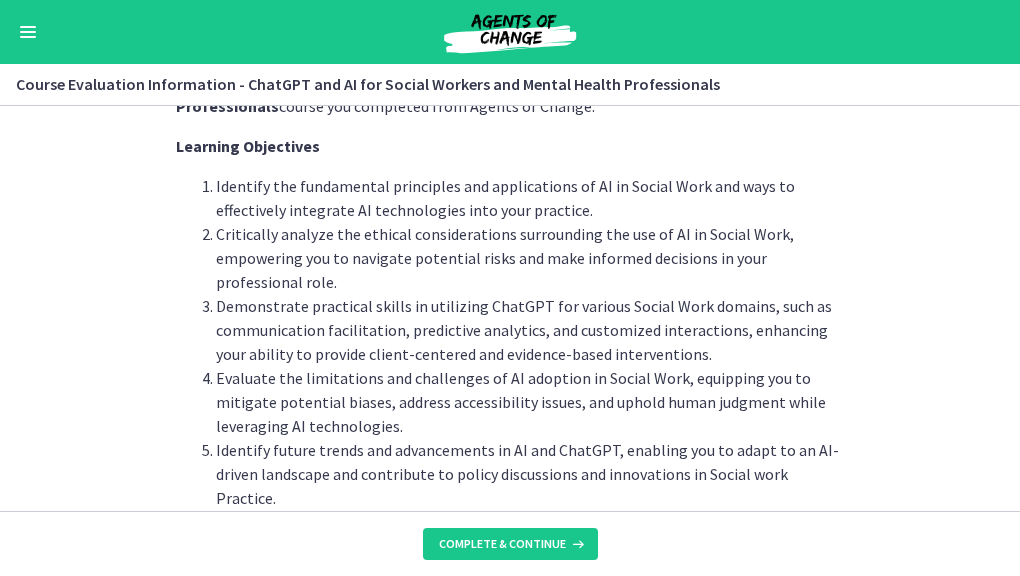 scroll, scrollTop: 162, scrollLeft: 0, axis: vertical 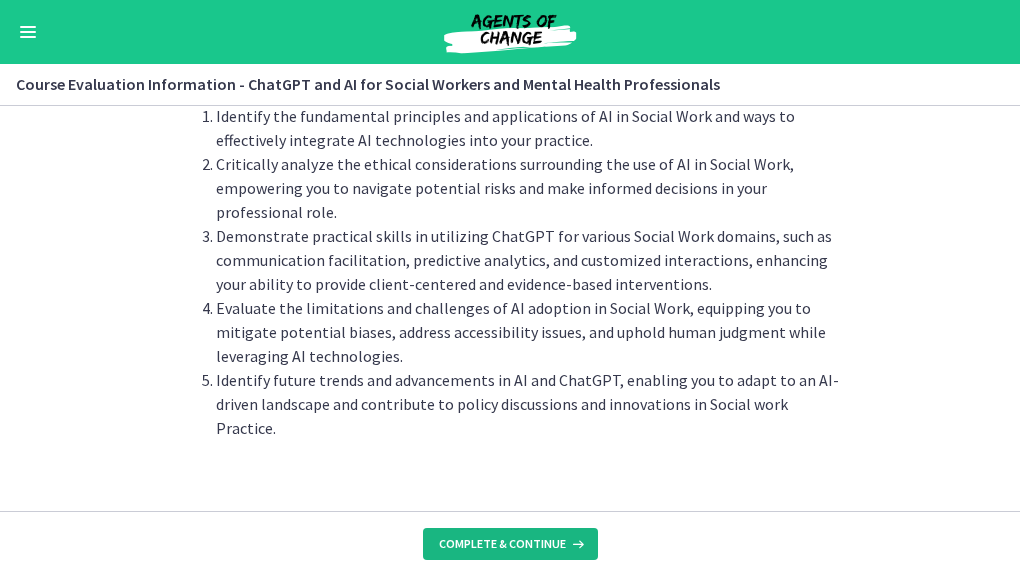 click on "Complete & continue" at bounding box center [502, 544] 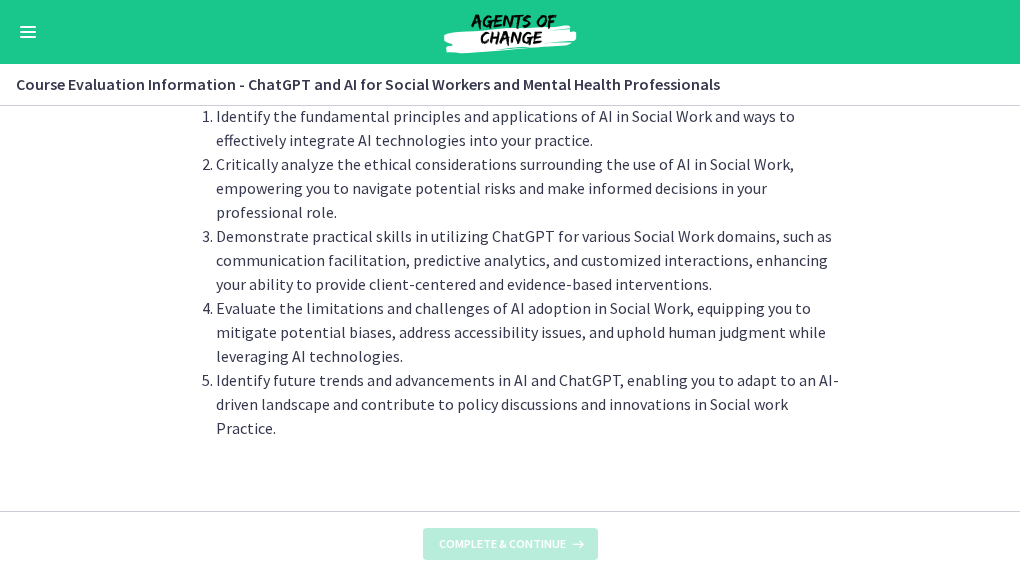 scroll, scrollTop: 0, scrollLeft: 0, axis: both 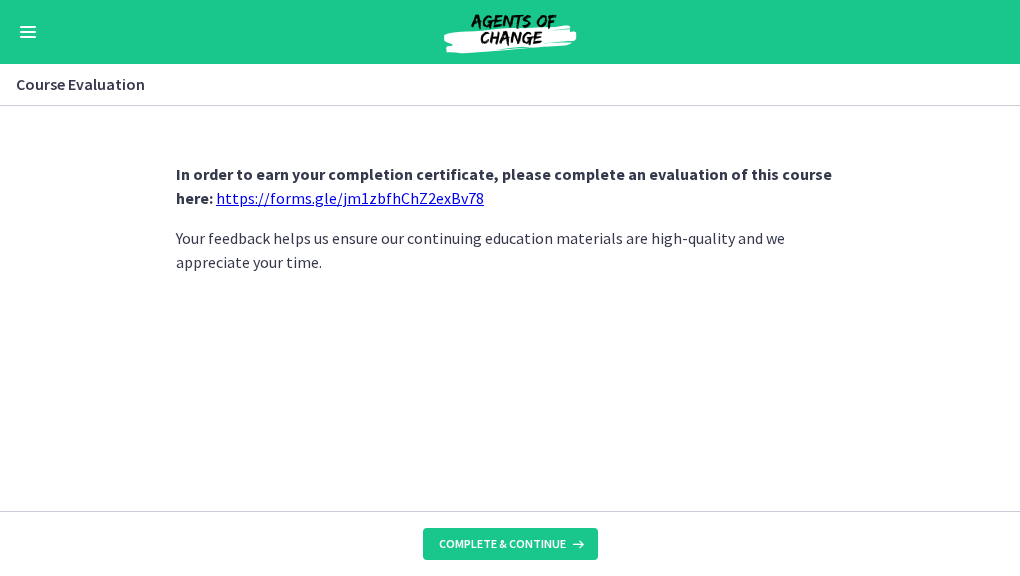 click on "https://forms.gle/jm1zbfhChZ2exBv78" at bounding box center [350, 198] 